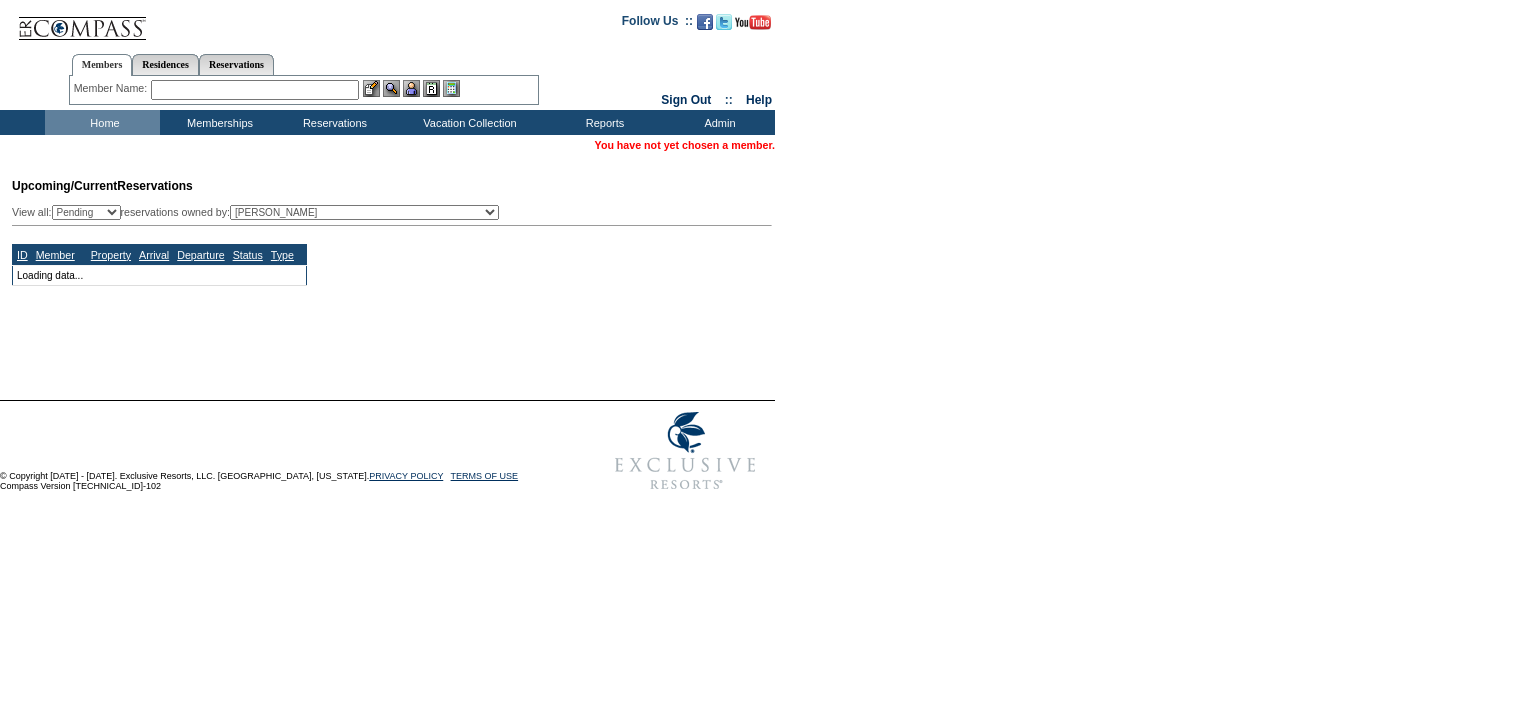 scroll, scrollTop: 0, scrollLeft: 0, axis: both 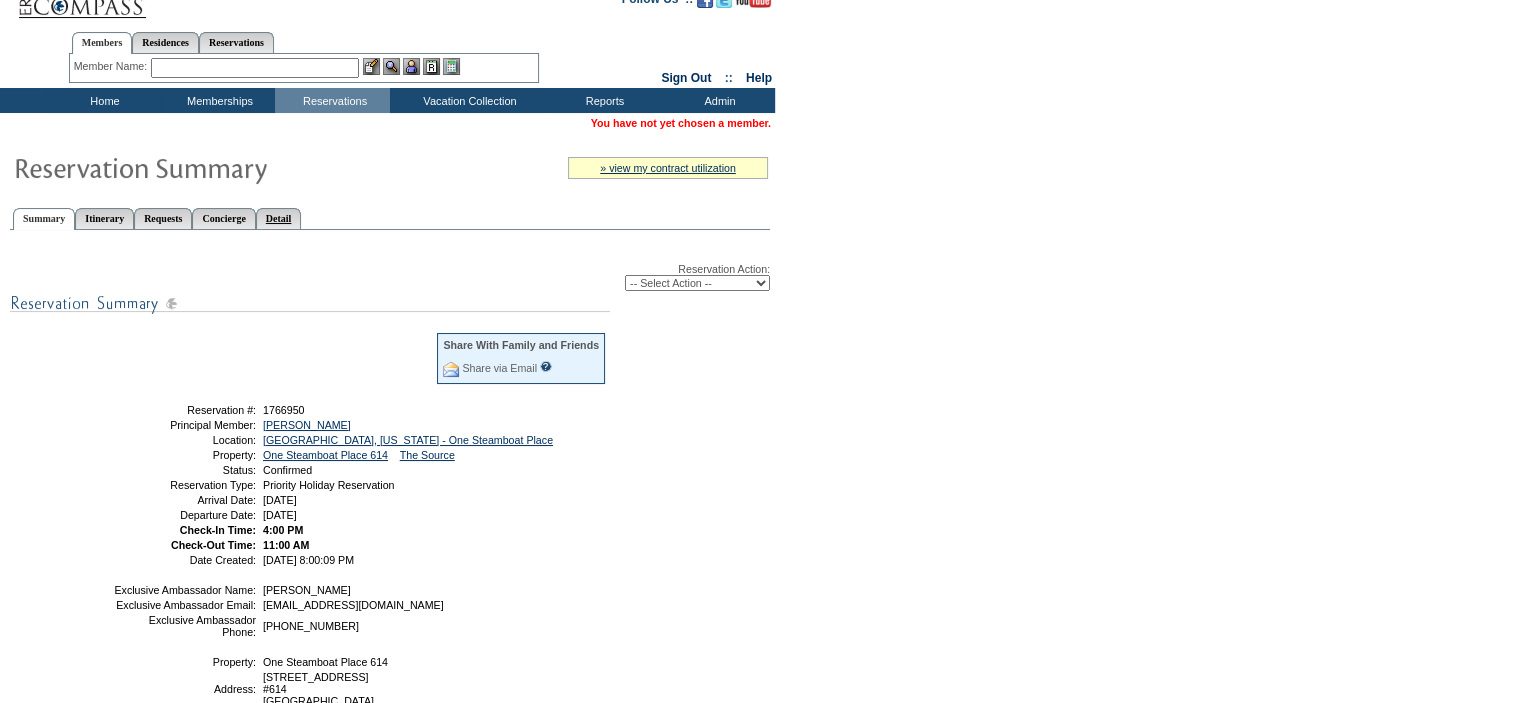 click on "Detail" at bounding box center [279, 218] 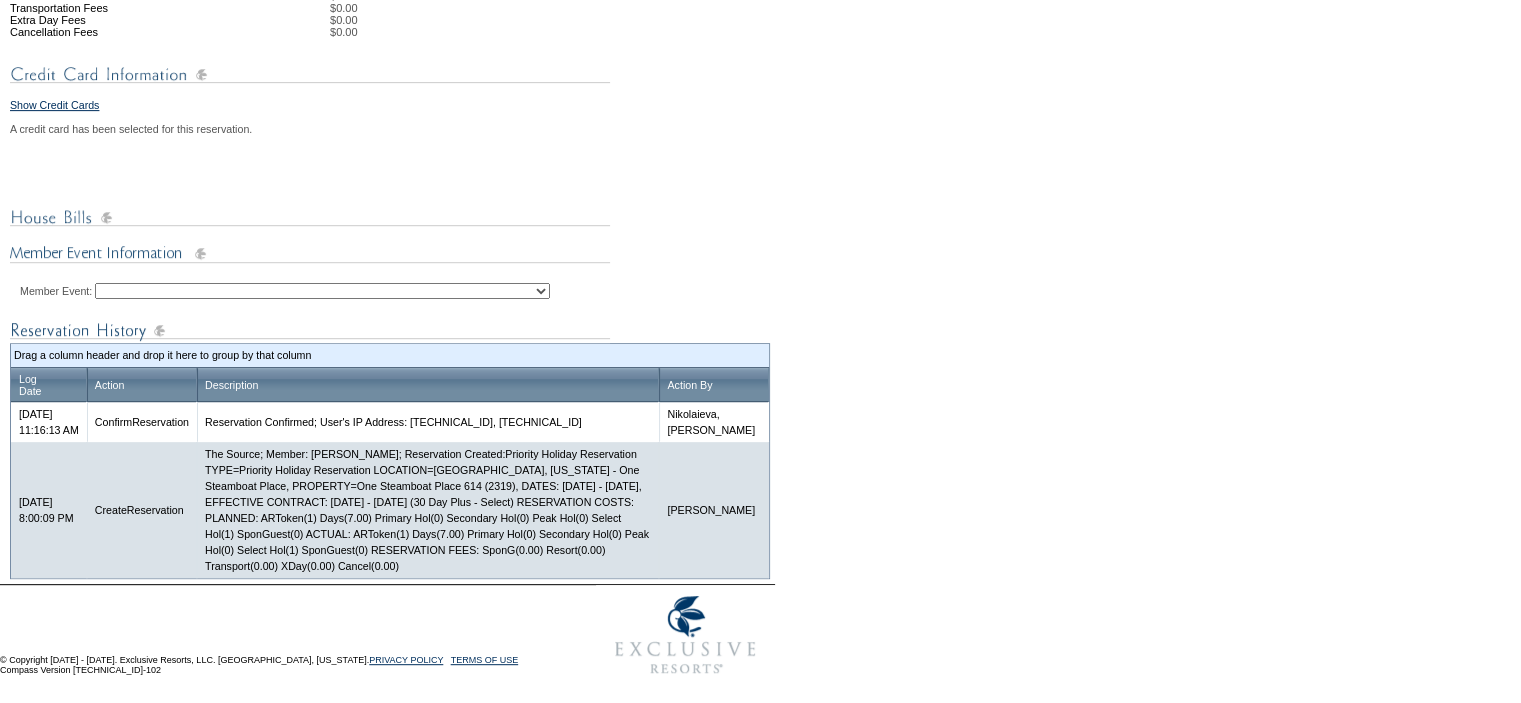 scroll, scrollTop: 815, scrollLeft: 0, axis: vertical 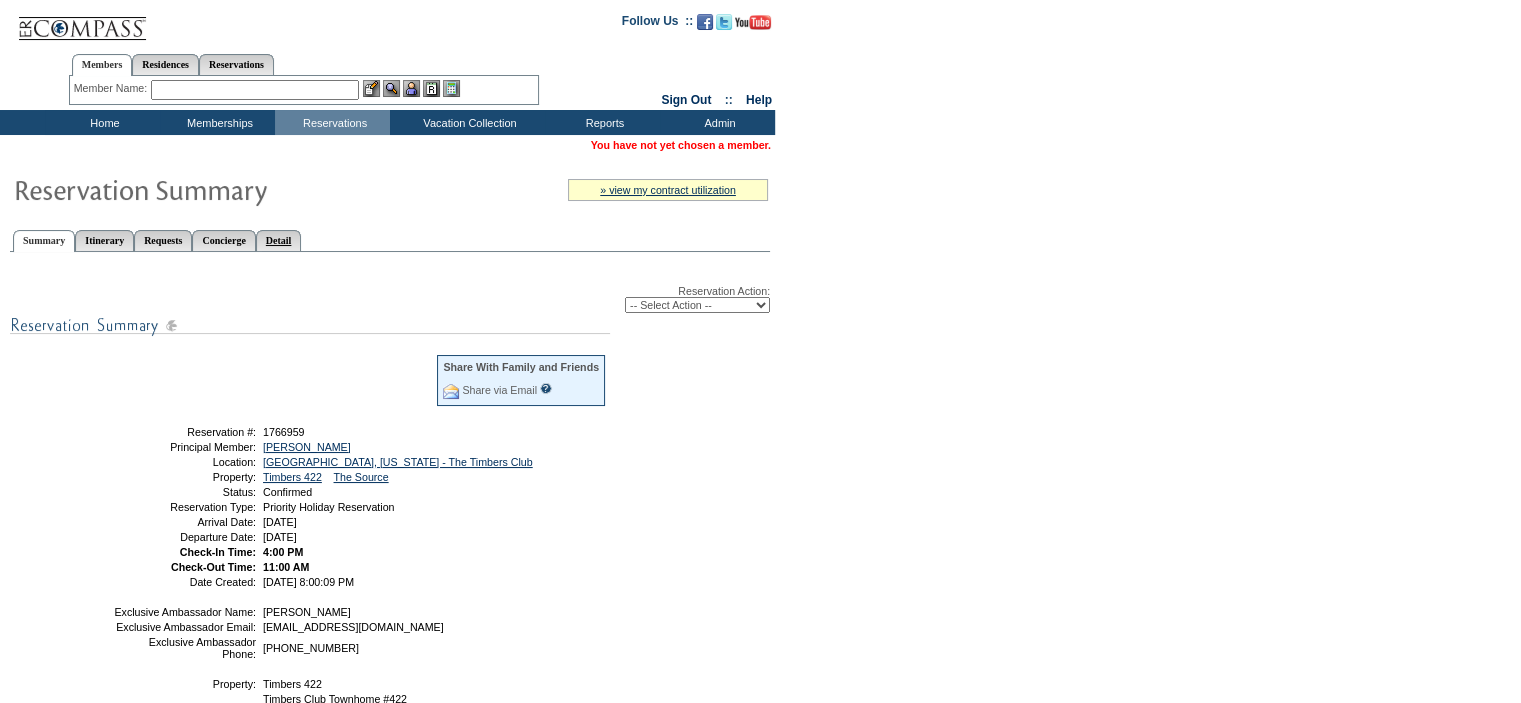 click on "Detail" at bounding box center (279, 240) 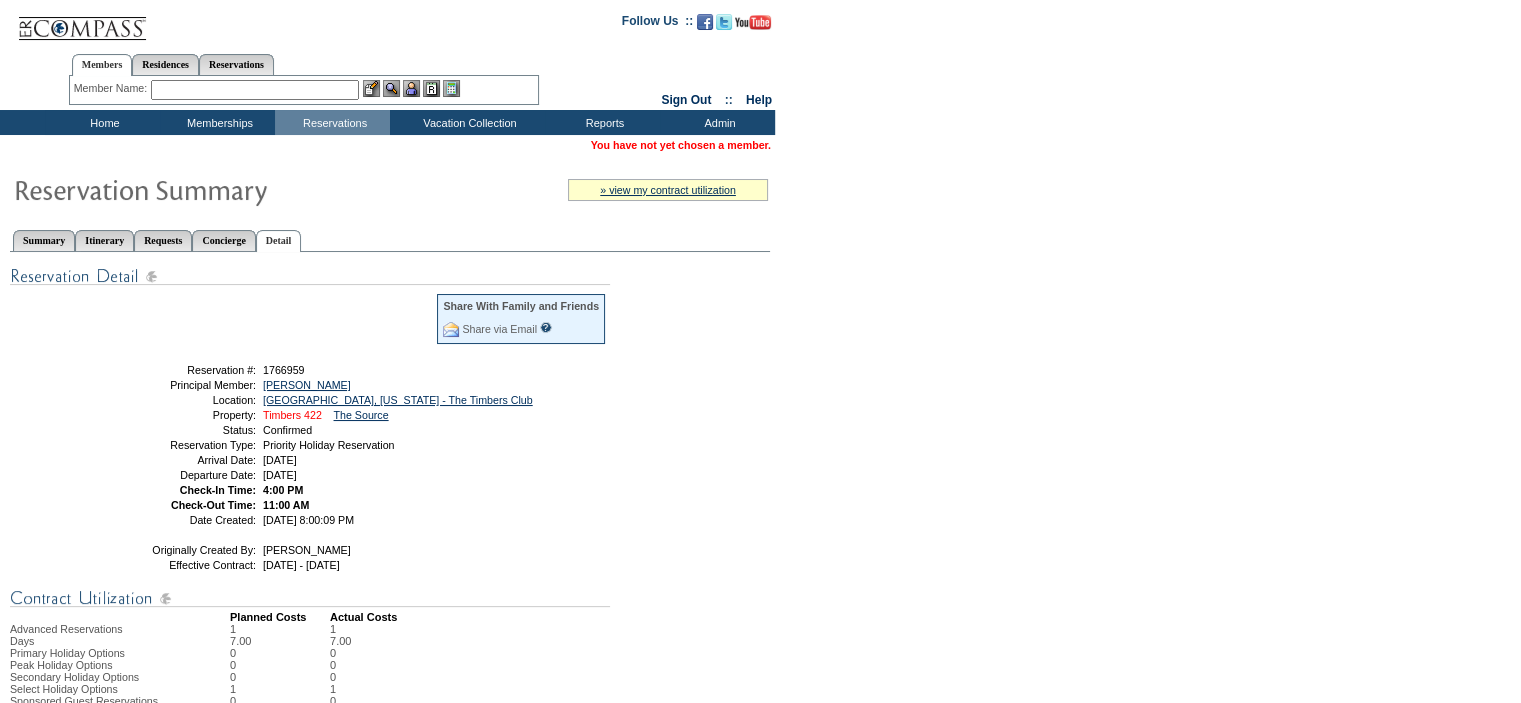 scroll, scrollTop: 100, scrollLeft: 0, axis: vertical 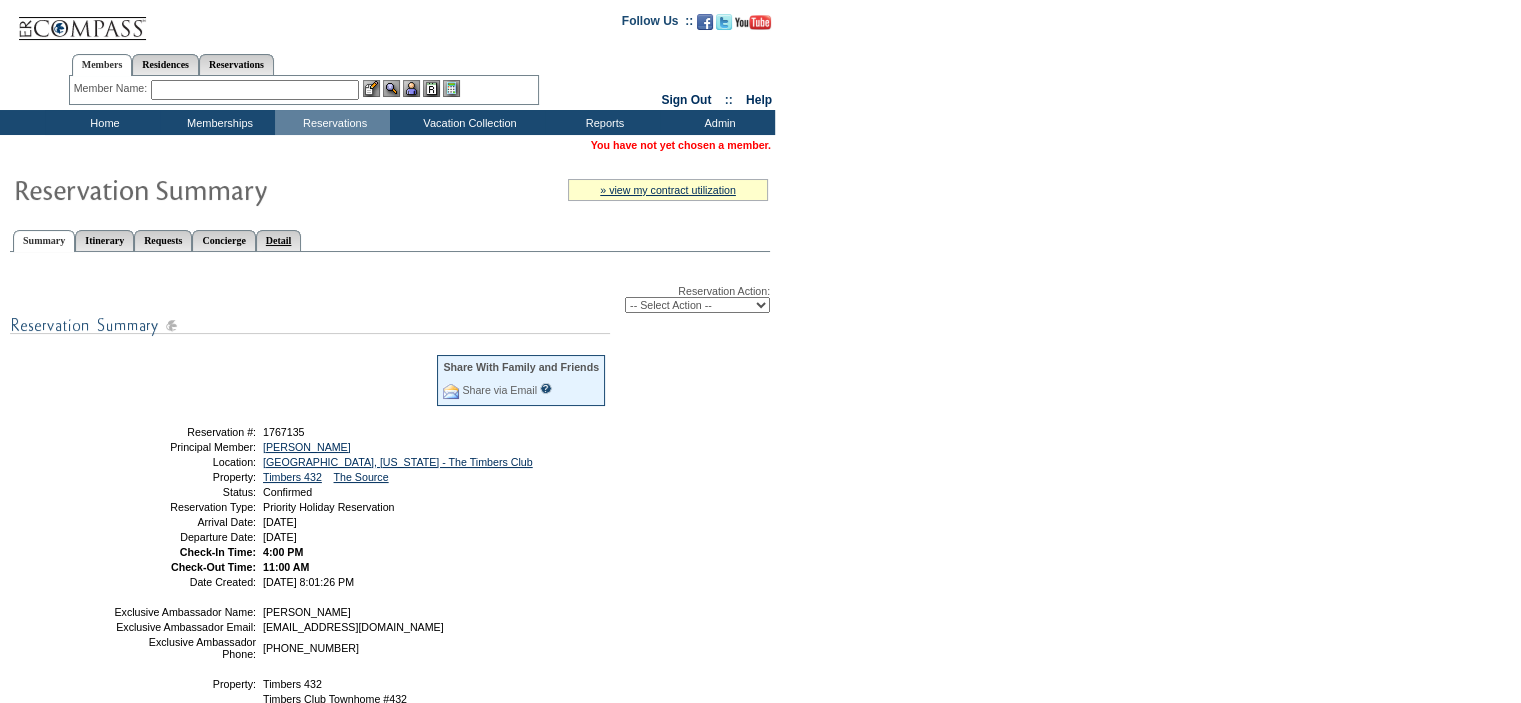click on "Detail" at bounding box center [279, 240] 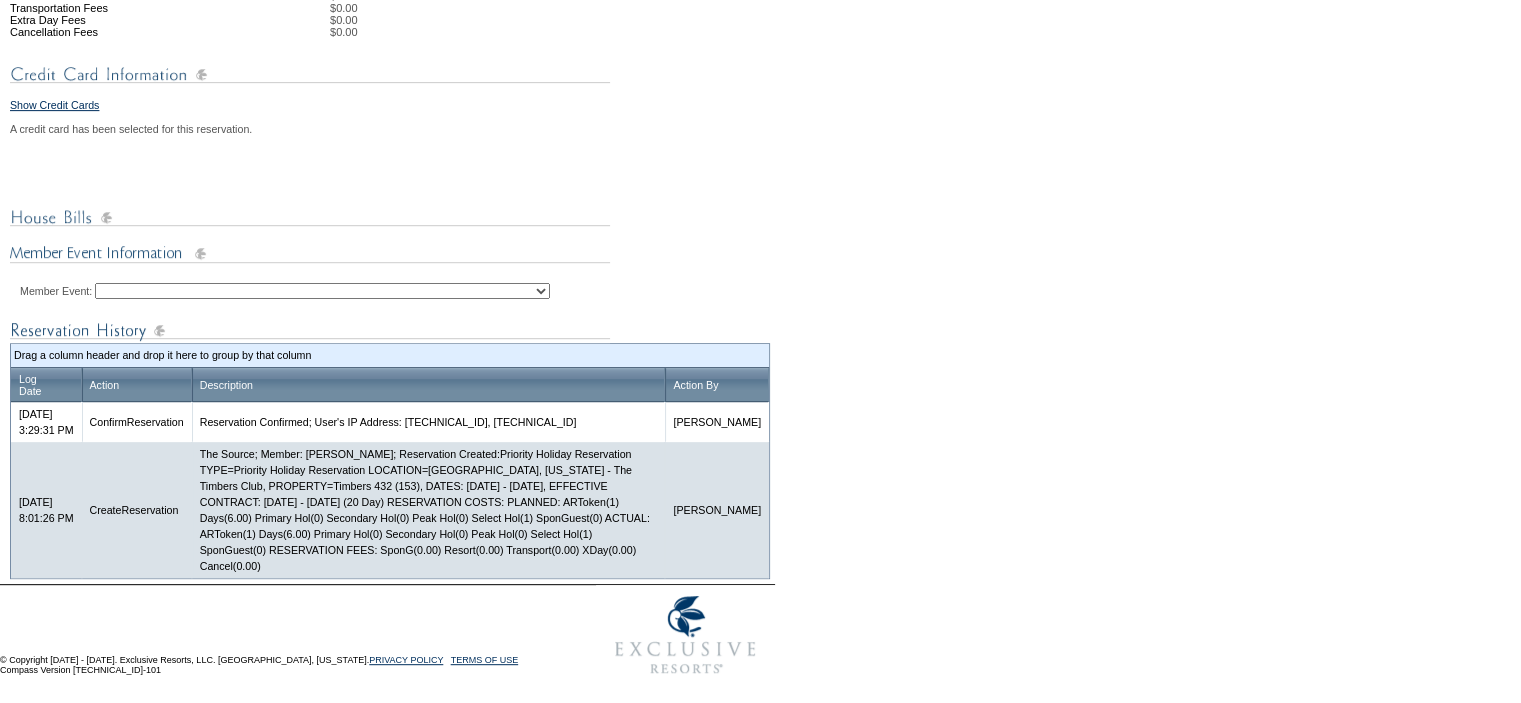 scroll, scrollTop: 799, scrollLeft: 0, axis: vertical 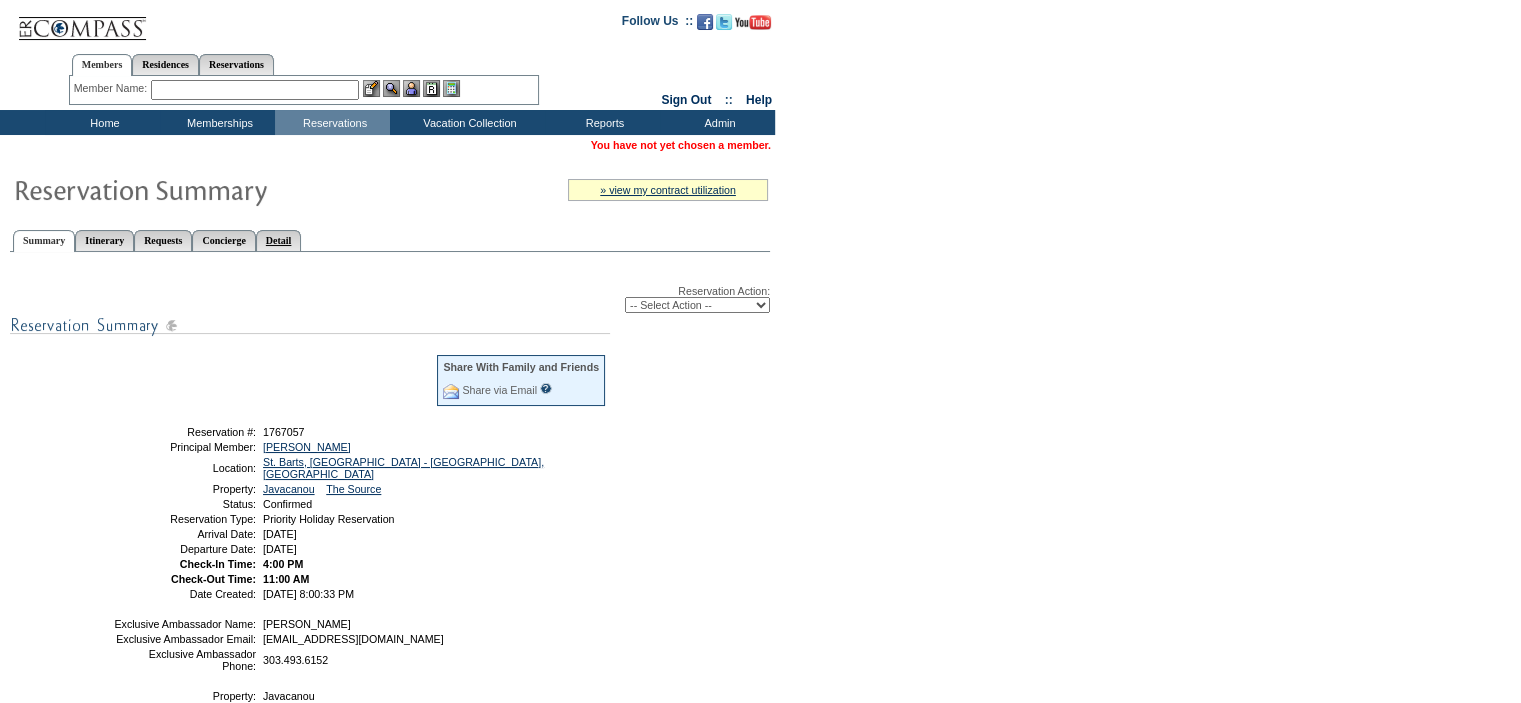 click on "Detail" at bounding box center (279, 240) 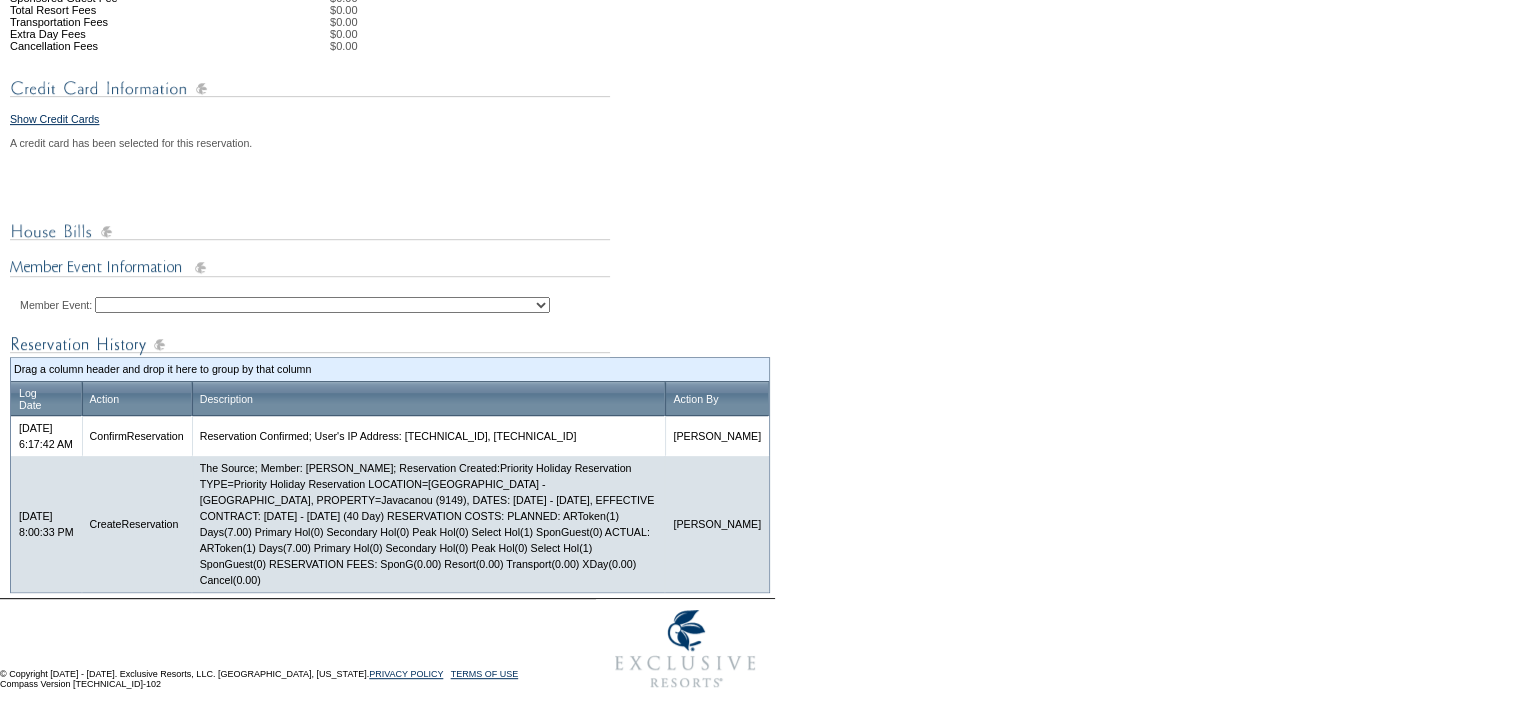 scroll, scrollTop: 799, scrollLeft: 0, axis: vertical 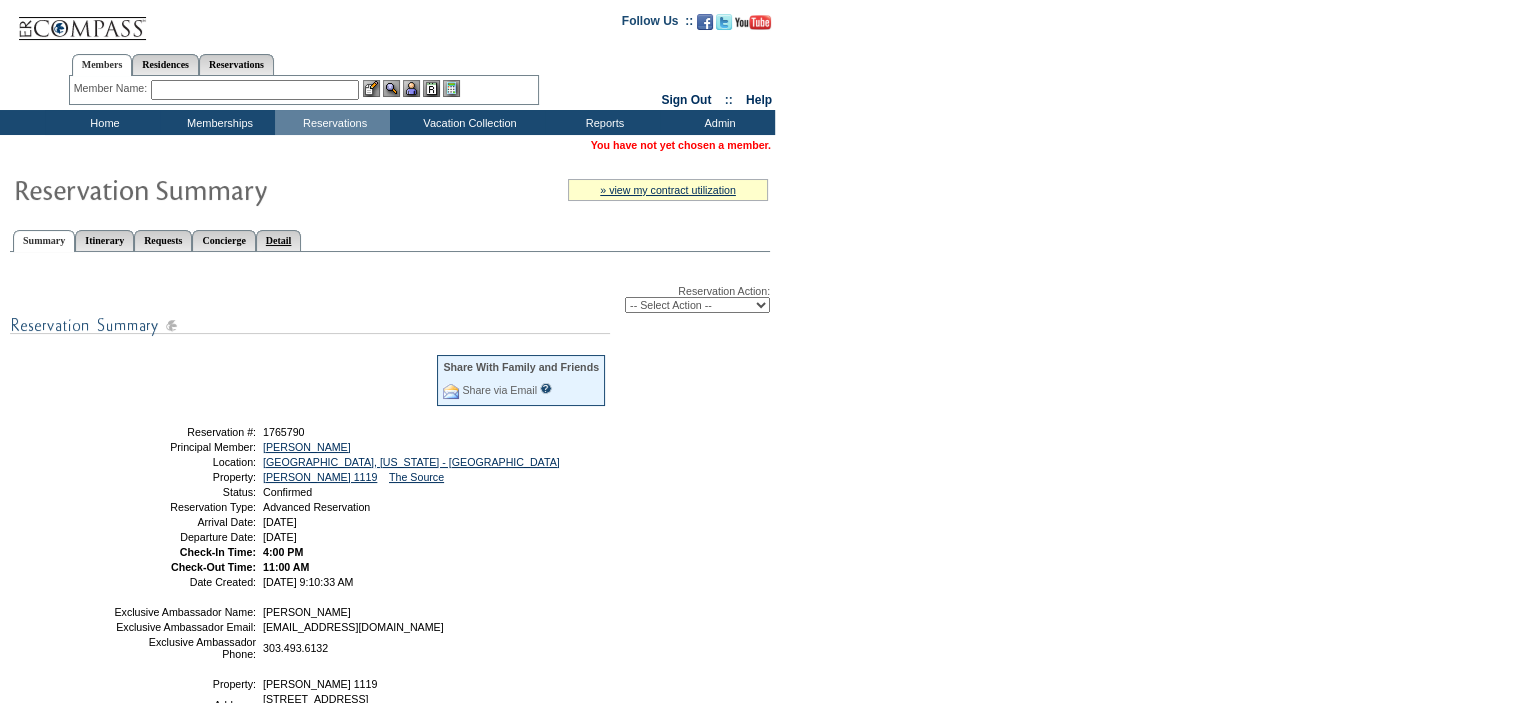 click on "Detail" at bounding box center [279, 240] 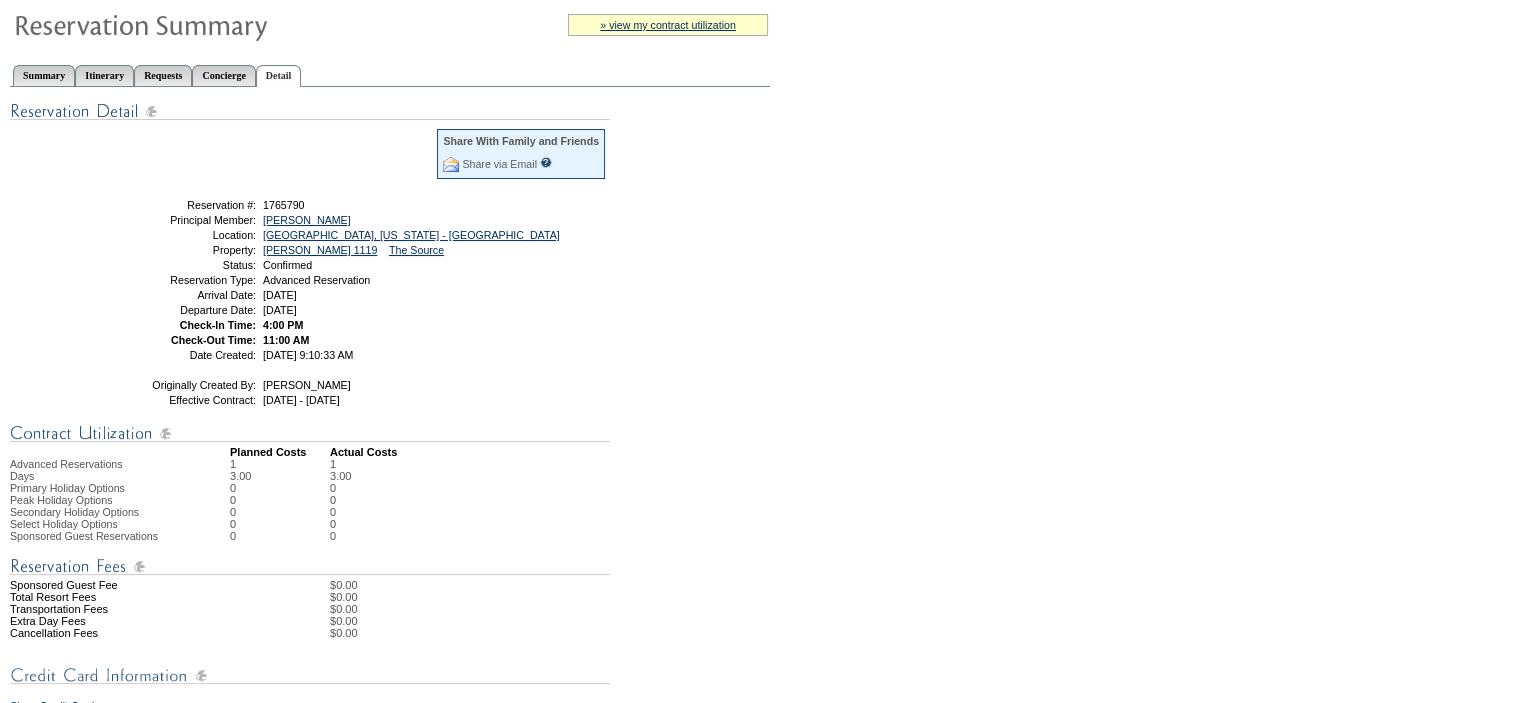 scroll, scrollTop: 200, scrollLeft: 0, axis: vertical 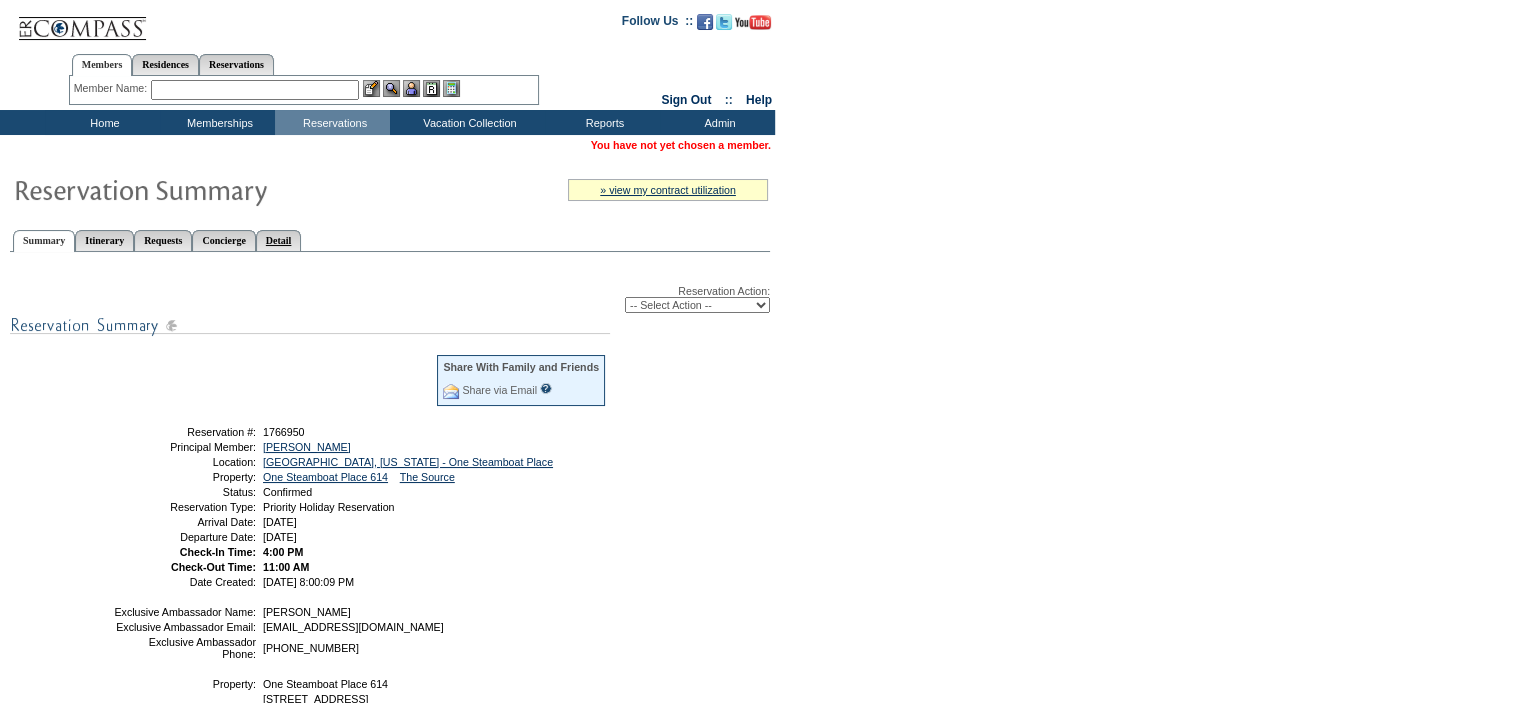 drag, startPoint x: 0, startPoint y: 0, endPoint x: 332, endPoint y: 236, distance: 407.3328 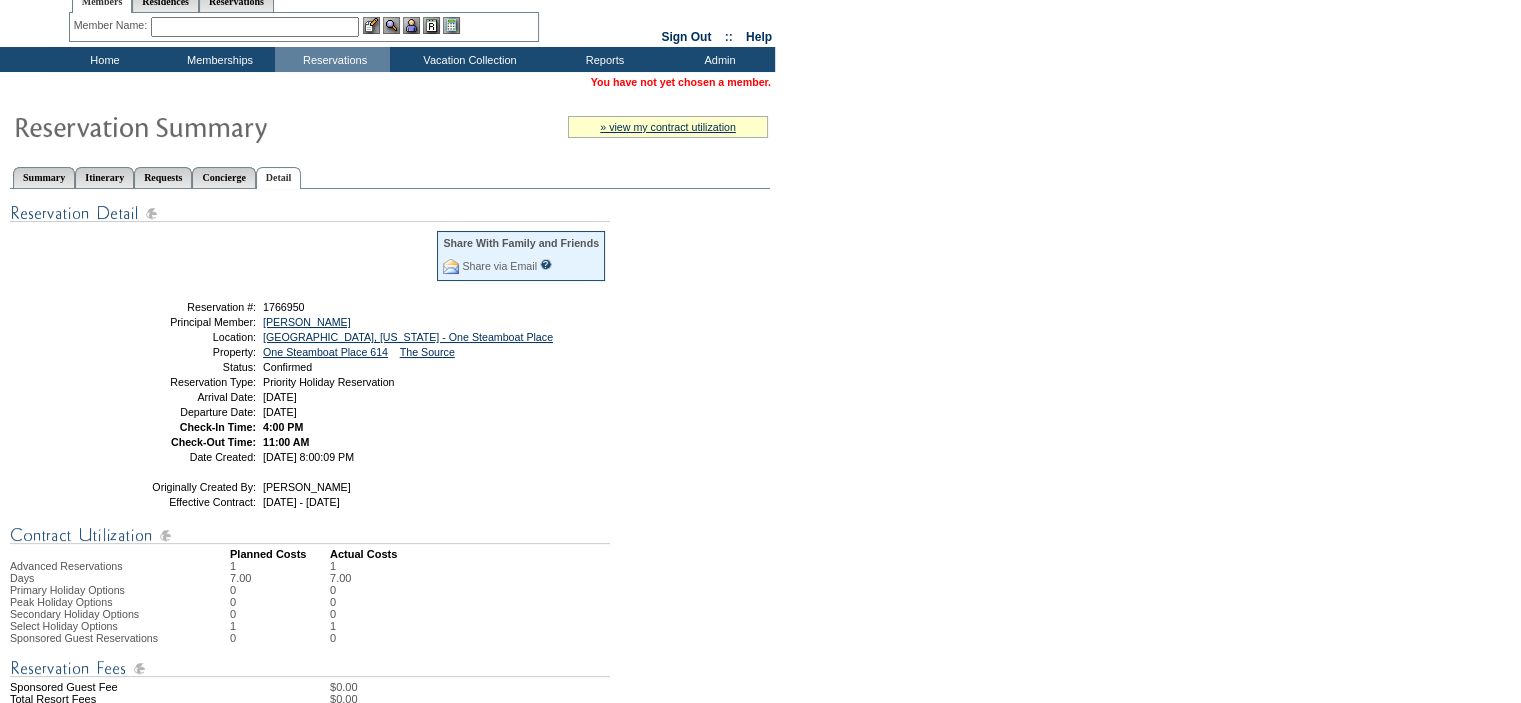 scroll, scrollTop: 198, scrollLeft: 0, axis: vertical 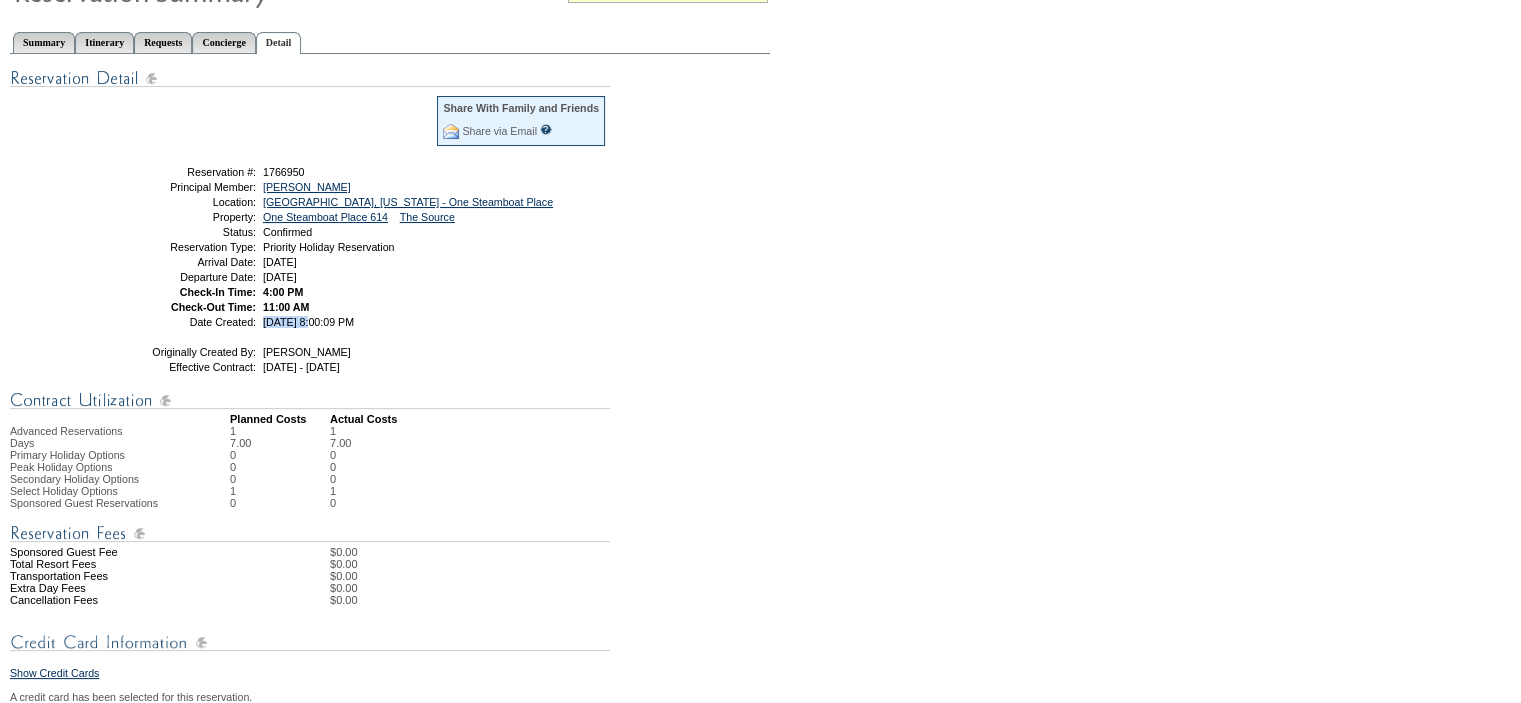 drag, startPoint x: 261, startPoint y: 319, endPoint x: 318, endPoint y: 318, distance: 57.00877 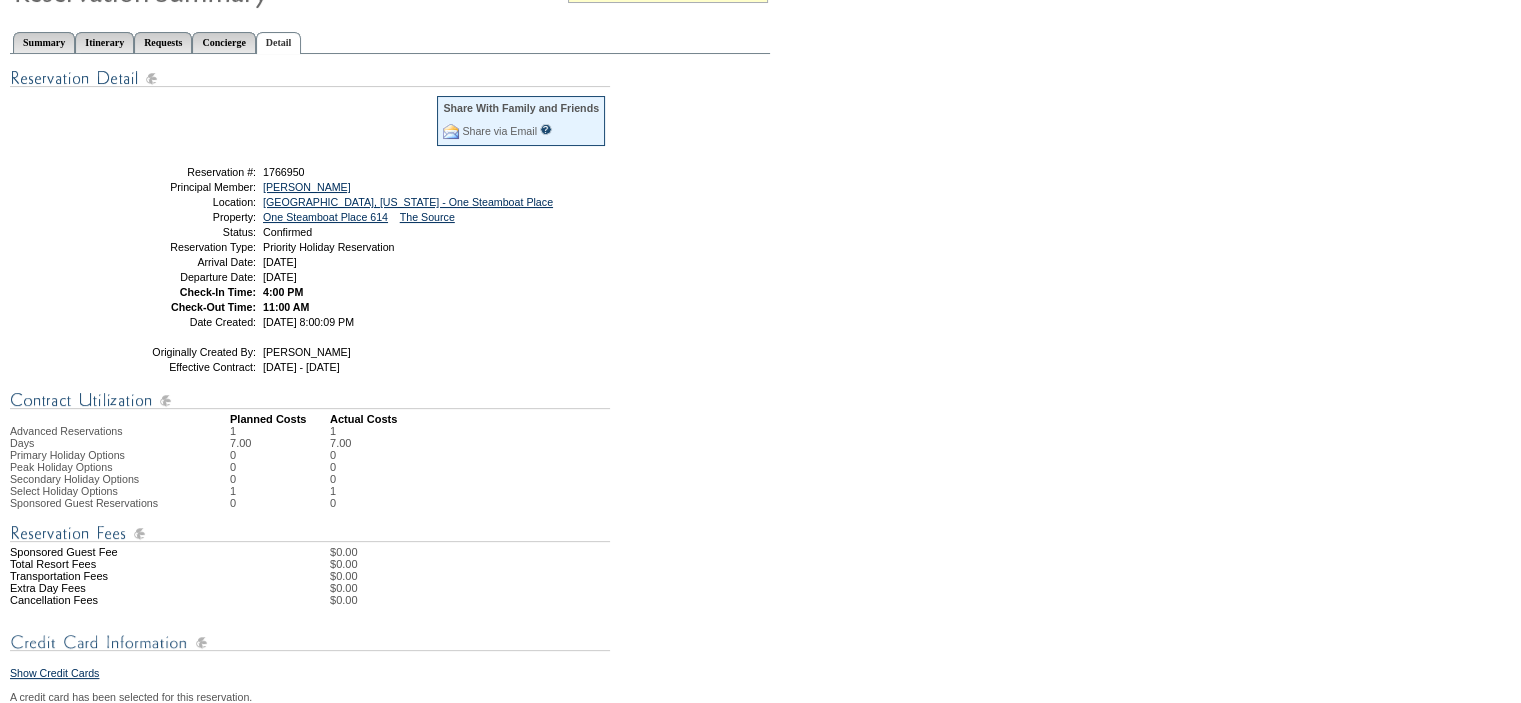 click on "Originally Created By:
Drayer, James F.
Effective Contract:
10/1/2026 - 9/30/2027" at bounding box center (360, 359) 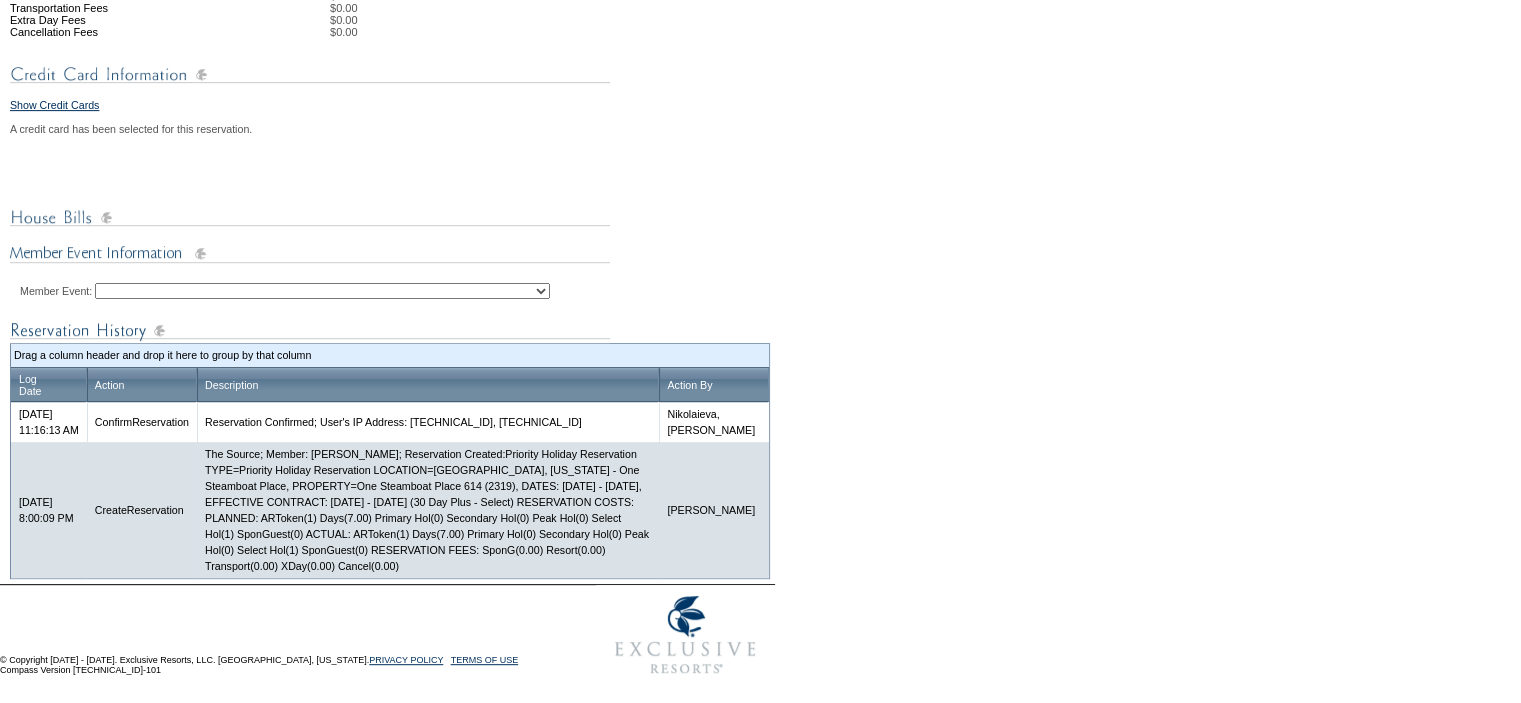 scroll, scrollTop: 815, scrollLeft: 0, axis: vertical 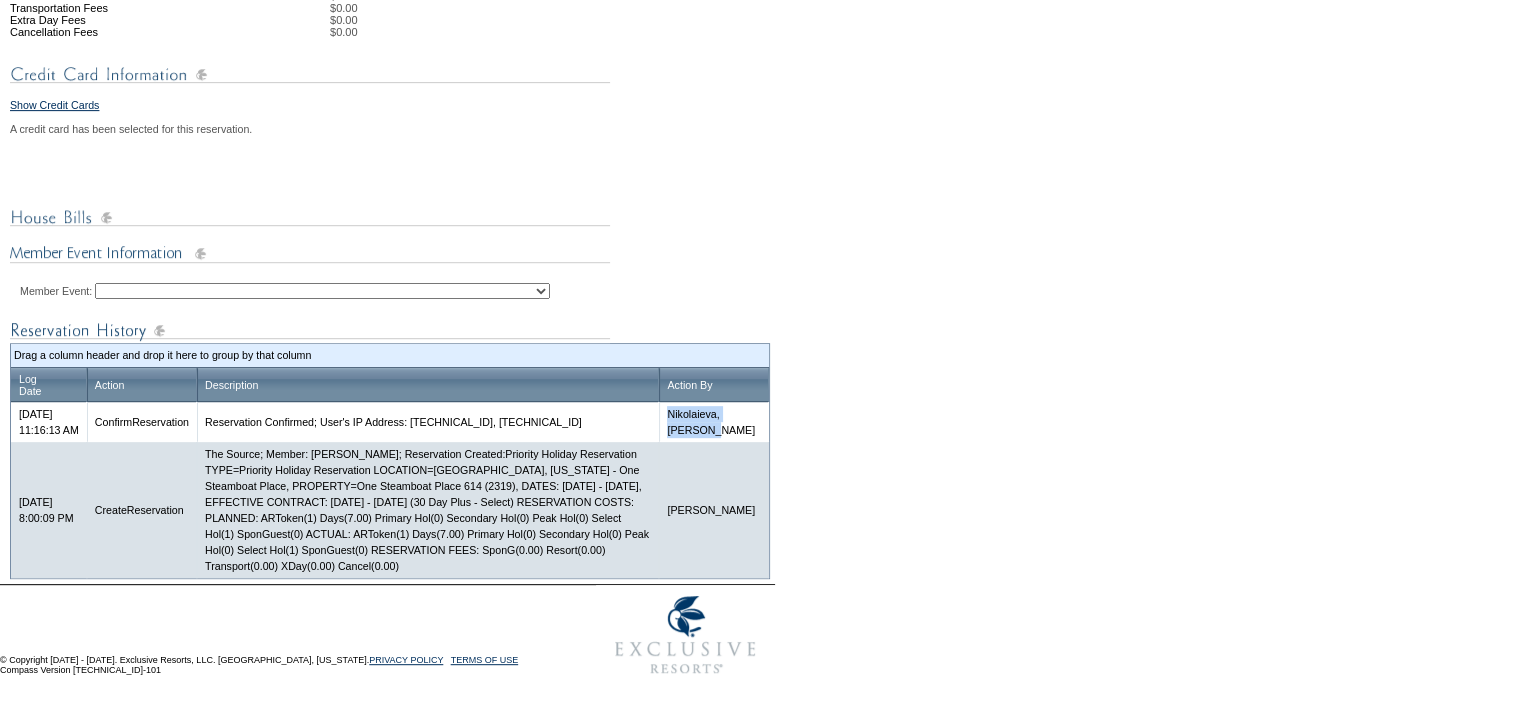 drag, startPoint x: 743, startPoint y: 419, endPoint x: 700, endPoint y: 393, distance: 50.24938 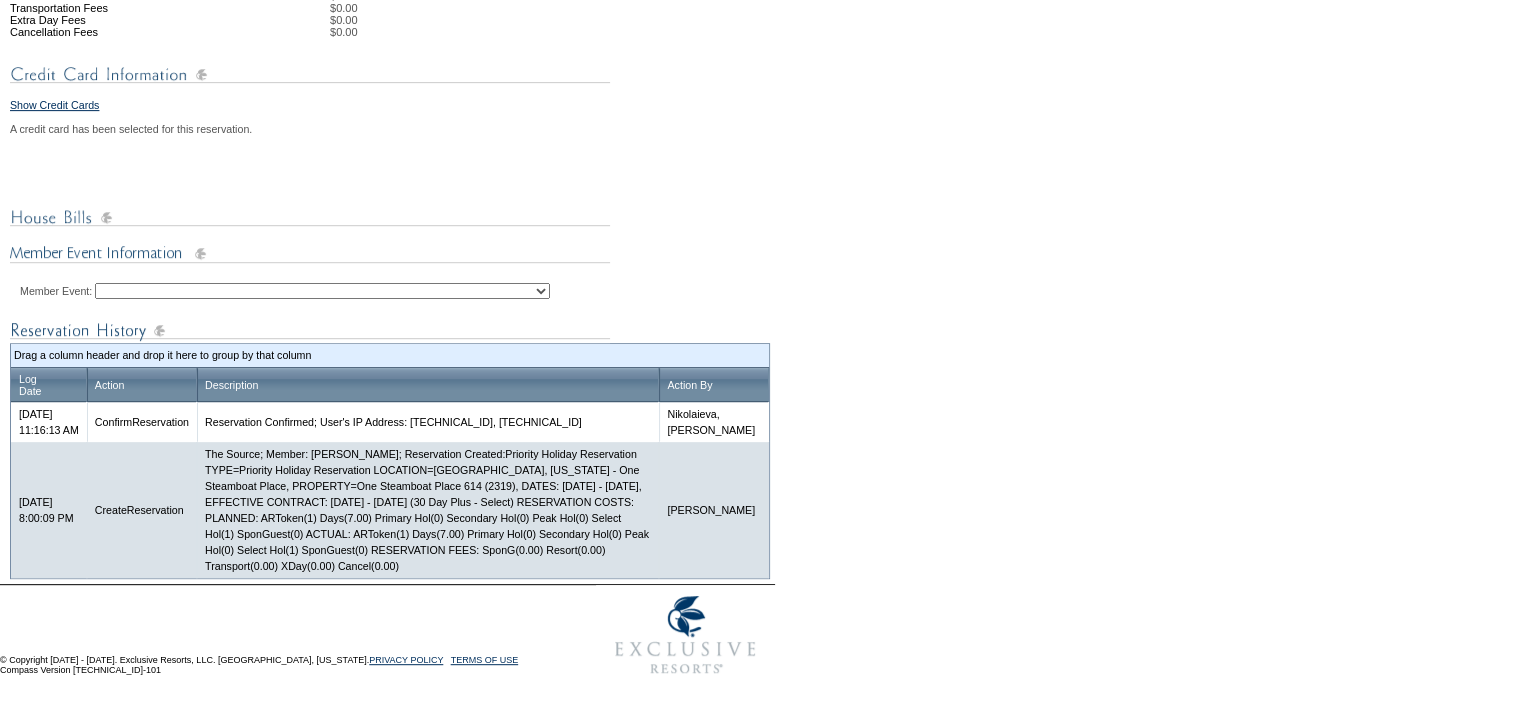 click on "The Source; Member: James Drayer; Reservation Created:Priority Holiday Reservation TYPE=Priority Holiday Reservation LOCATION=Steamboat Springs, Colorado - One Steamboat Place, PROPERTY=One Steamboat Place 614 (2319), DATES: 3/14/2027 - 3/21/2027, EFFECTIVE CONTRACT: 10/1/2026 - 9/30/2027 (30 Day Plus - Select) RESERVATION COSTS: PLANNED: ARToken(1) Days(7.00) Primary Hol(0) Secondary Hol(0) Peak Hol(0) Select Hol(1) SponGuest(0) ACTUAL: ARToken(1) Days(7.00) Primary Hol(0) Secondary Hol(0) Peak Hol(0) Select Hol(1) SponGuest(0) RESERVATION FEES: SponG(0.00) Resort(0.00) Transport(0.00) XDay(0.00) Cancel(0.00)" at bounding box center [428, 510] 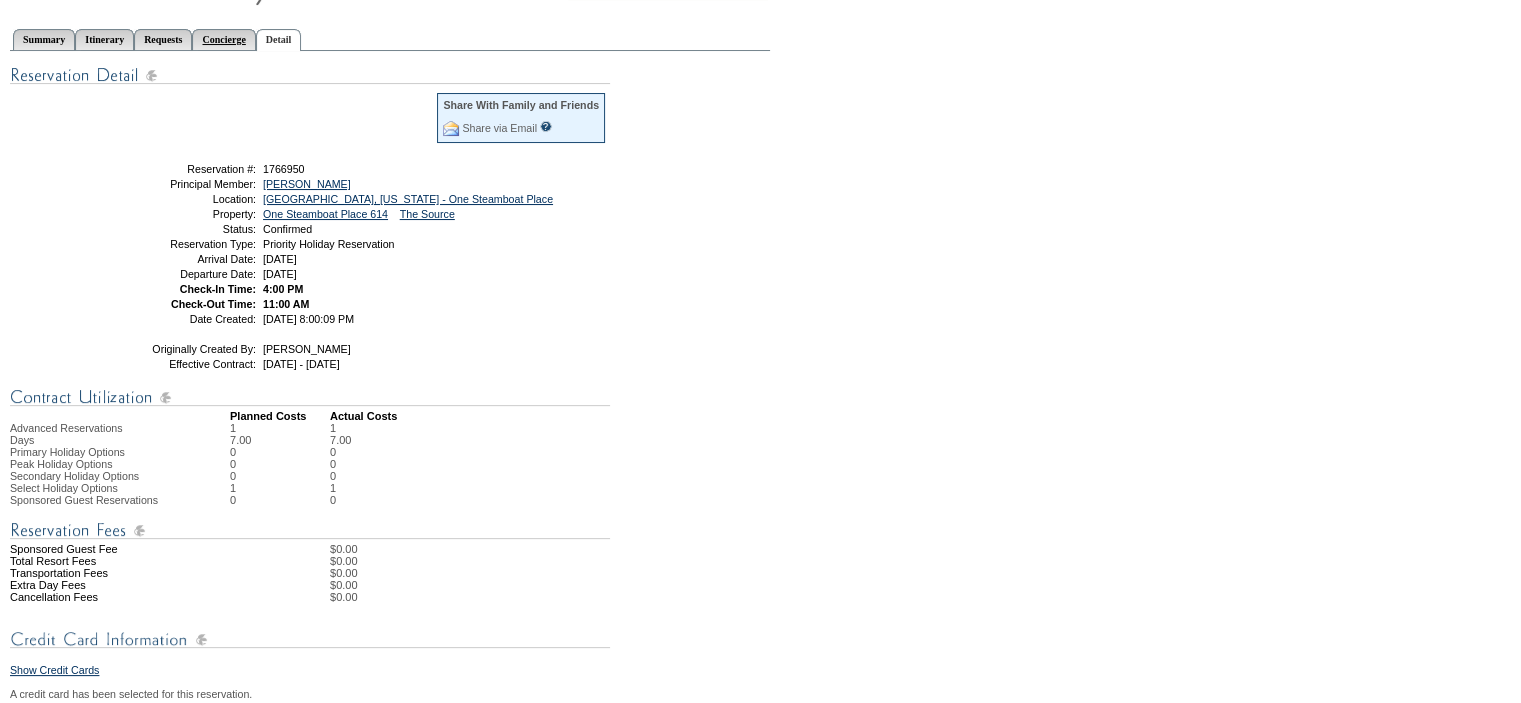 scroll, scrollTop: 115, scrollLeft: 0, axis: vertical 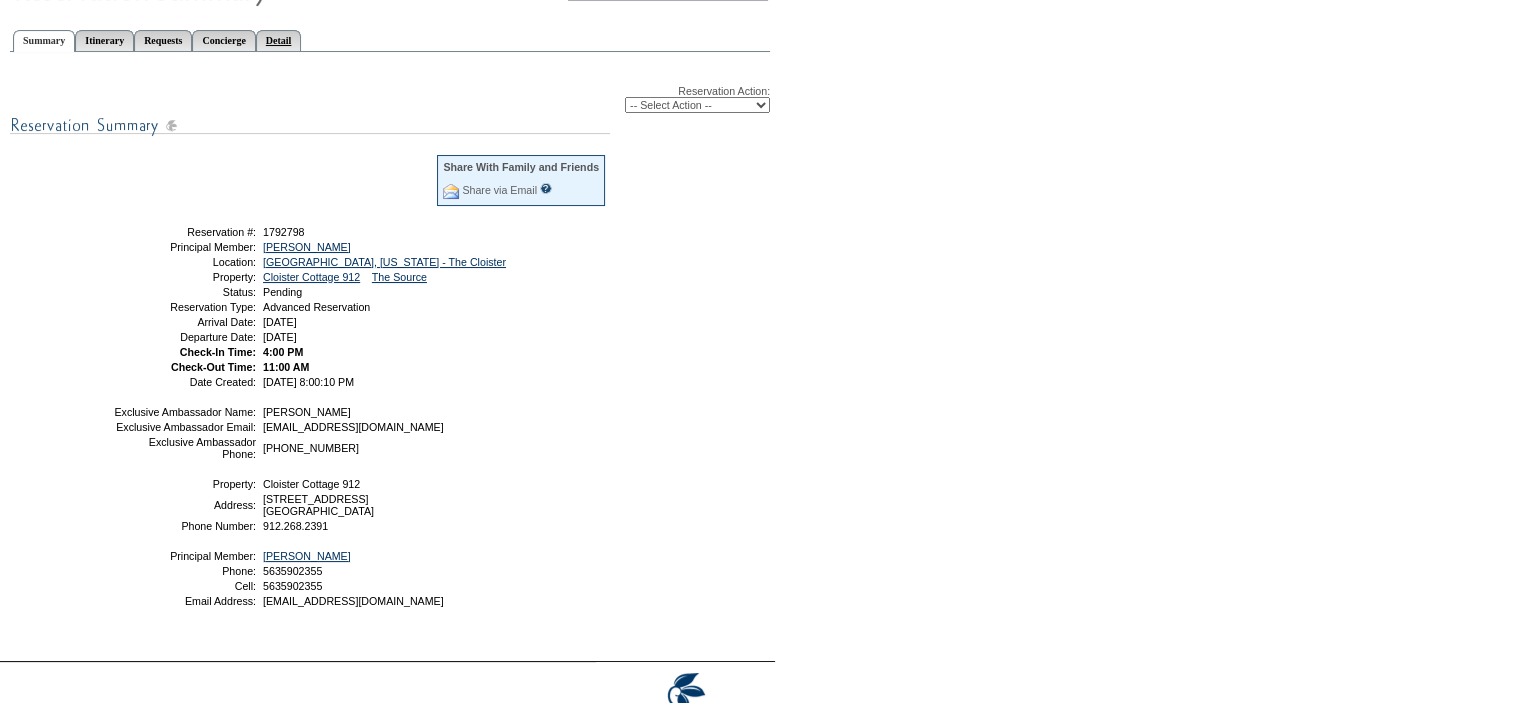 click on "Detail" at bounding box center [279, 40] 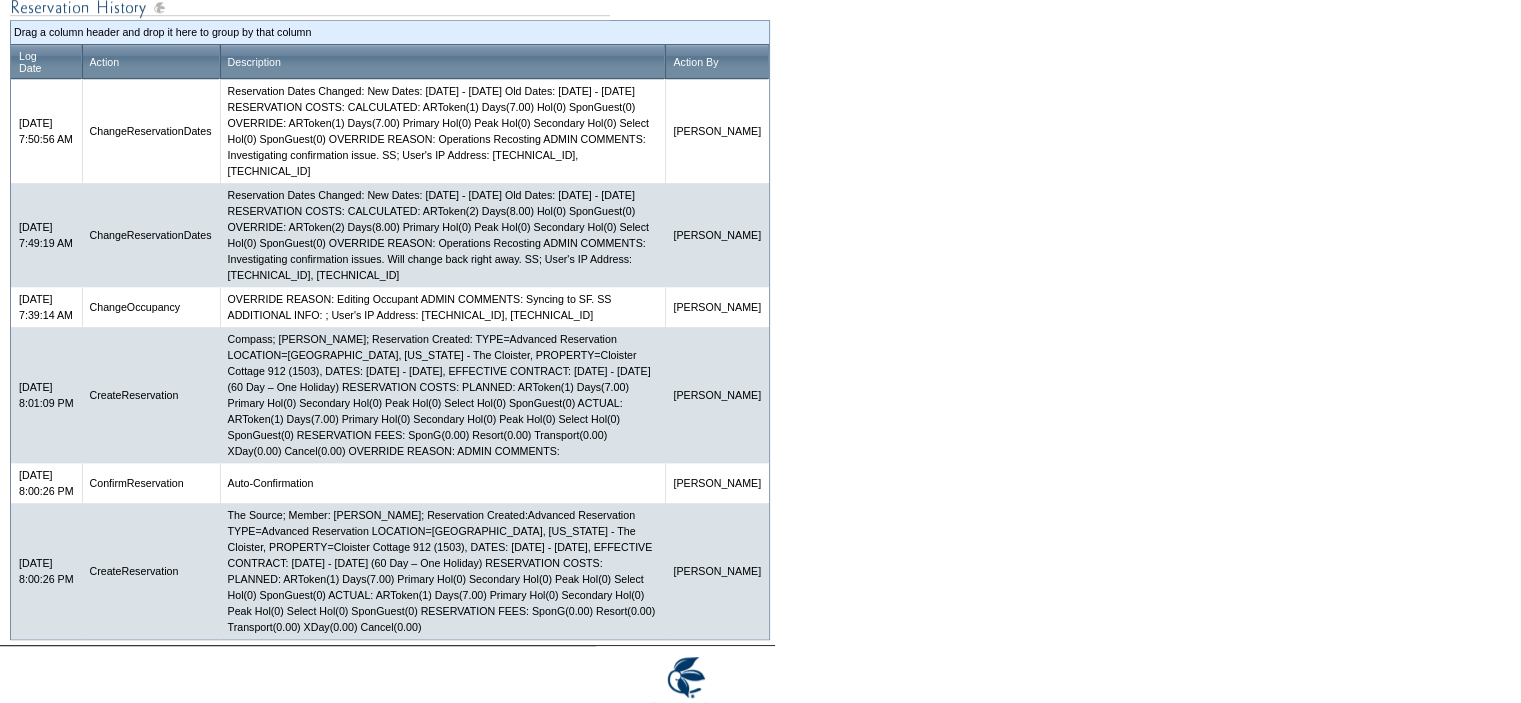 scroll, scrollTop: 1208, scrollLeft: 0, axis: vertical 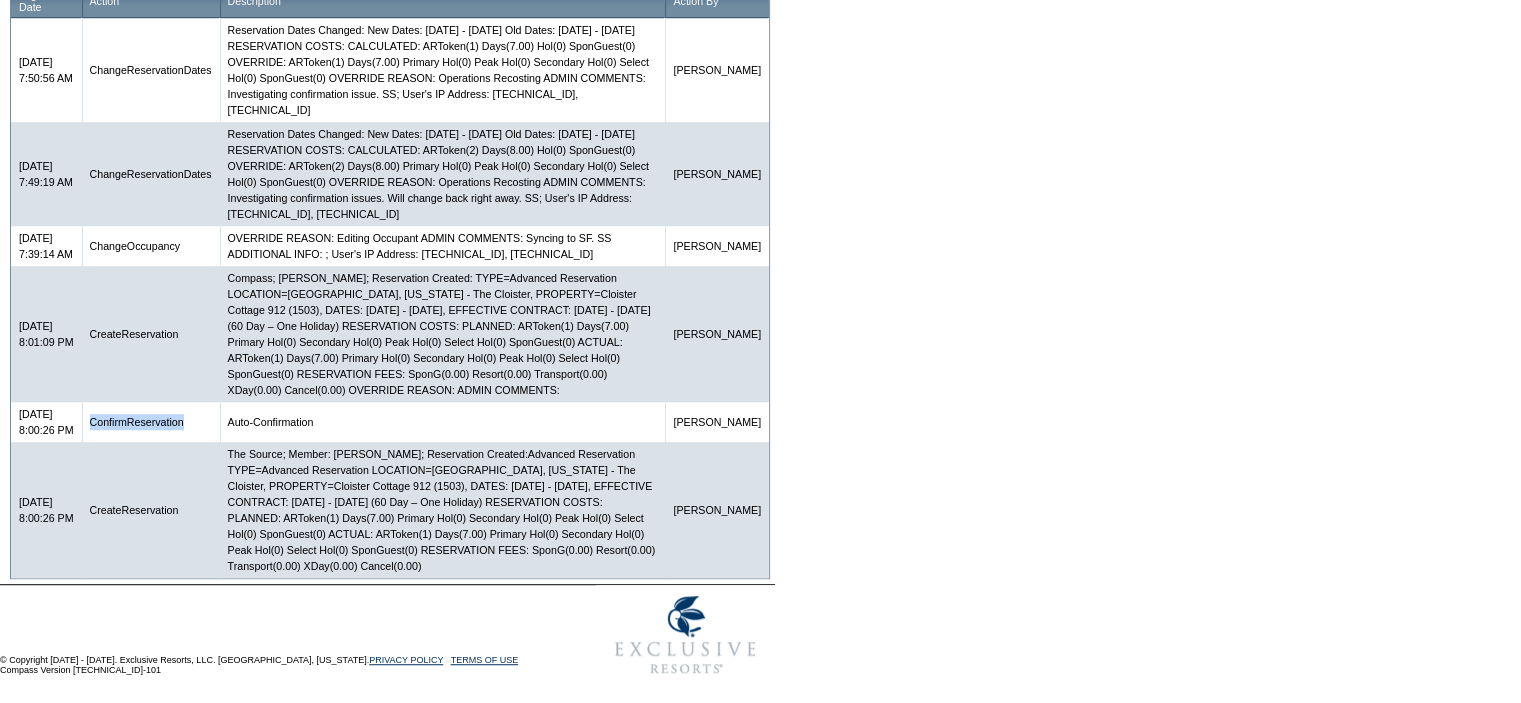 drag, startPoint x: 94, startPoint y: 419, endPoint x: 205, endPoint y: 414, distance: 111.11256 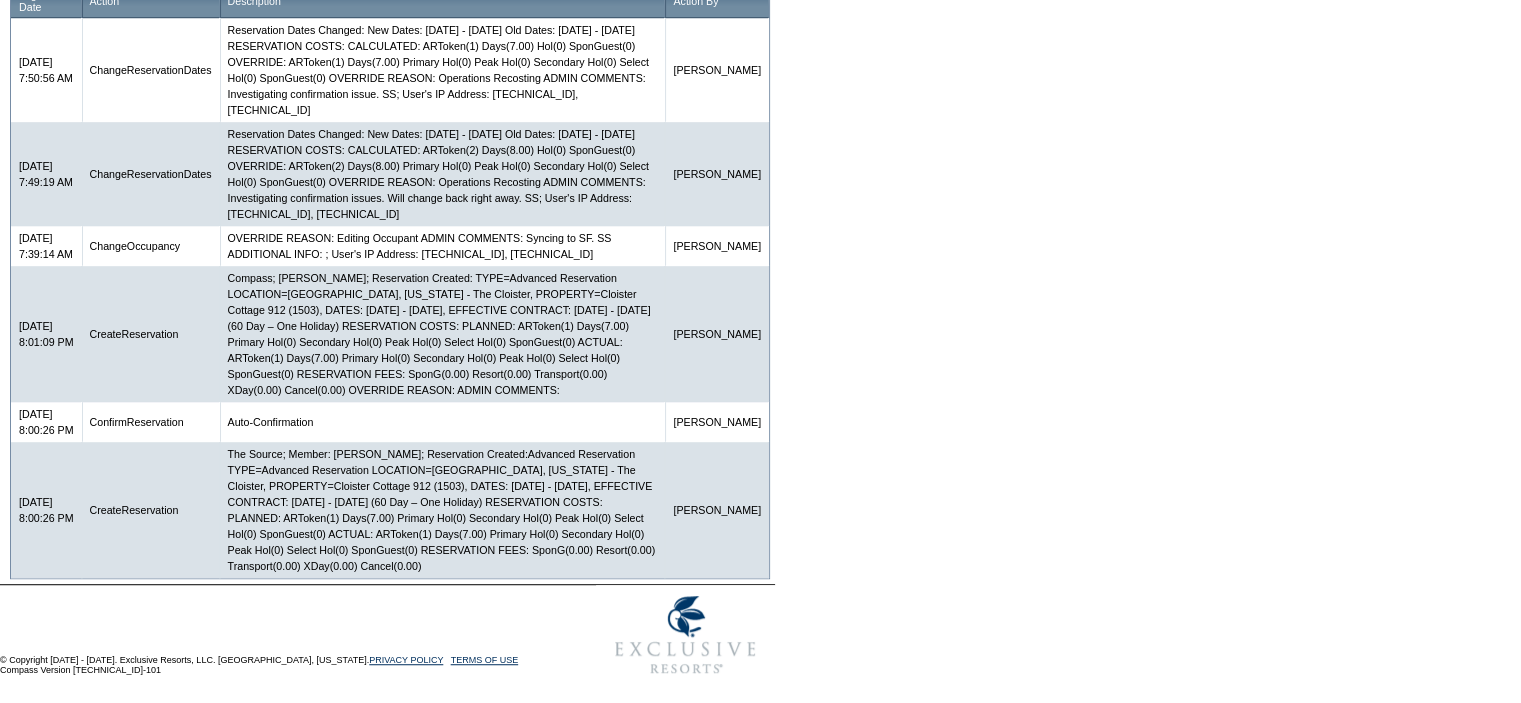 scroll, scrollTop: 1230, scrollLeft: 0, axis: vertical 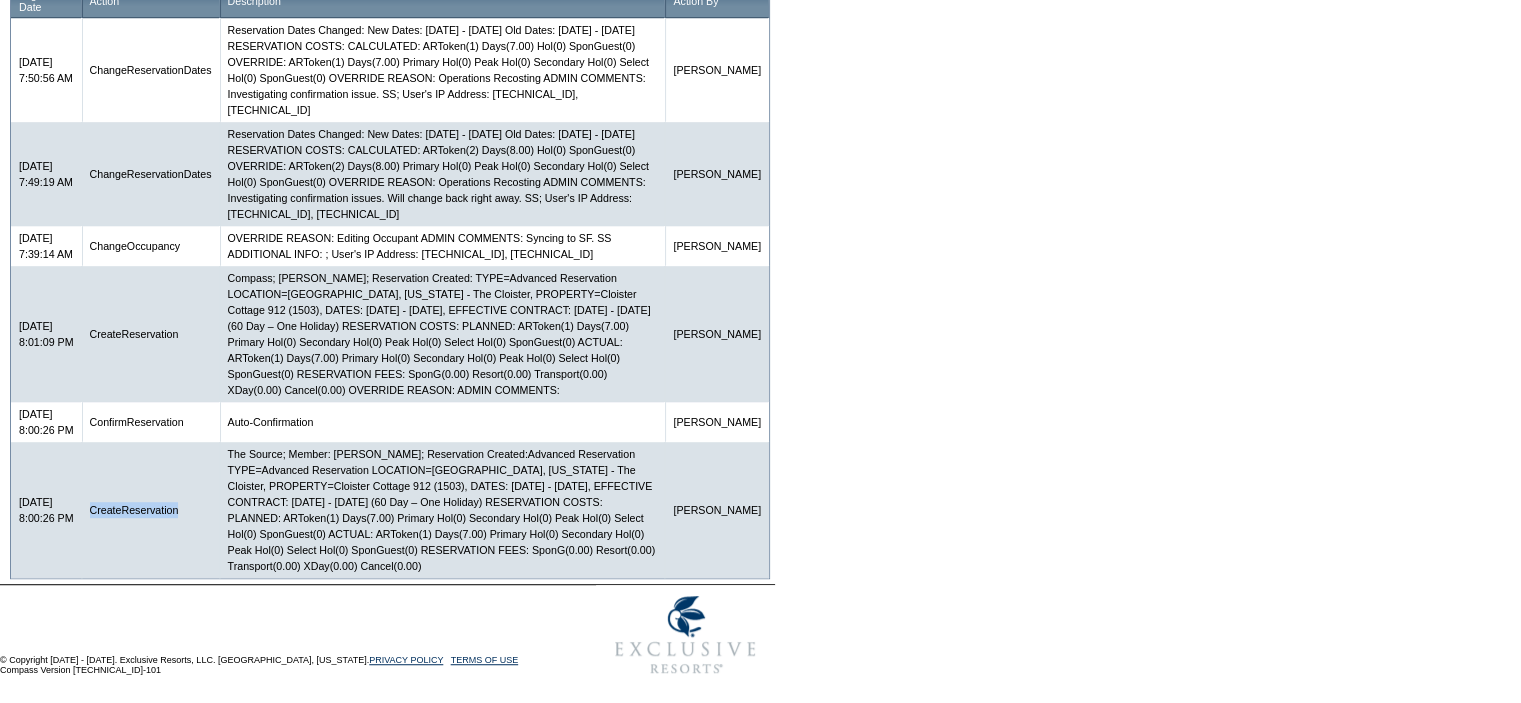 click on "CreateReservation" at bounding box center (151, 510) 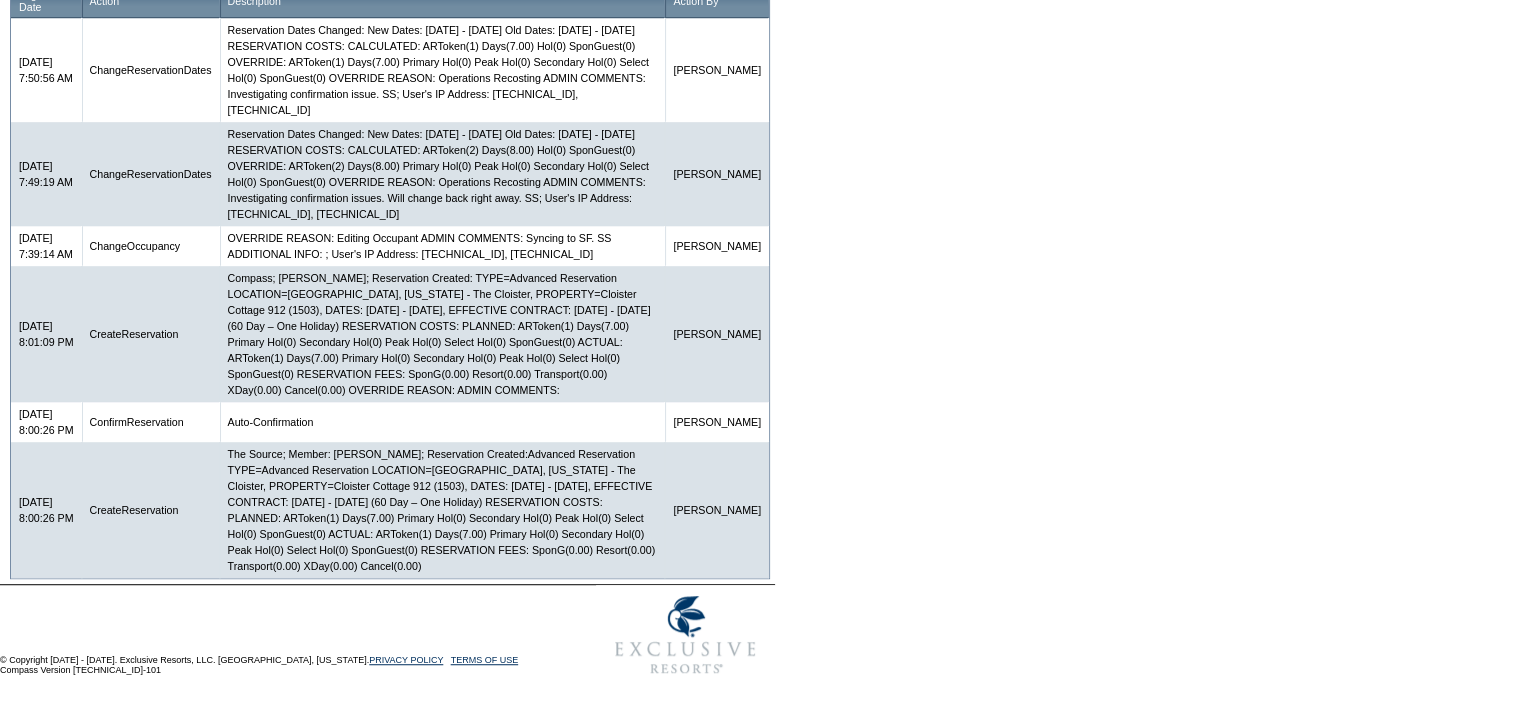 click on "ConfirmReservation" at bounding box center [151, 422] 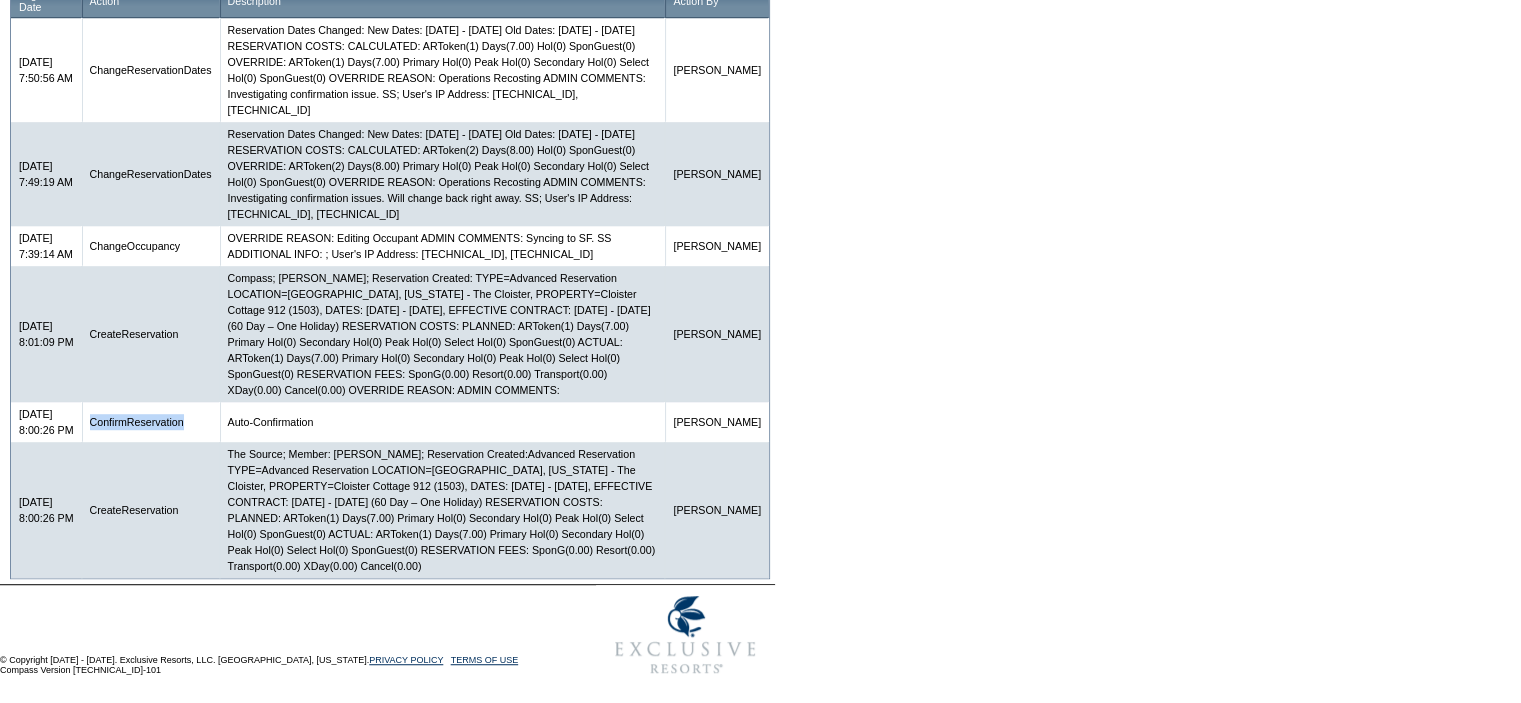 click on "ConfirmReservation" at bounding box center [151, 422] 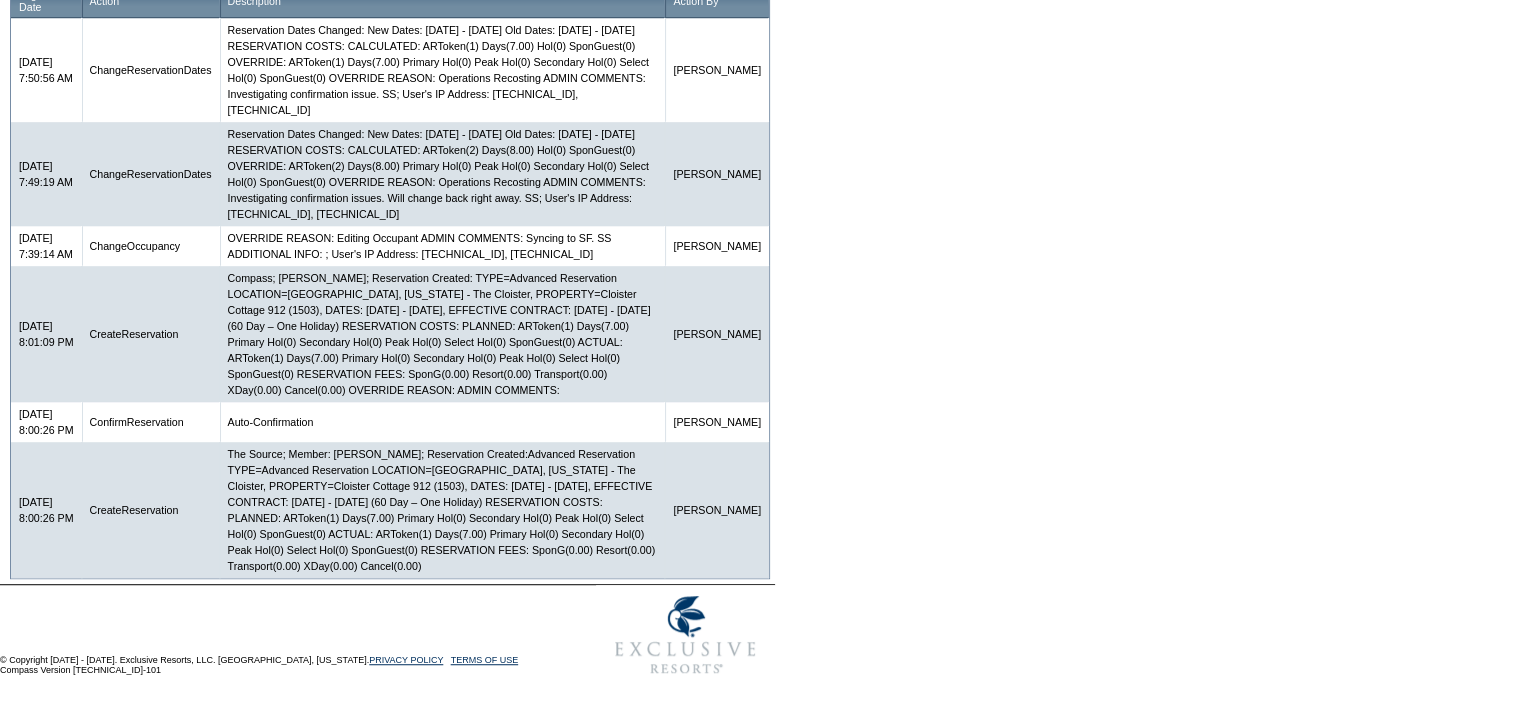 click on "CreateReservation" at bounding box center [151, 334] 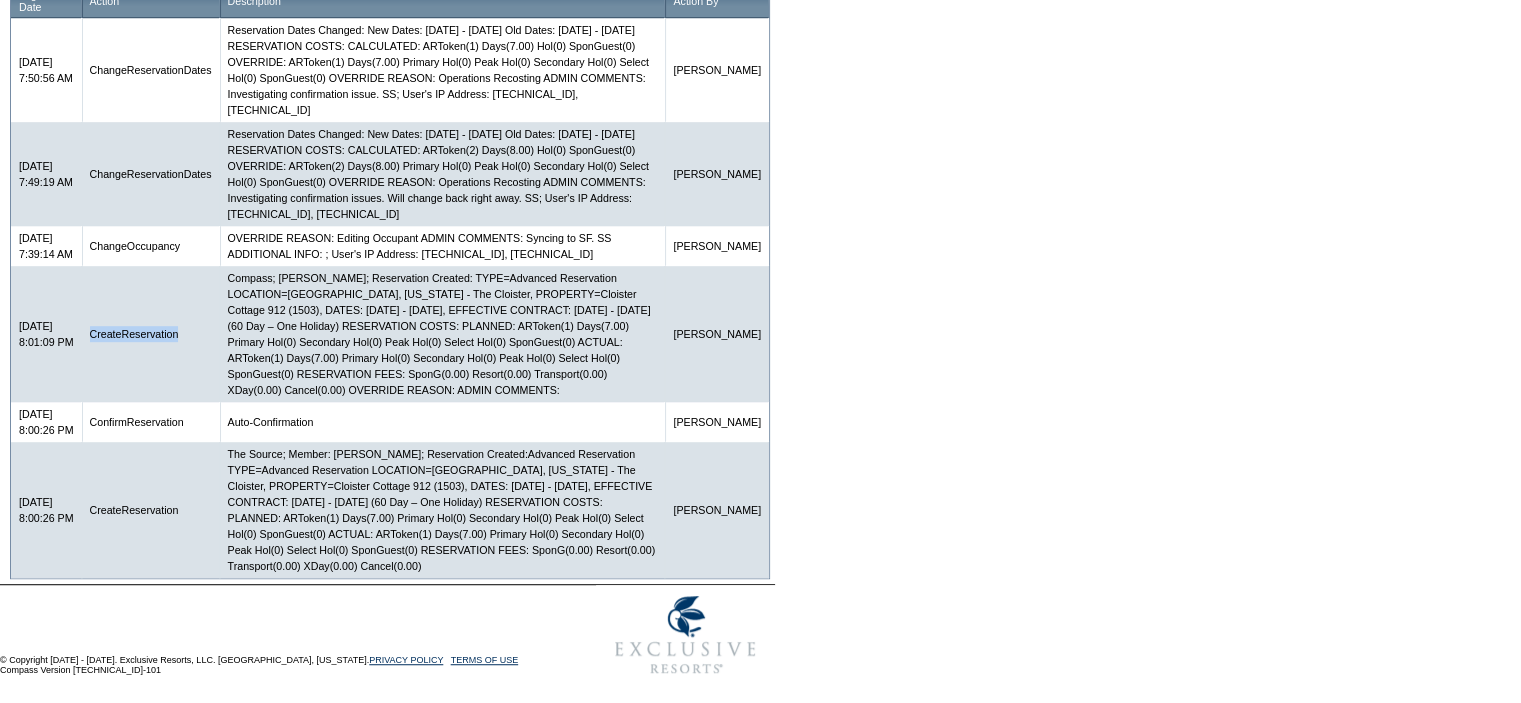 click on "CreateReservation" at bounding box center [151, 334] 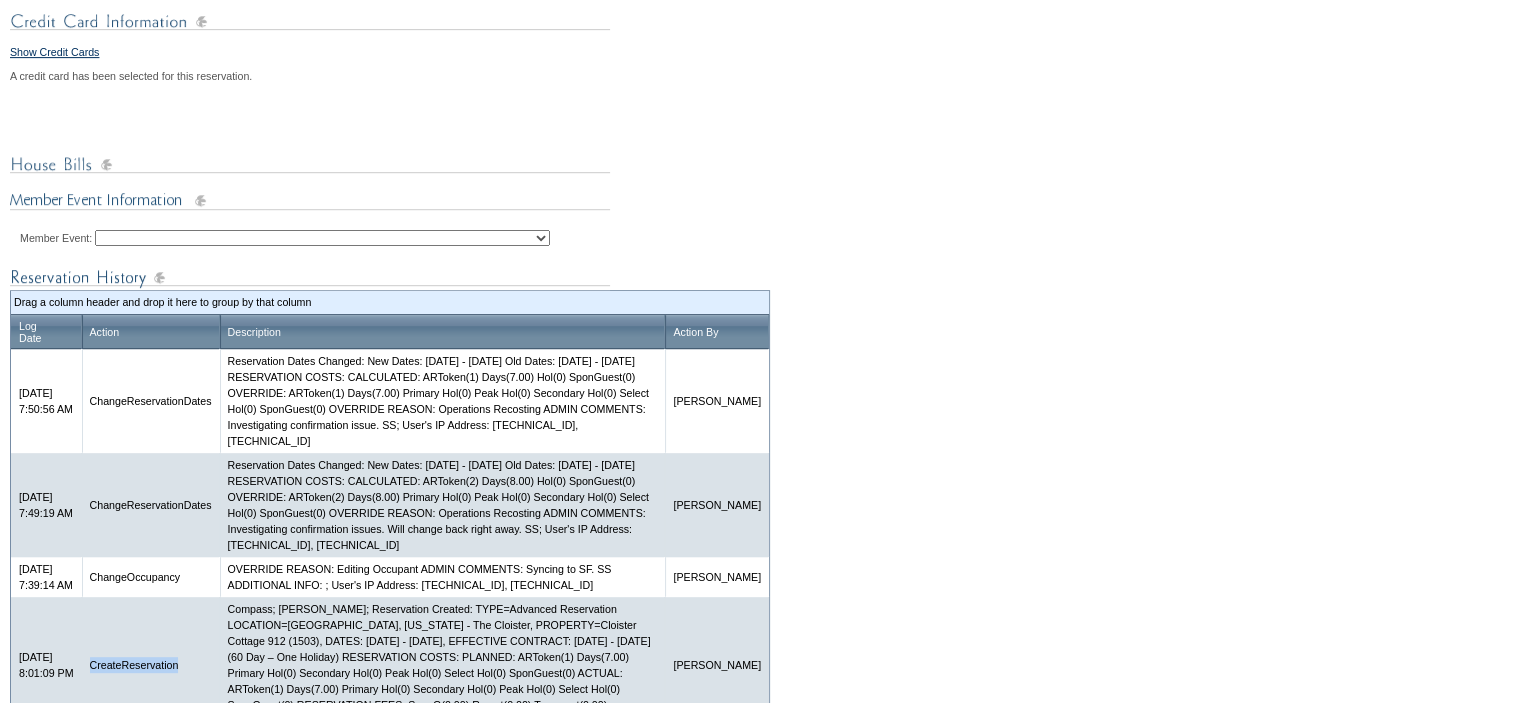 scroll, scrollTop: 1030, scrollLeft: 0, axis: vertical 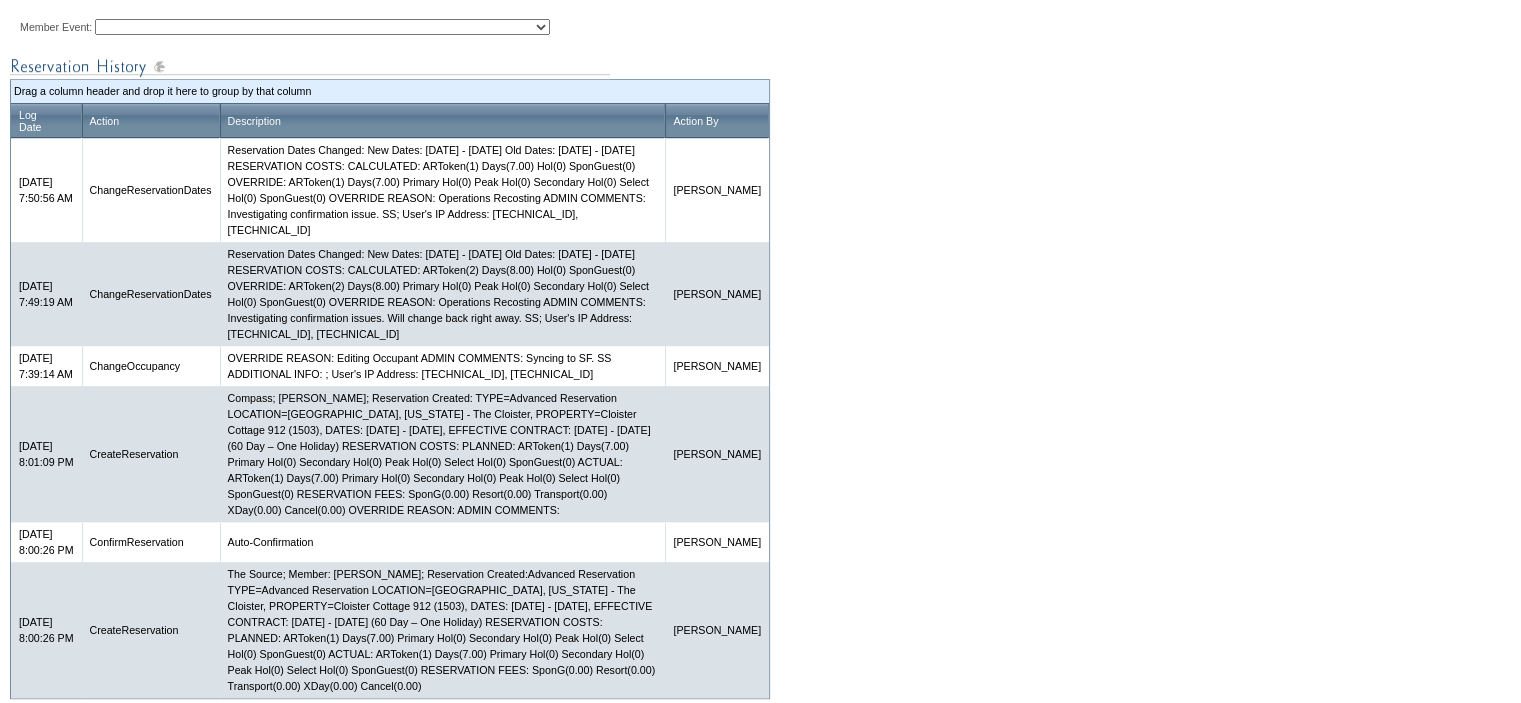 click on "ChangeOccupancy" at bounding box center (151, 366) 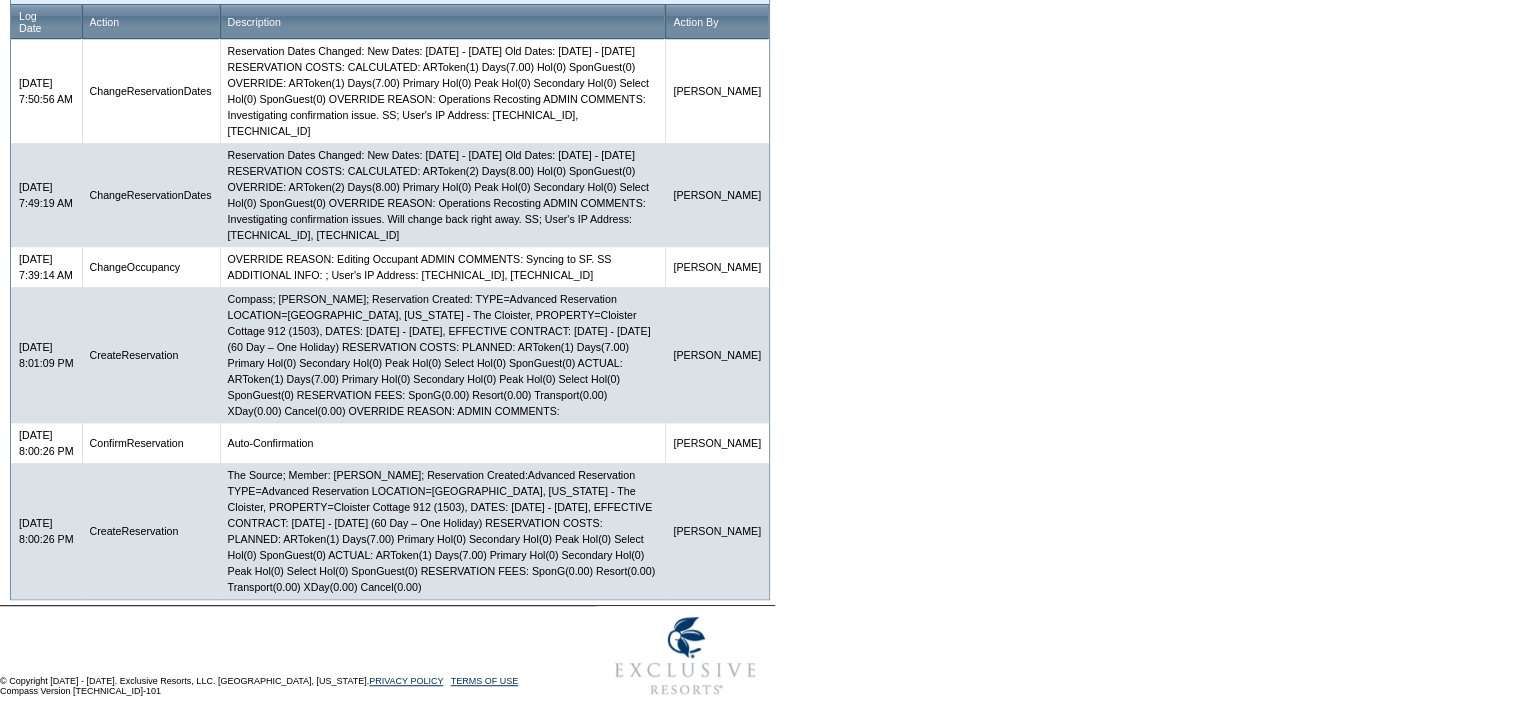 scroll, scrollTop: 930, scrollLeft: 0, axis: vertical 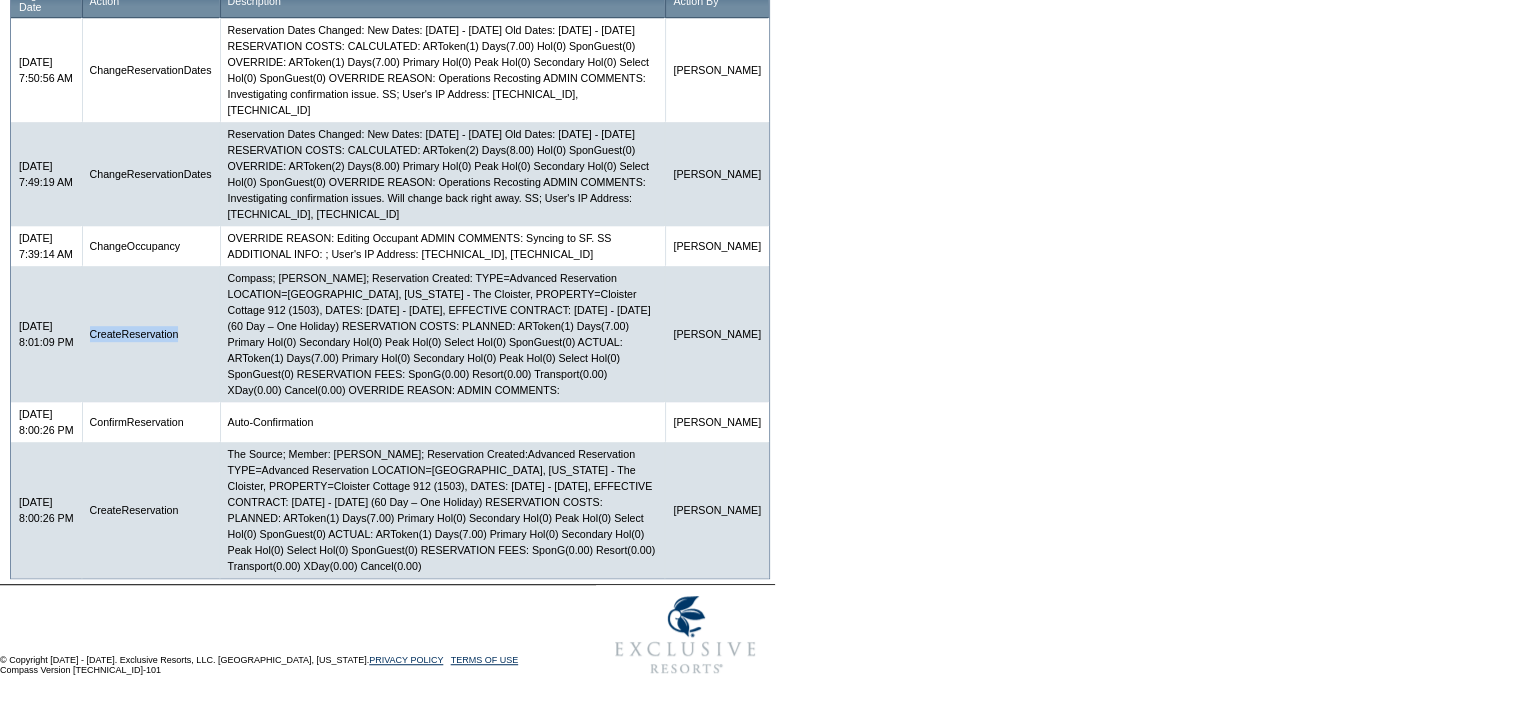 drag, startPoint x: 93, startPoint y: 304, endPoint x: 212, endPoint y: 299, distance: 119.104996 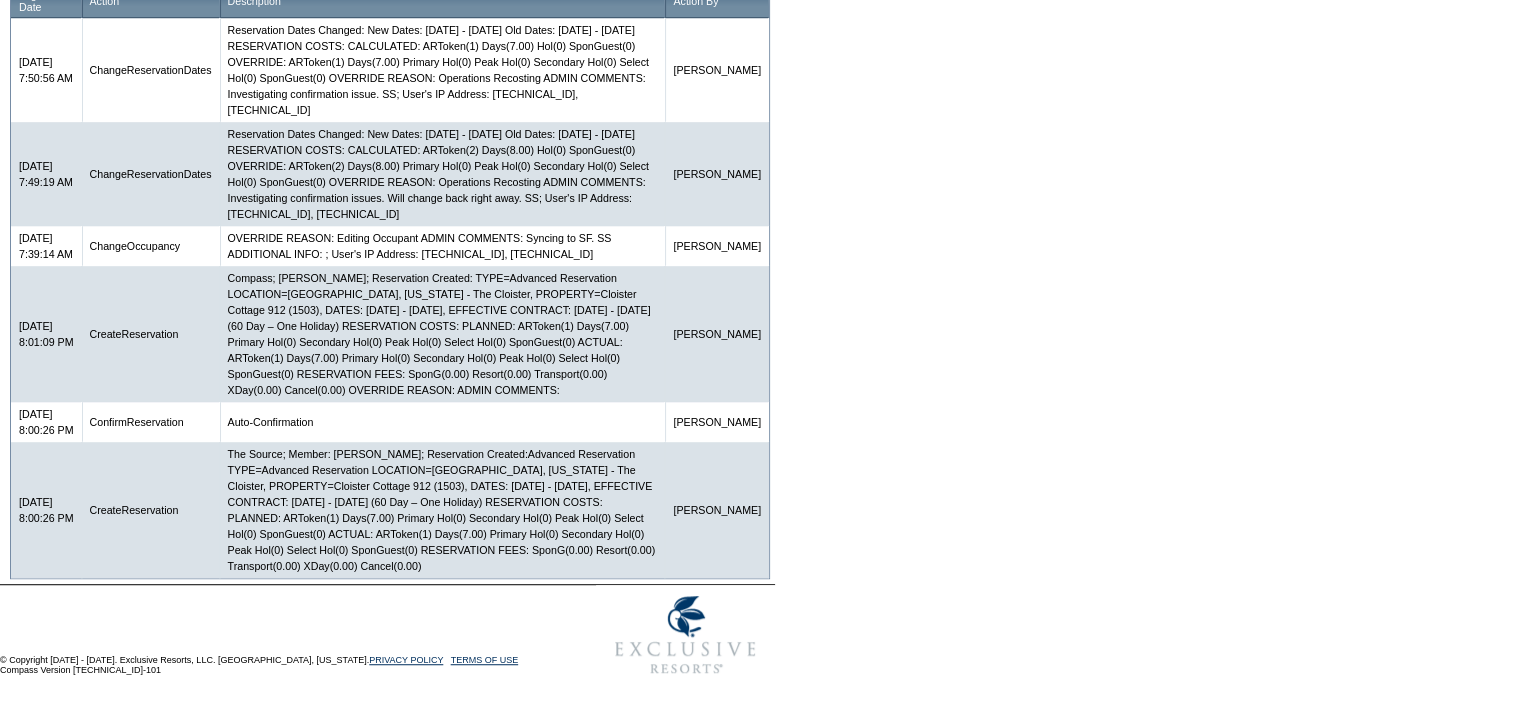 click on "CreateReservation" at bounding box center (151, 510) 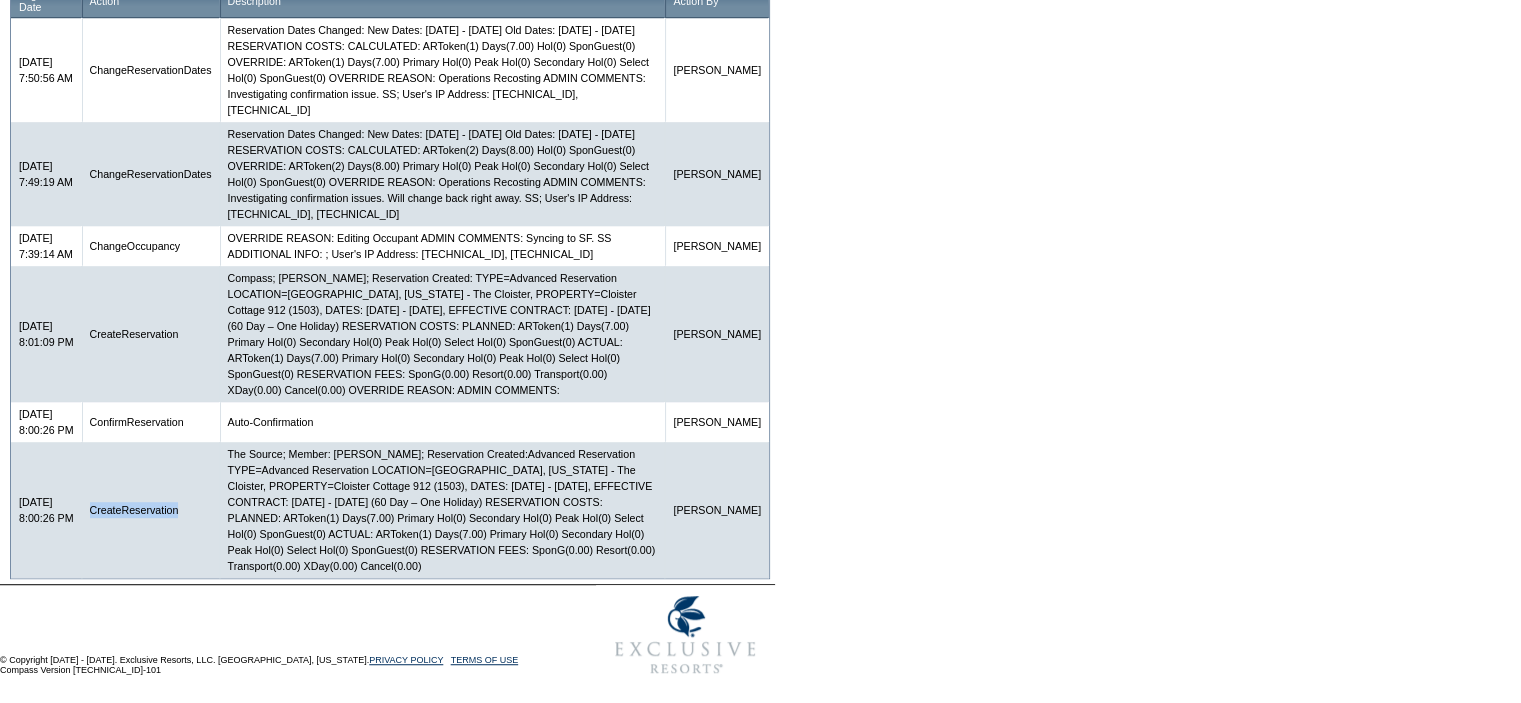 click on "CreateReservation" at bounding box center (151, 510) 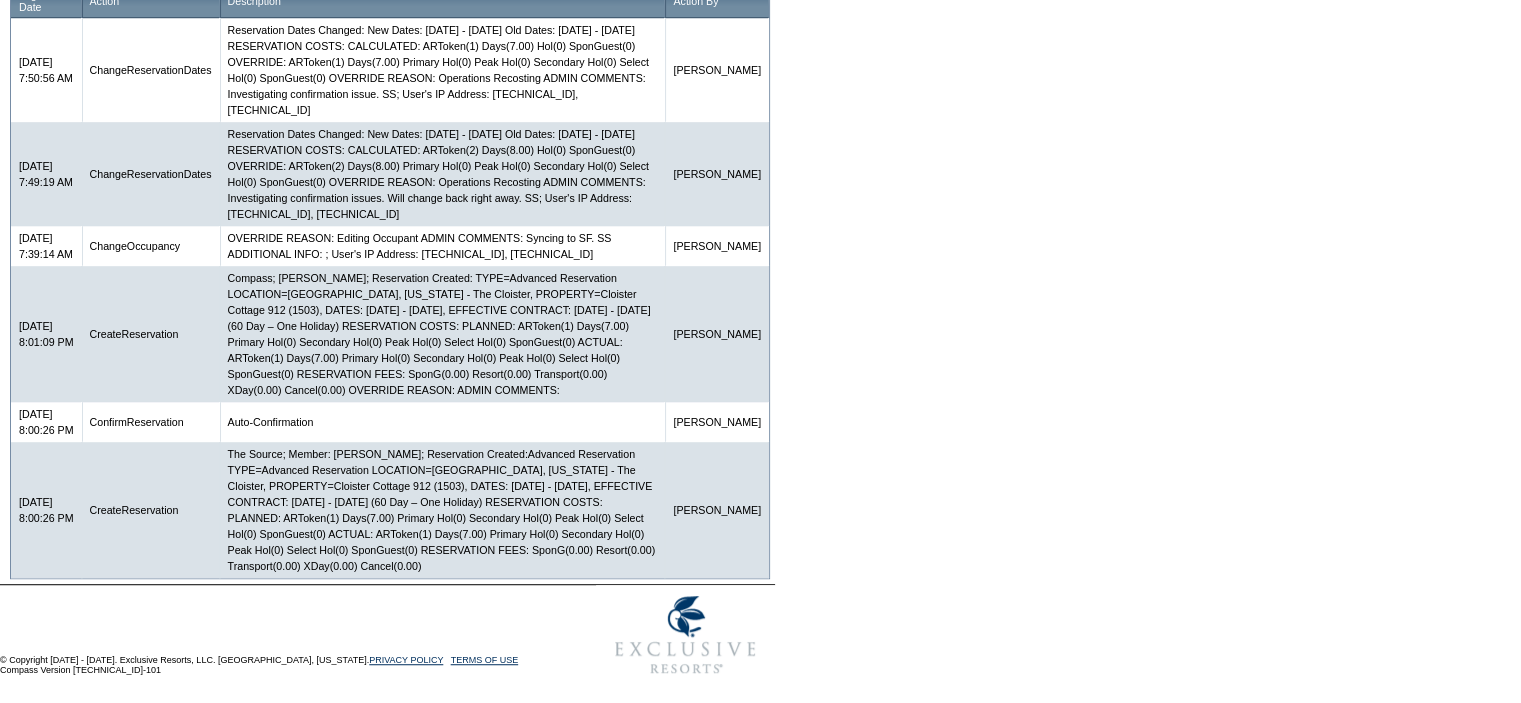 click on "CreateReservation" at bounding box center [151, 334] 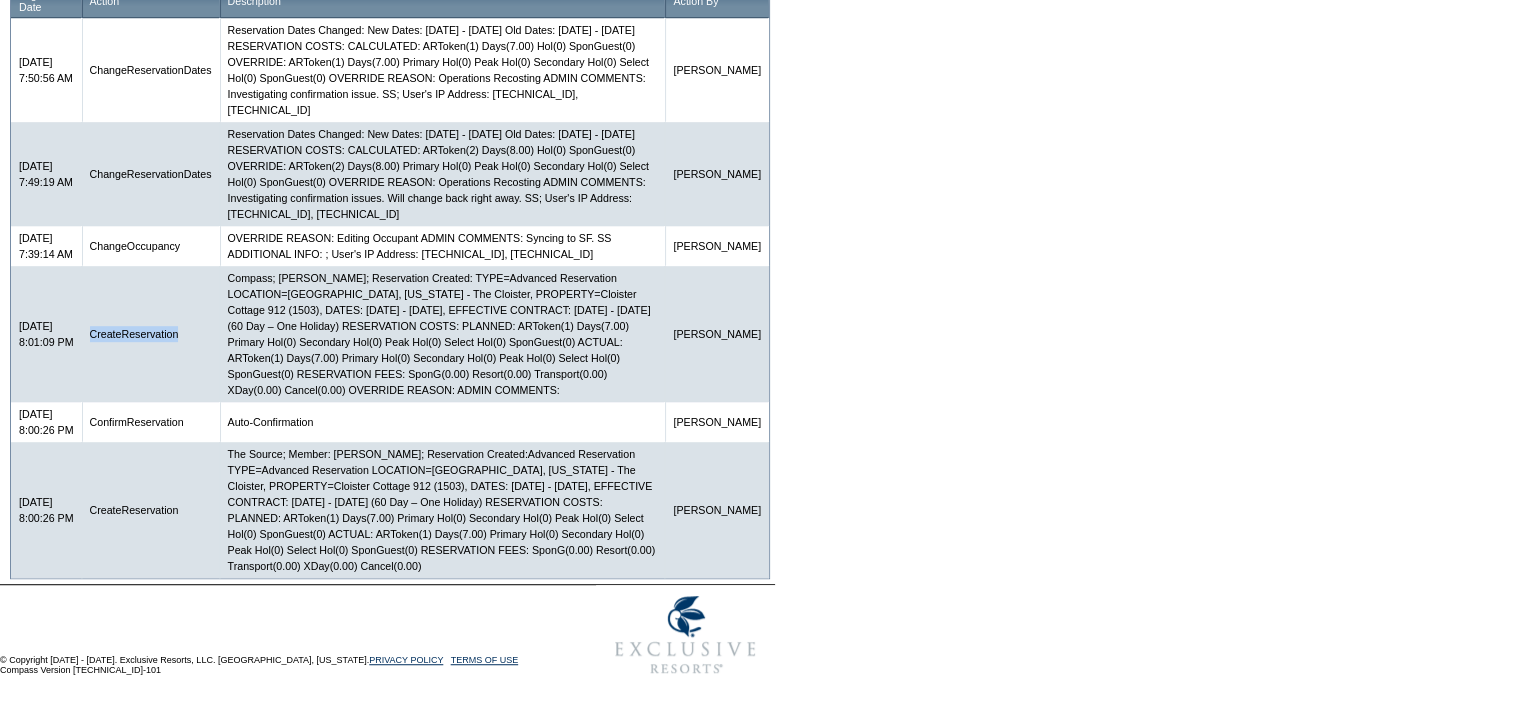 click on "CreateReservation" at bounding box center (151, 334) 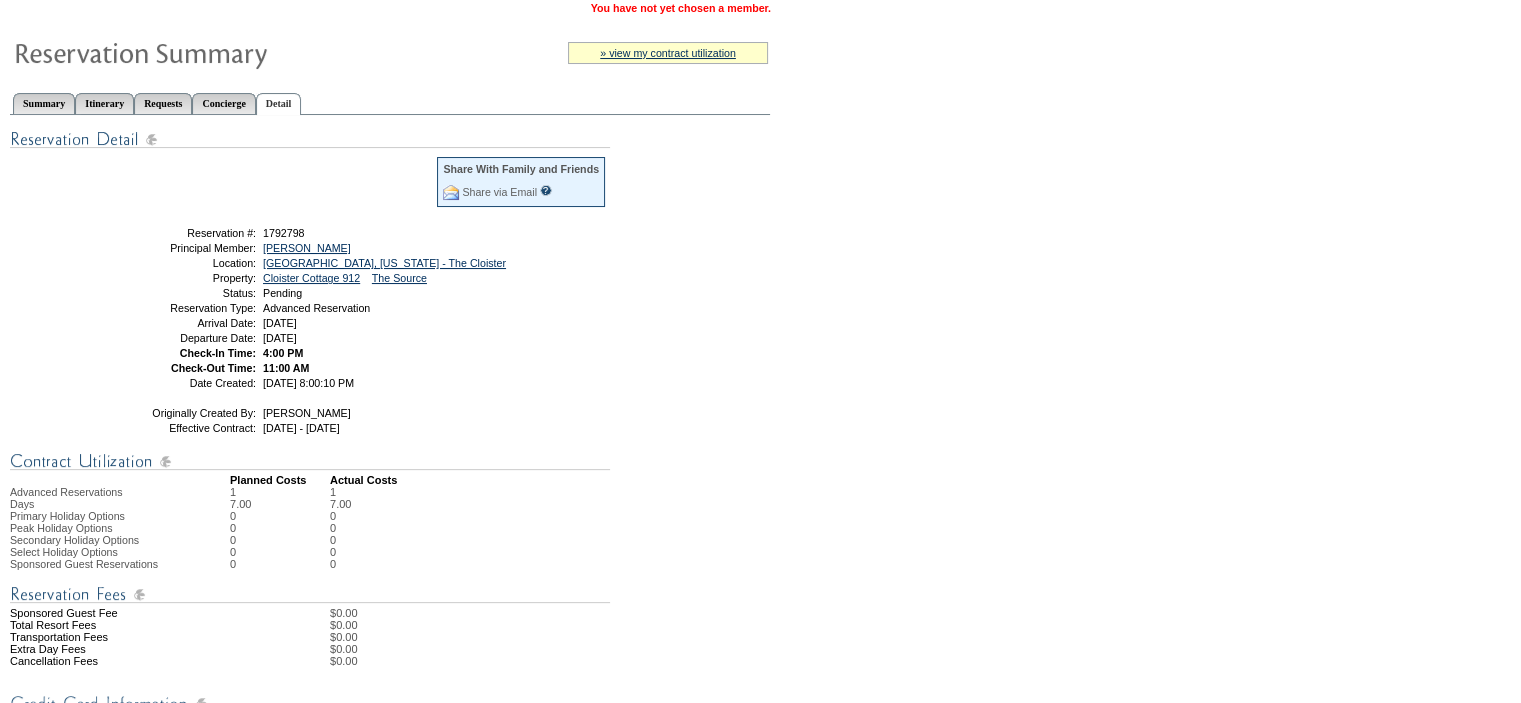 scroll, scrollTop: 130, scrollLeft: 0, axis: vertical 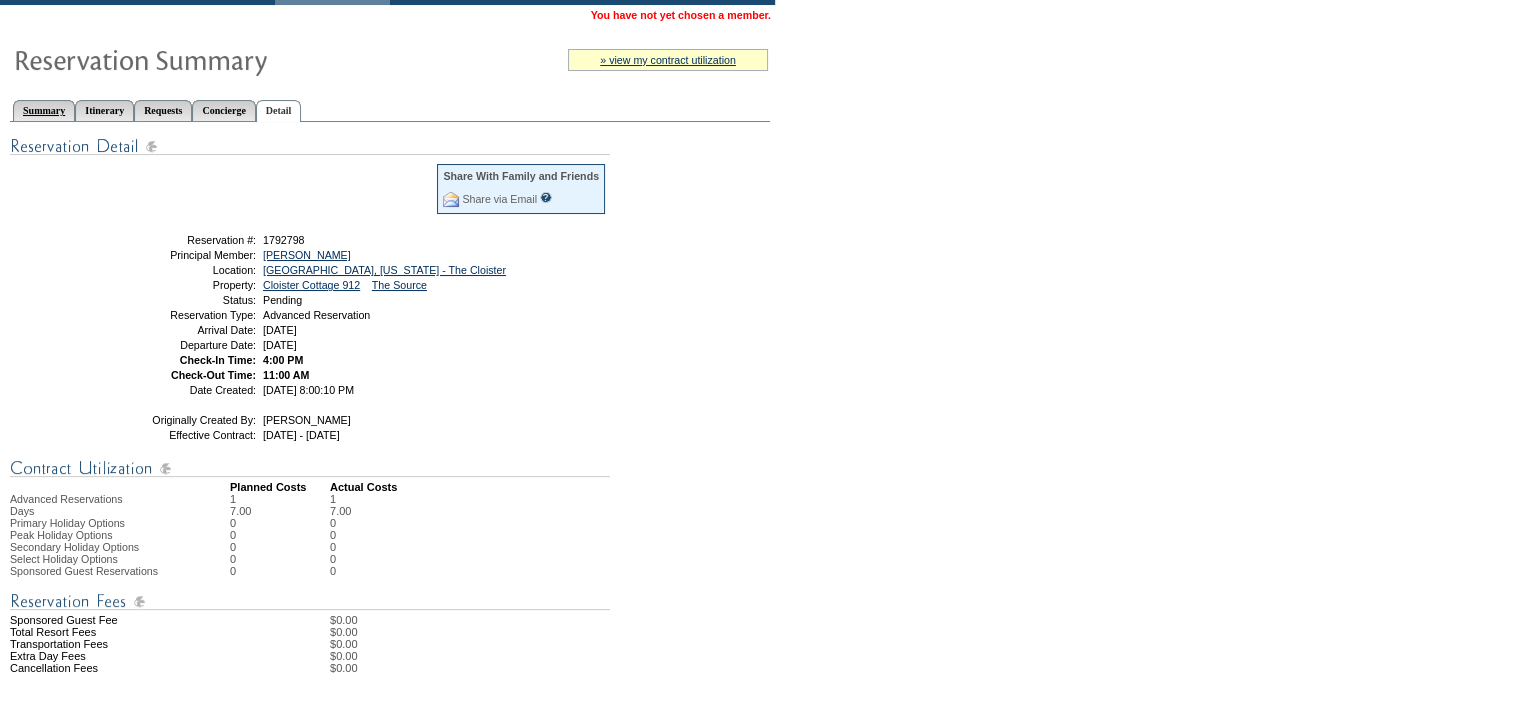 click on "Summary" at bounding box center [44, 110] 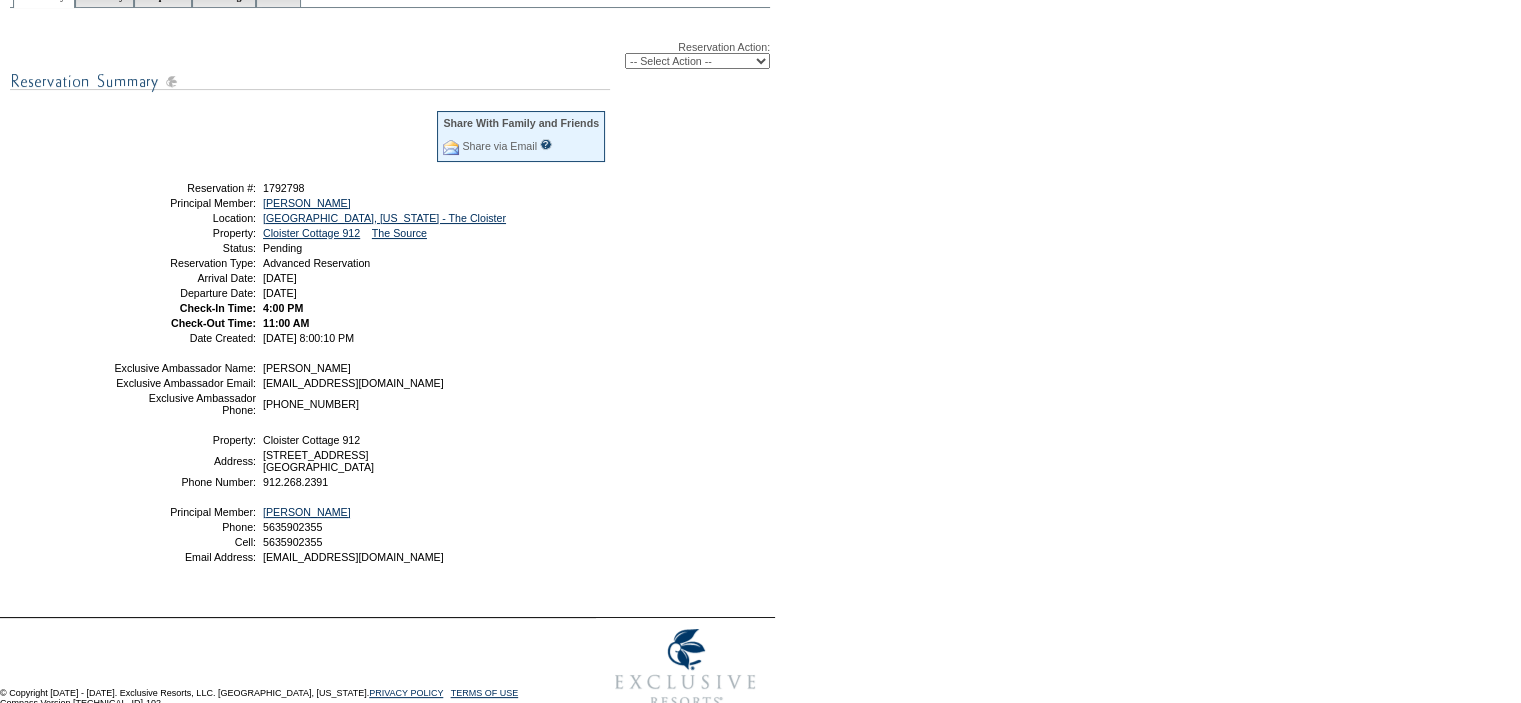 scroll, scrollTop: 209, scrollLeft: 0, axis: vertical 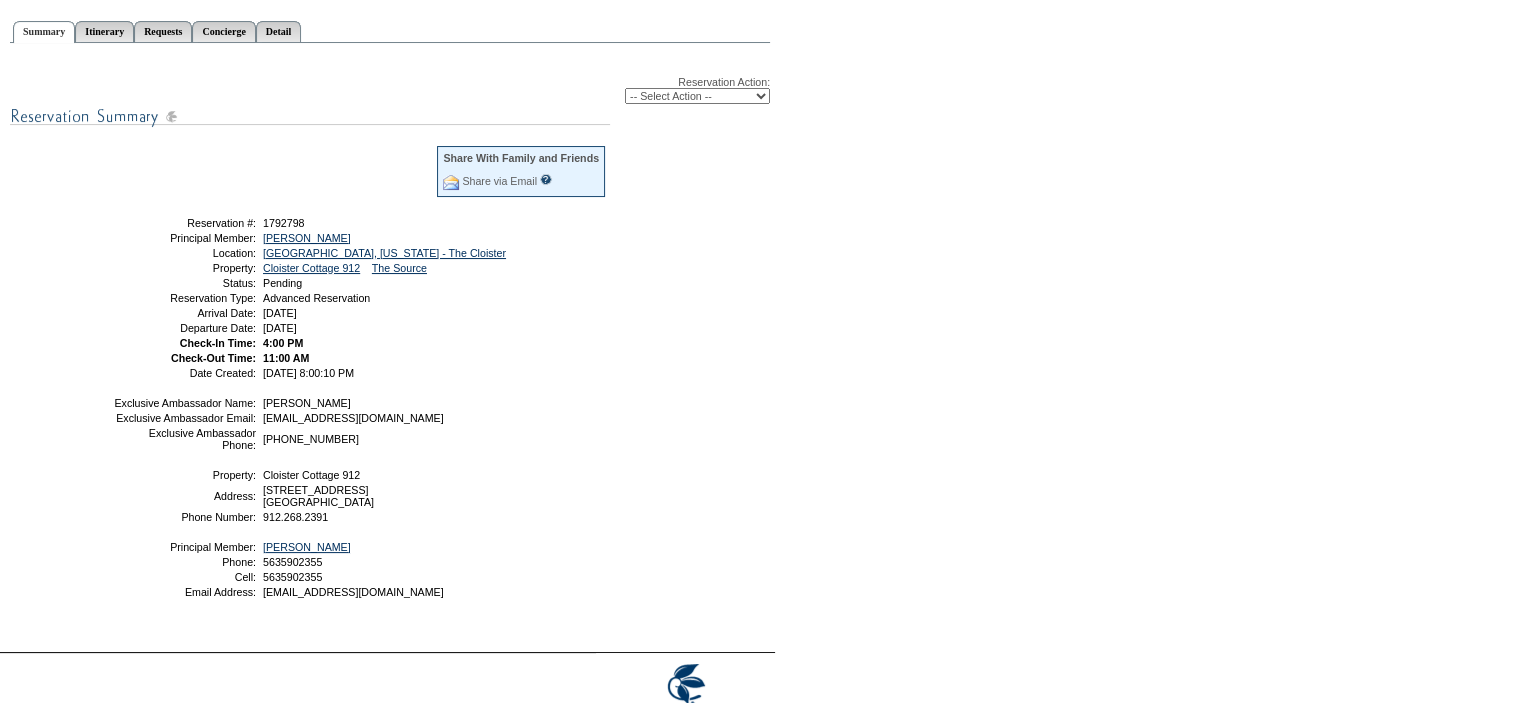 click on "-- Select Action --
Modify Reservation Dates
Modify Reservation Cost
Modify Occupancy
Change Club Property
Cancel Reservation
Confirm Reservation" at bounding box center (697, 96) 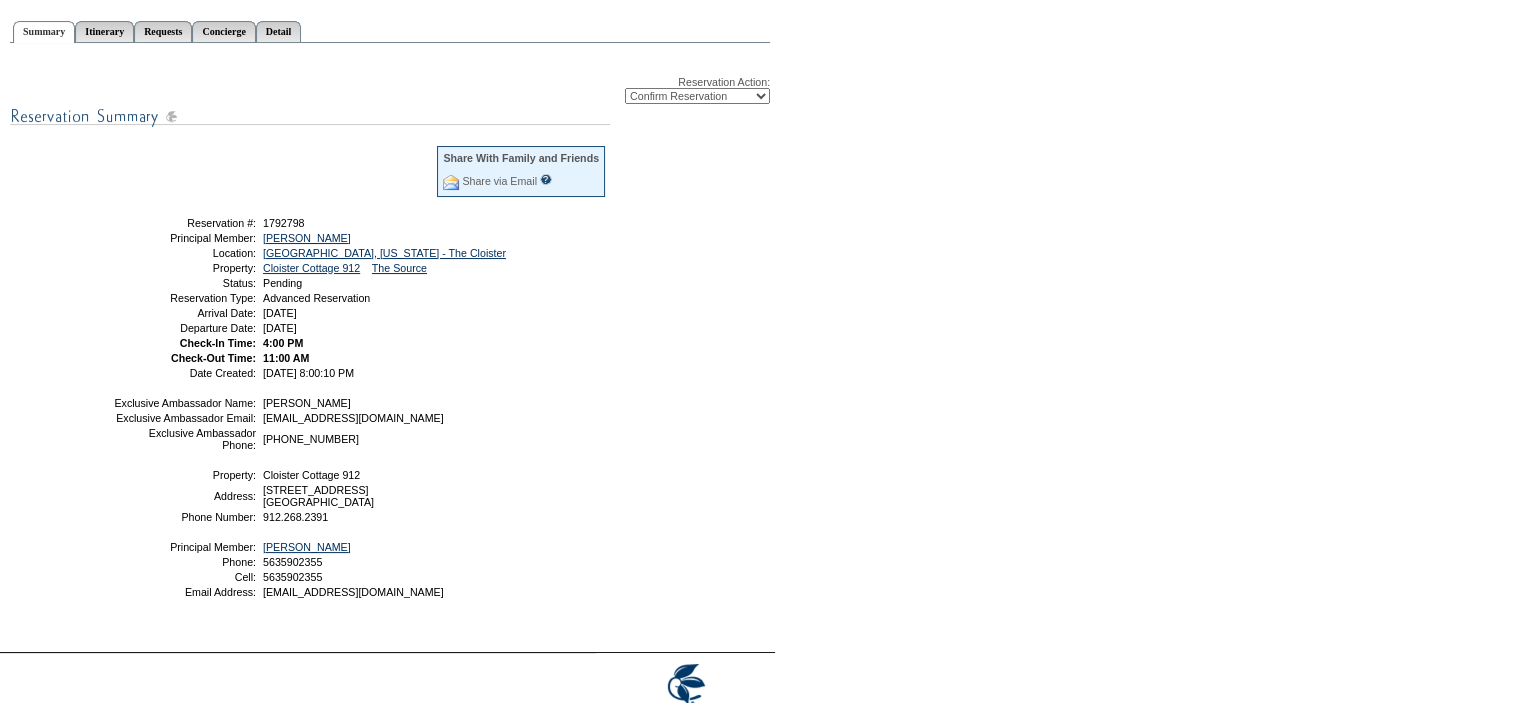 click on "-- Select Action --
Modify Reservation Dates
Modify Reservation Cost
Modify Occupancy
Change Club Property
Cancel Reservation
Confirm Reservation" at bounding box center (697, 96) 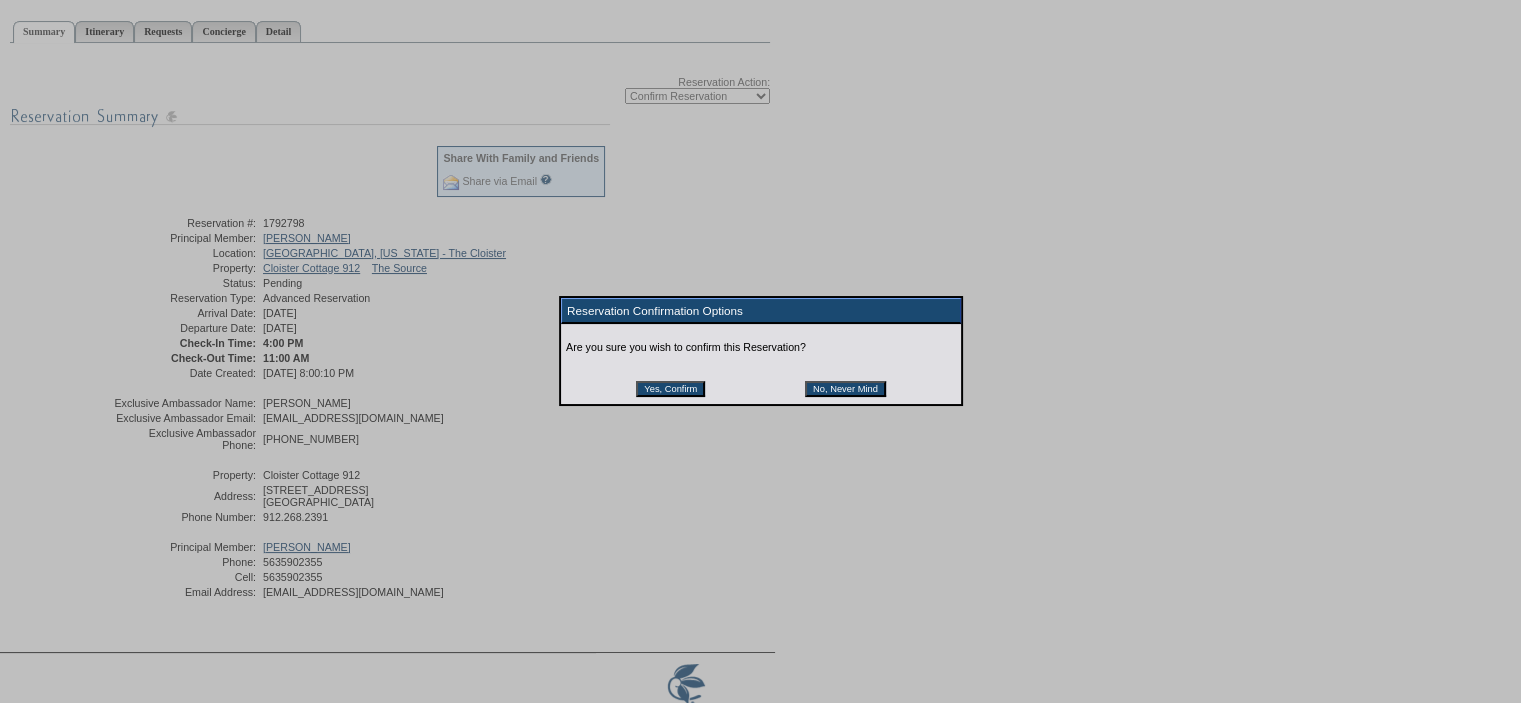 click on "Yes, Confirm" at bounding box center (670, 389) 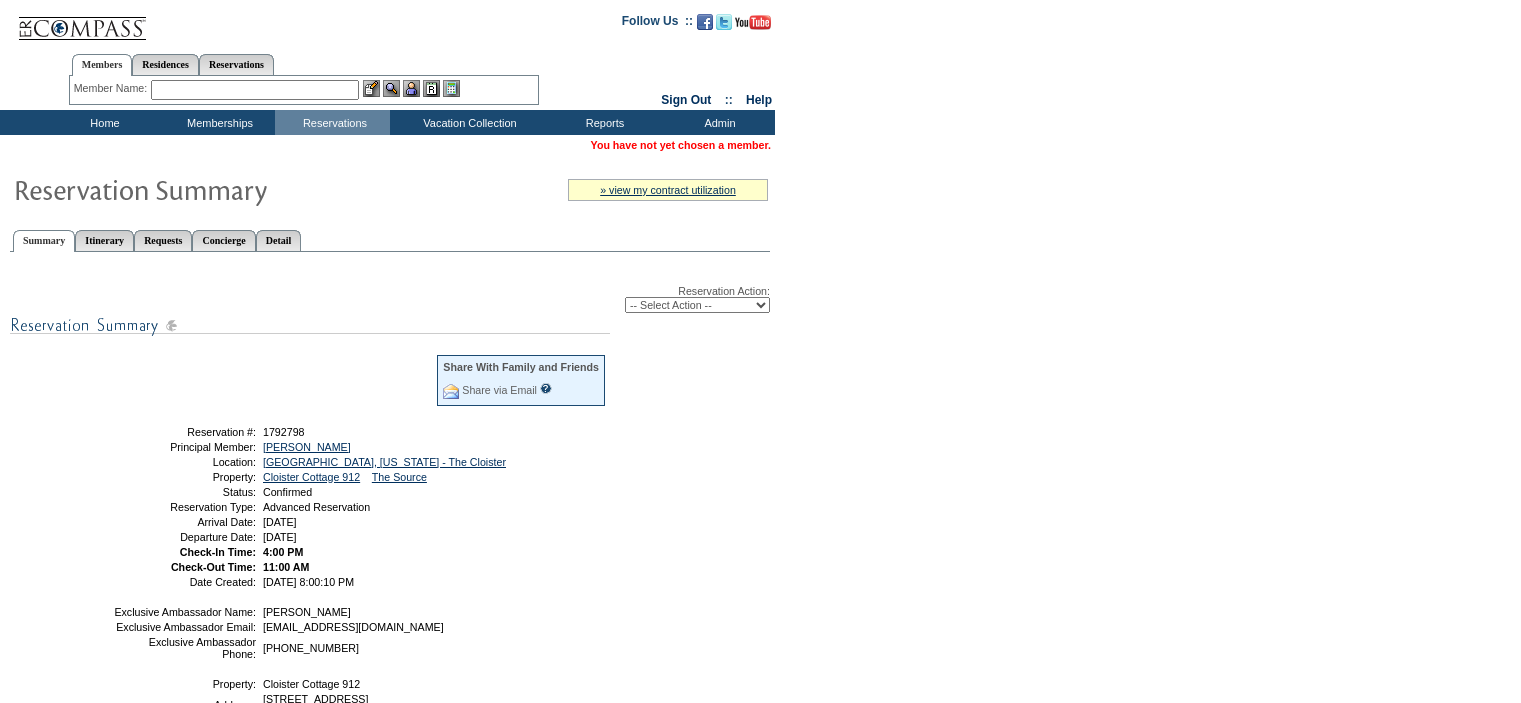 scroll, scrollTop: 208, scrollLeft: 0, axis: vertical 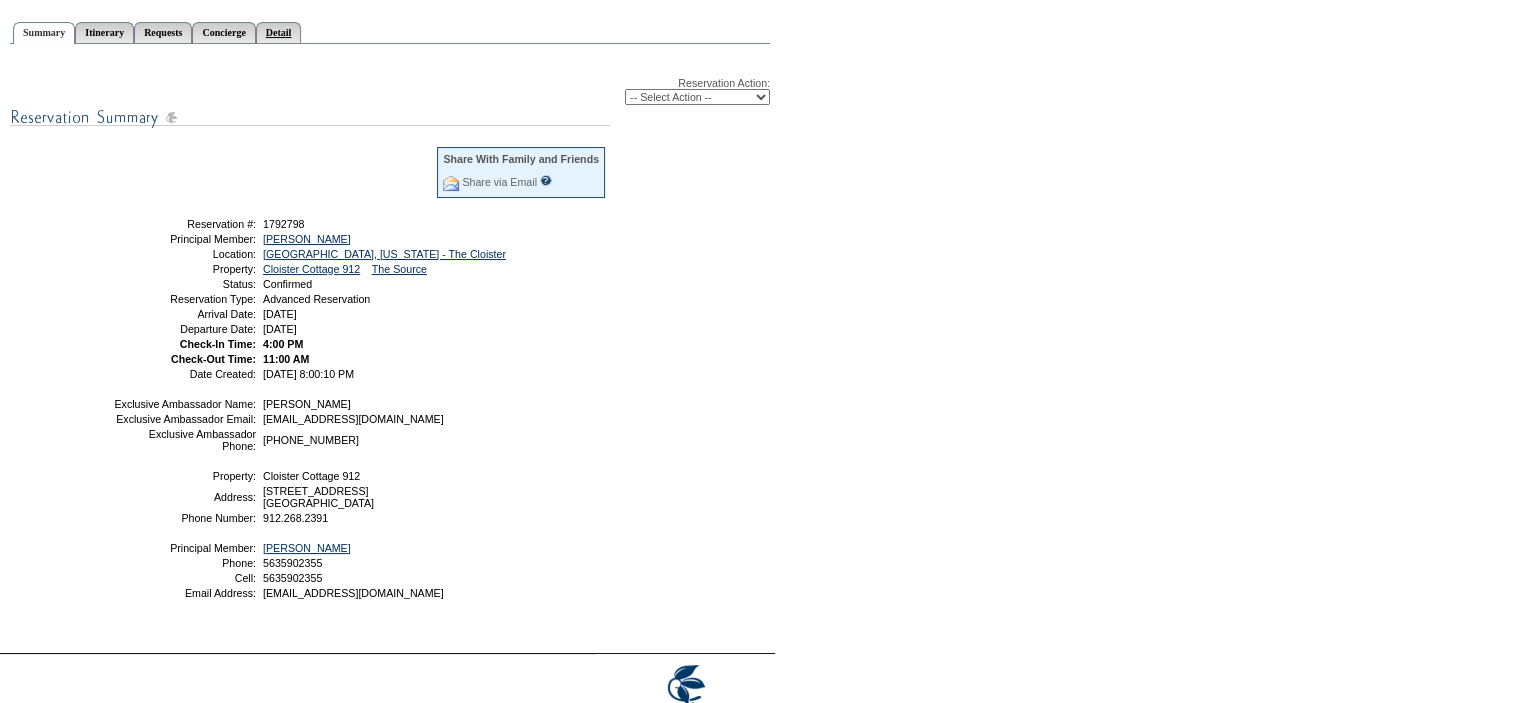 click on "Detail" at bounding box center (279, 32) 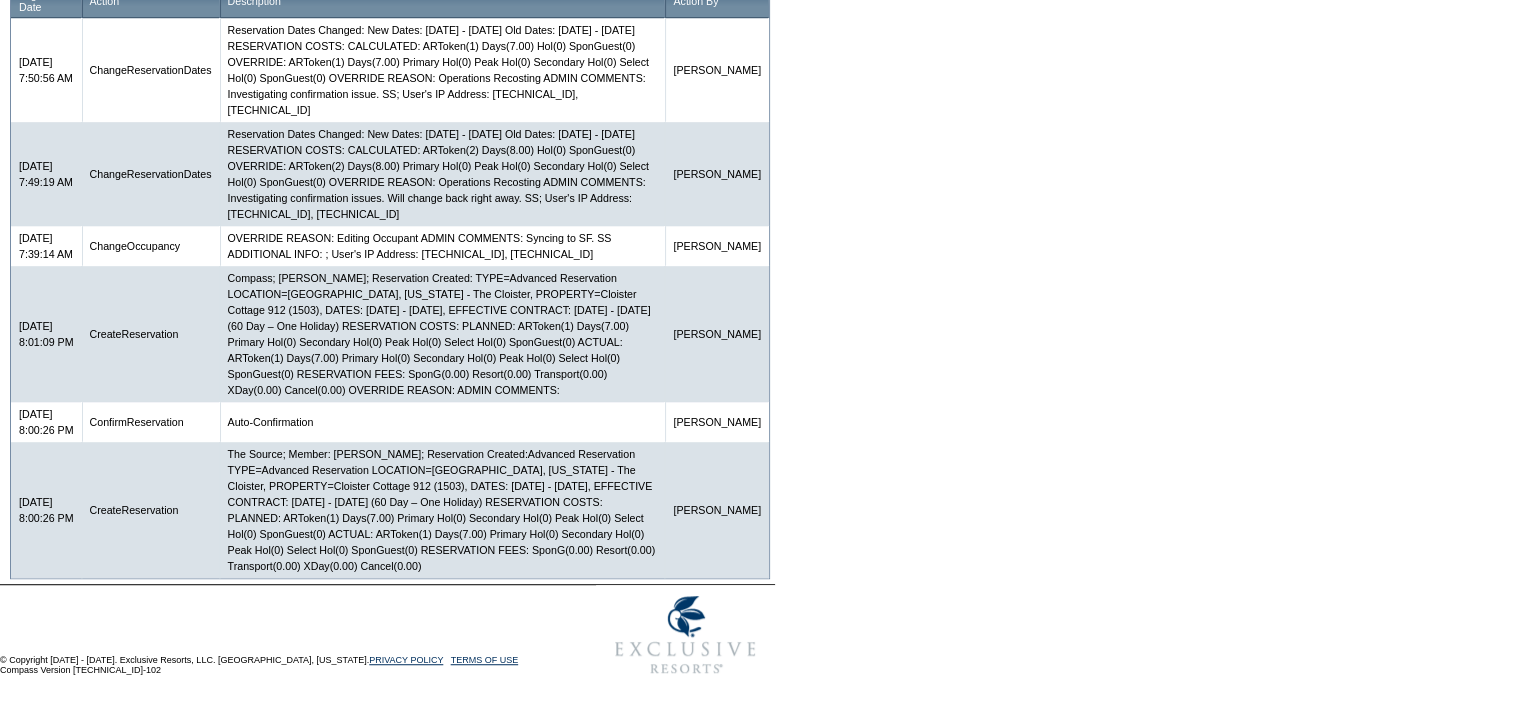 scroll, scrollTop: 1230, scrollLeft: 0, axis: vertical 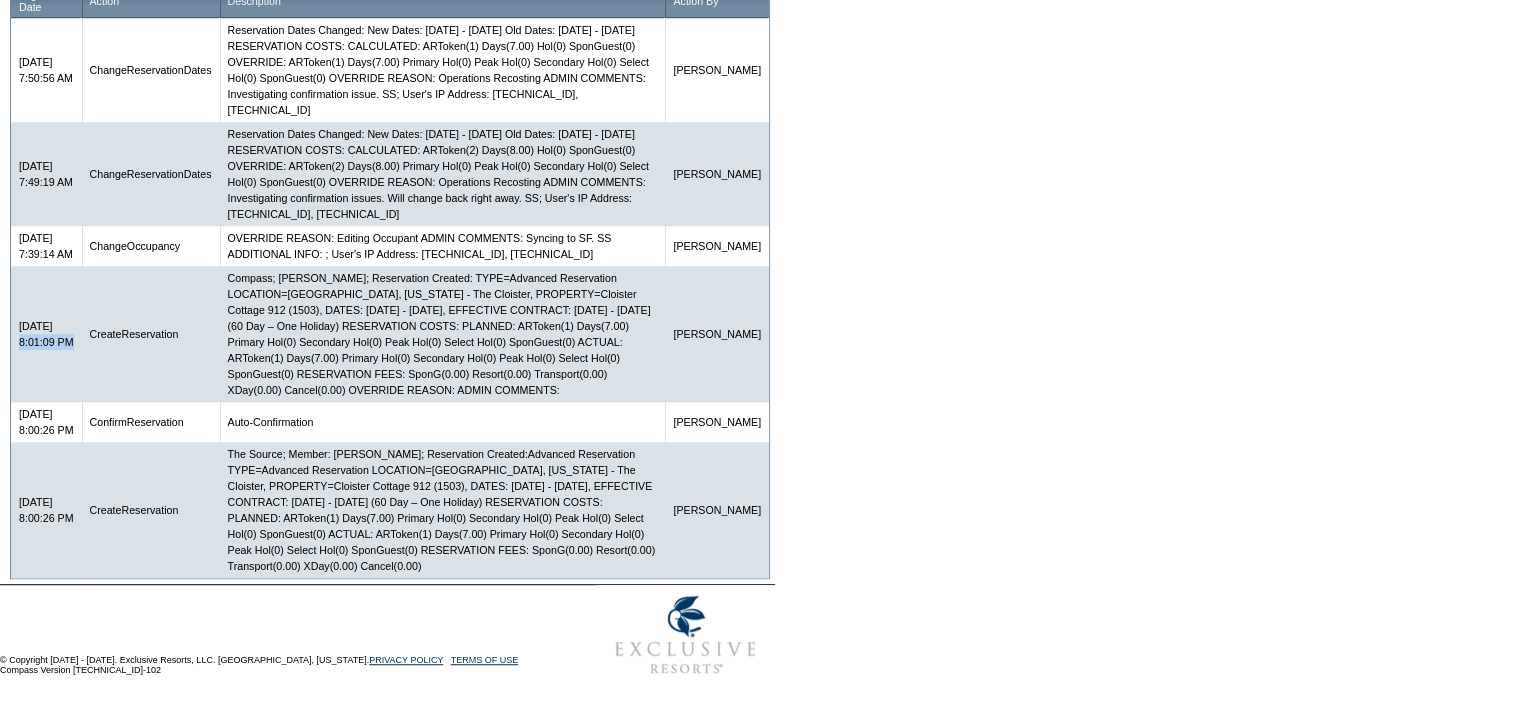 drag, startPoint x: 80, startPoint y: 319, endPoint x: 15, endPoint y: 323, distance: 65.12296 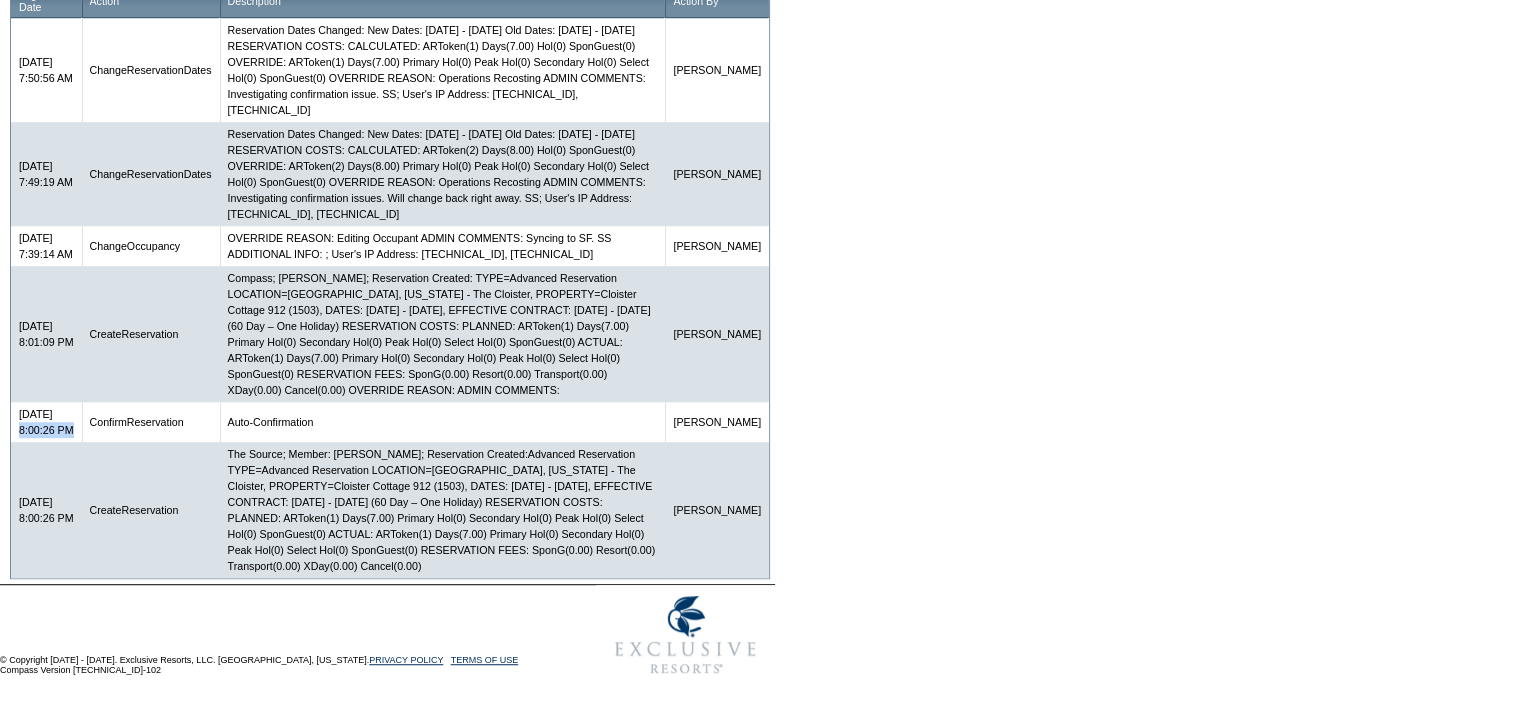 drag, startPoint x: 12, startPoint y: 412, endPoint x: 84, endPoint y: 423, distance: 72.835434 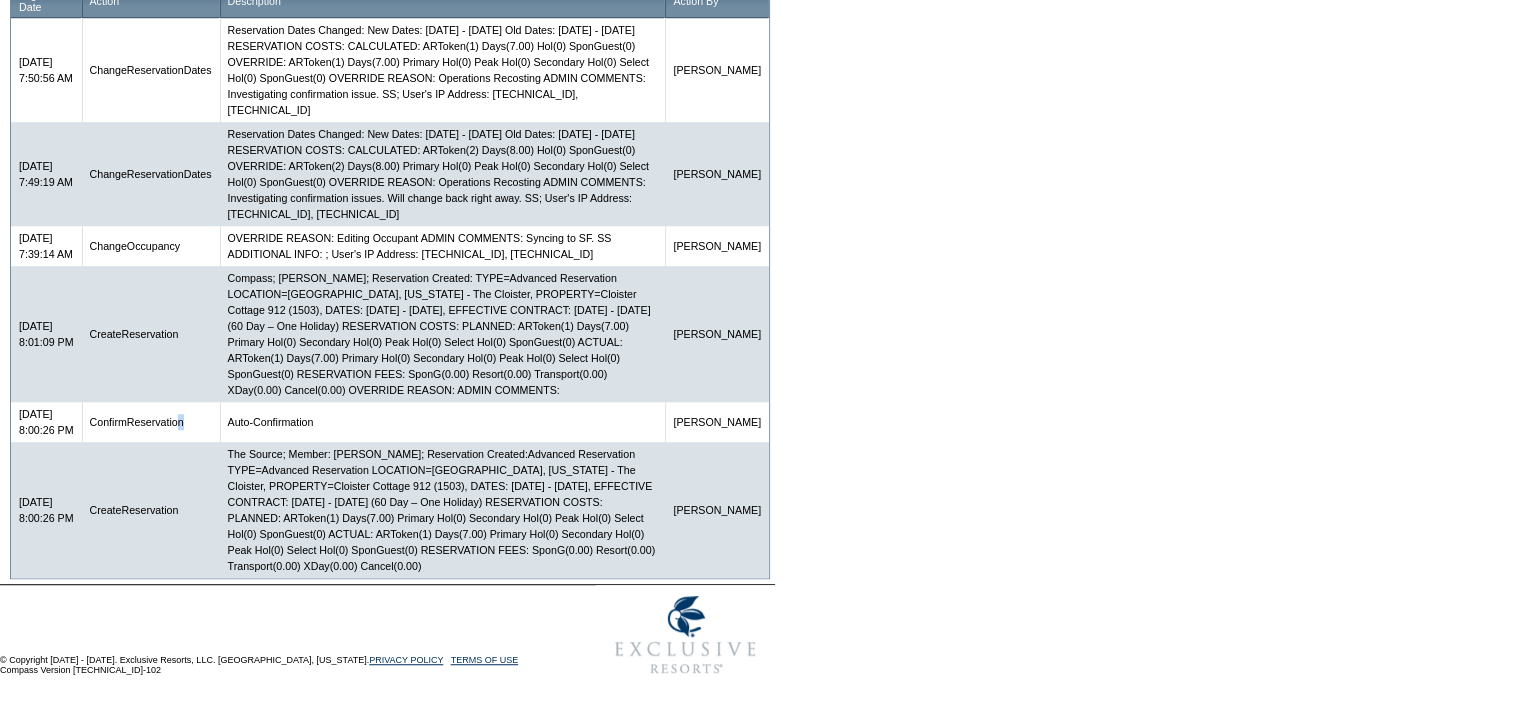 click on "ConfirmReservation" at bounding box center [151, 422] 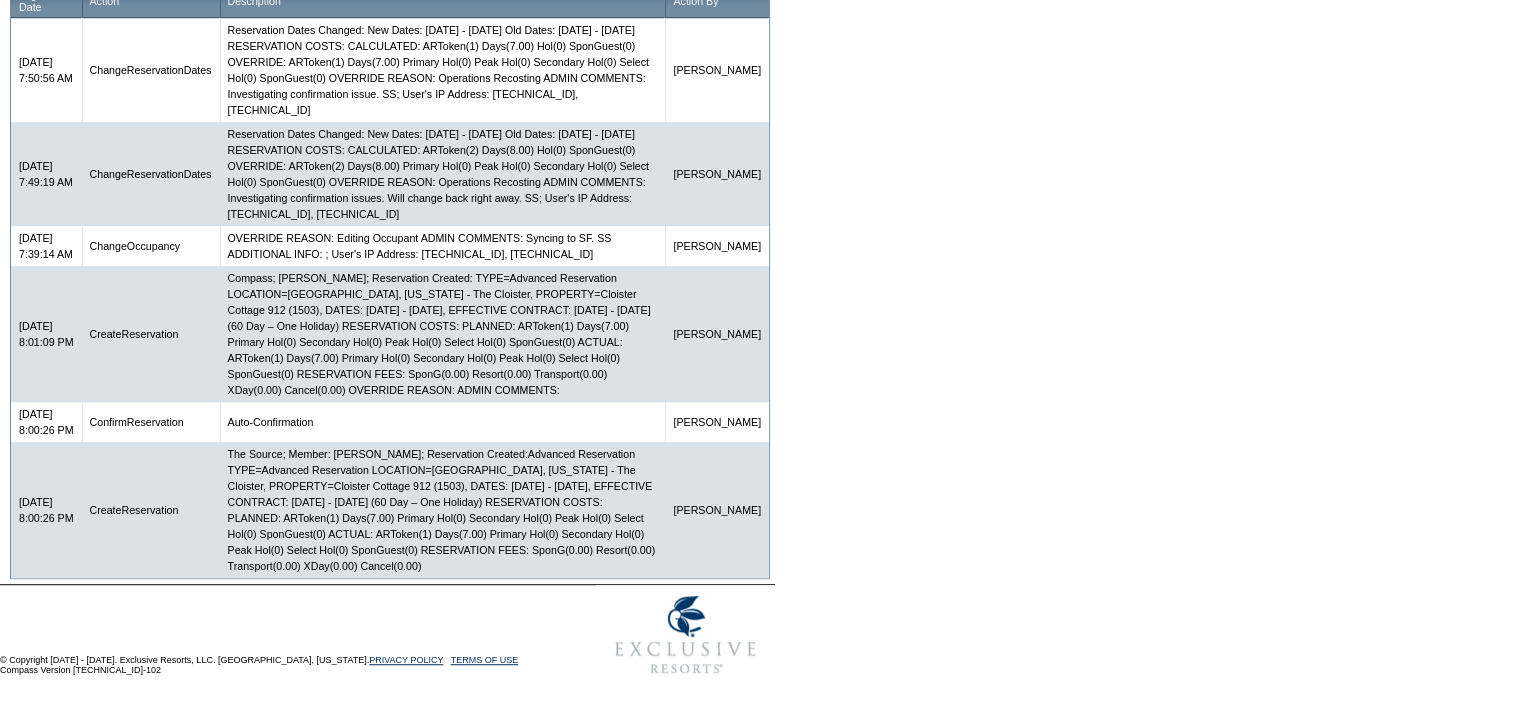 click on "Compass; [PERSON_NAME]; Reservation Created: TYPE=Advanced Reservation LOCATION=[GEOGRAPHIC_DATA], [US_STATE] - The Cloister, PROPERTY=Cloister Cottage 912 (1503), DATES: [DATE] - [DATE], EFFECTIVE CONTRACT: [DATE] - [DATE] (60 Day – One Holiday) RESERVATION COSTS:  PLANNED: ARToken(1) Days(7.00) Primary Hol(0) Secondary Hol(0) Peak Hol(0) Select Hol(0) SponGuest(0) ACTUAL: ARToken(1) Days(7.00) Primary Hol(0) Secondary Hol(0) Peak Hol(0) Select Hol(0) SponGuest(0) RESERVATION FEES:  SponG(0.00) Resort(0.00) Transport(0.00) XDay(0.00) Cancel(0.00) OVERRIDE REASON:  ADMIN COMMENTS:" at bounding box center [443, 334] 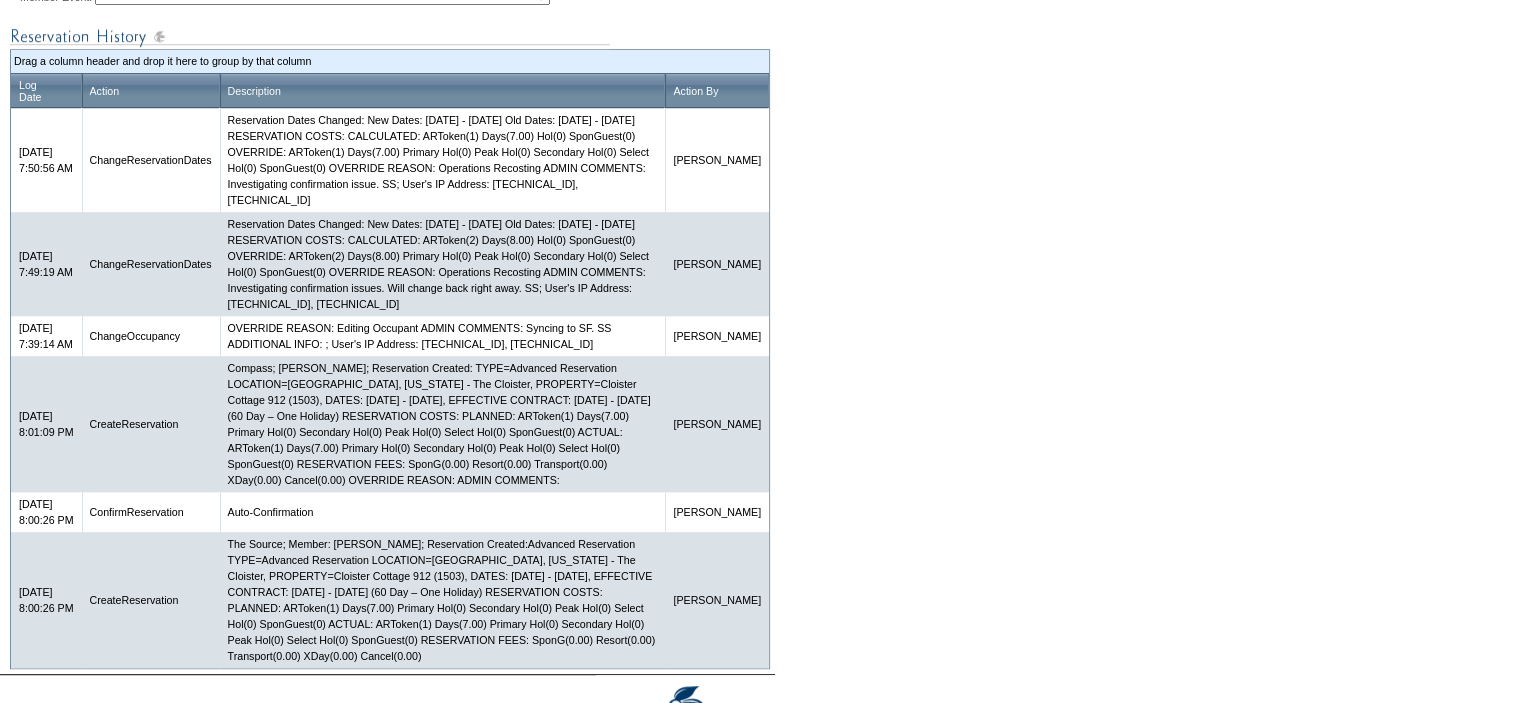 scroll, scrollTop: 1130, scrollLeft: 0, axis: vertical 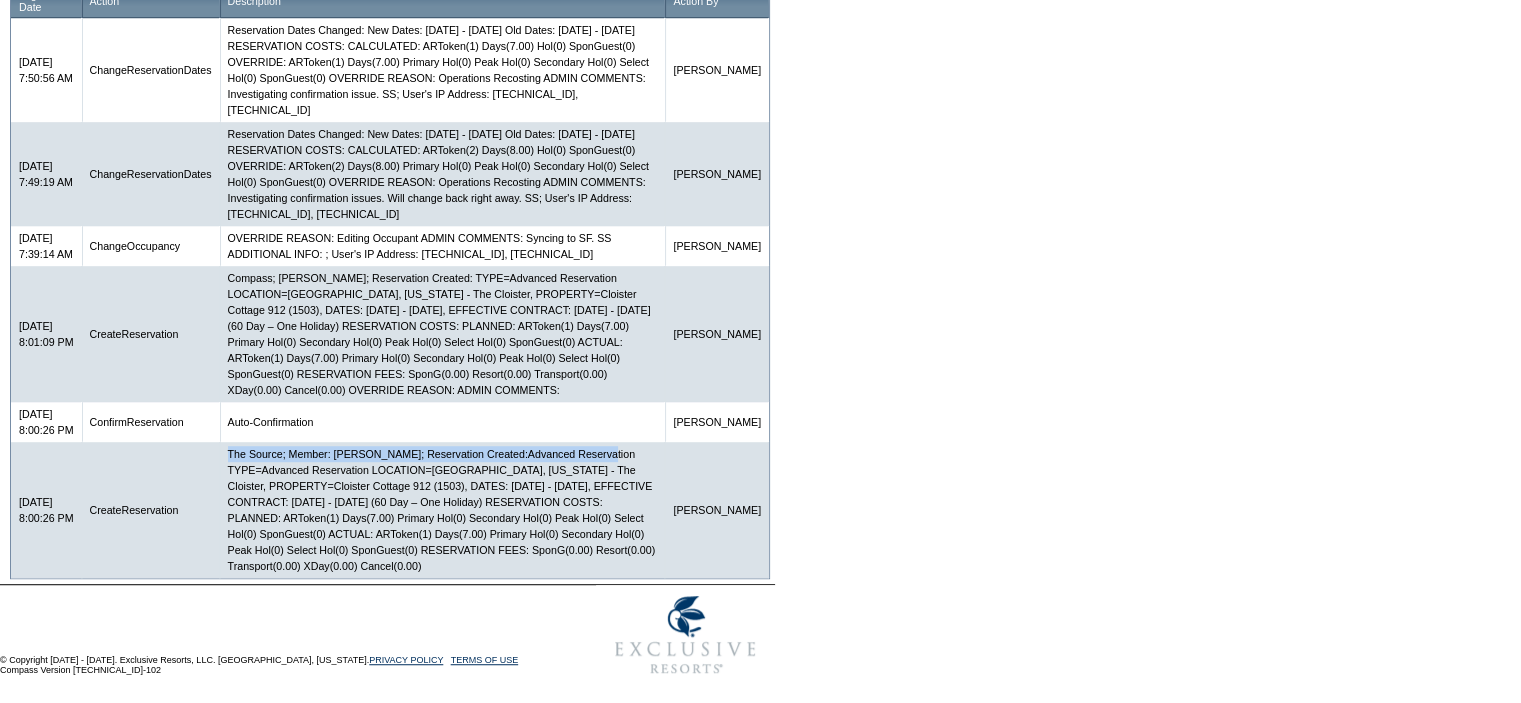 drag, startPoint x: 246, startPoint y: 434, endPoint x: 276, endPoint y: 453, distance: 35.510563 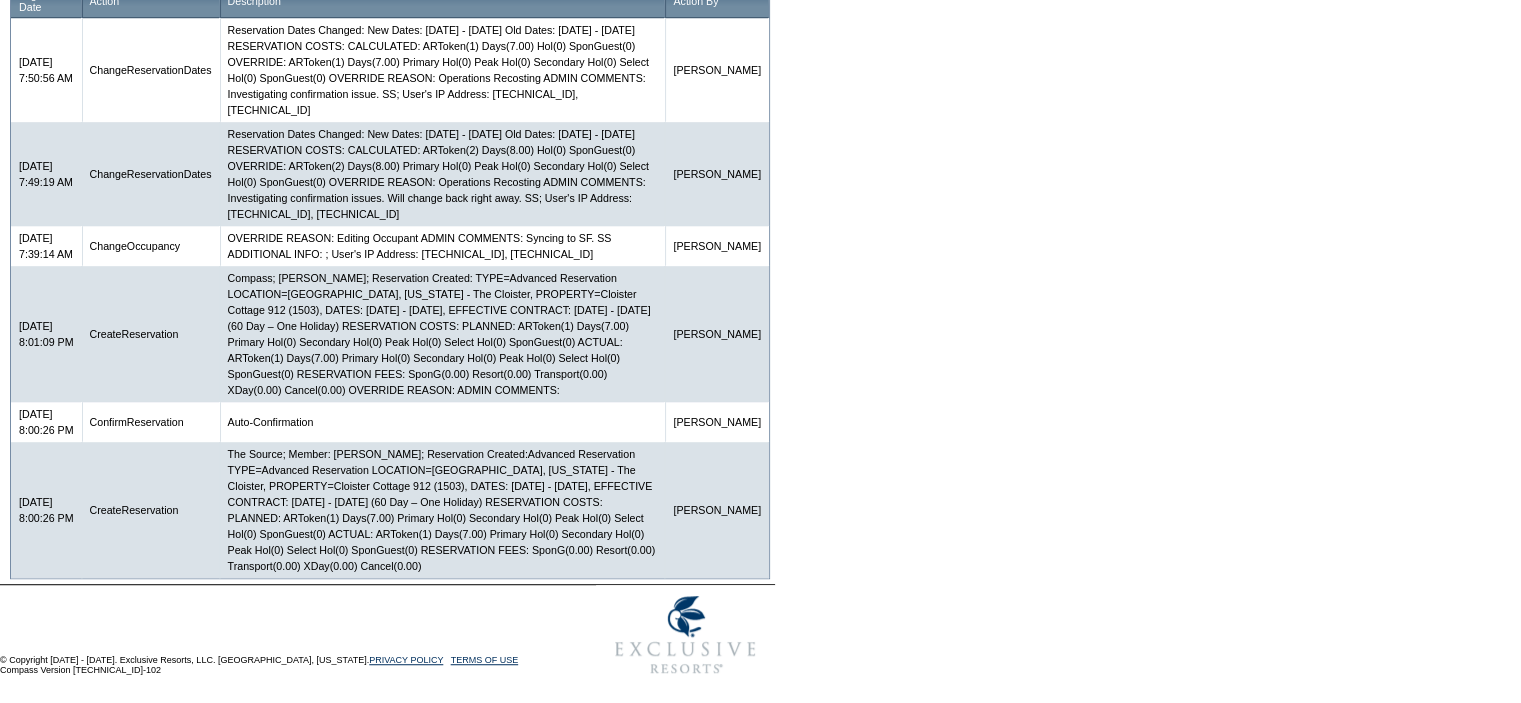 click on "The Source; Member: [PERSON_NAME]; Reservation Created:Advanced Reservation TYPE=Advanced Reservation LOCATION=[GEOGRAPHIC_DATA], [US_STATE] - The Cloister, PROPERTY=Cloister Cottage 912 (1503), DATES: [DATE] - [DATE], EFFECTIVE CONTRACT: [DATE] - [DATE] (60 Day – One Holiday) RESERVATION COSTS:  PLANNED: ARToken(1) Days(7.00) Primary Hol(0) Secondary Hol(0) Peak Hol(0) Select Hol(0) SponGuest(0) ACTUAL: ARToken(1) Days(7.00) Primary Hol(0) Secondary Hol(0) Peak Hol(0) Select Hol(0) SponGuest(0) RESERVATION FEES:  SponG(0.00) Resort(0.00) Transport(0.00) XDay(0.00) Cancel(0.00)" at bounding box center (443, 510) 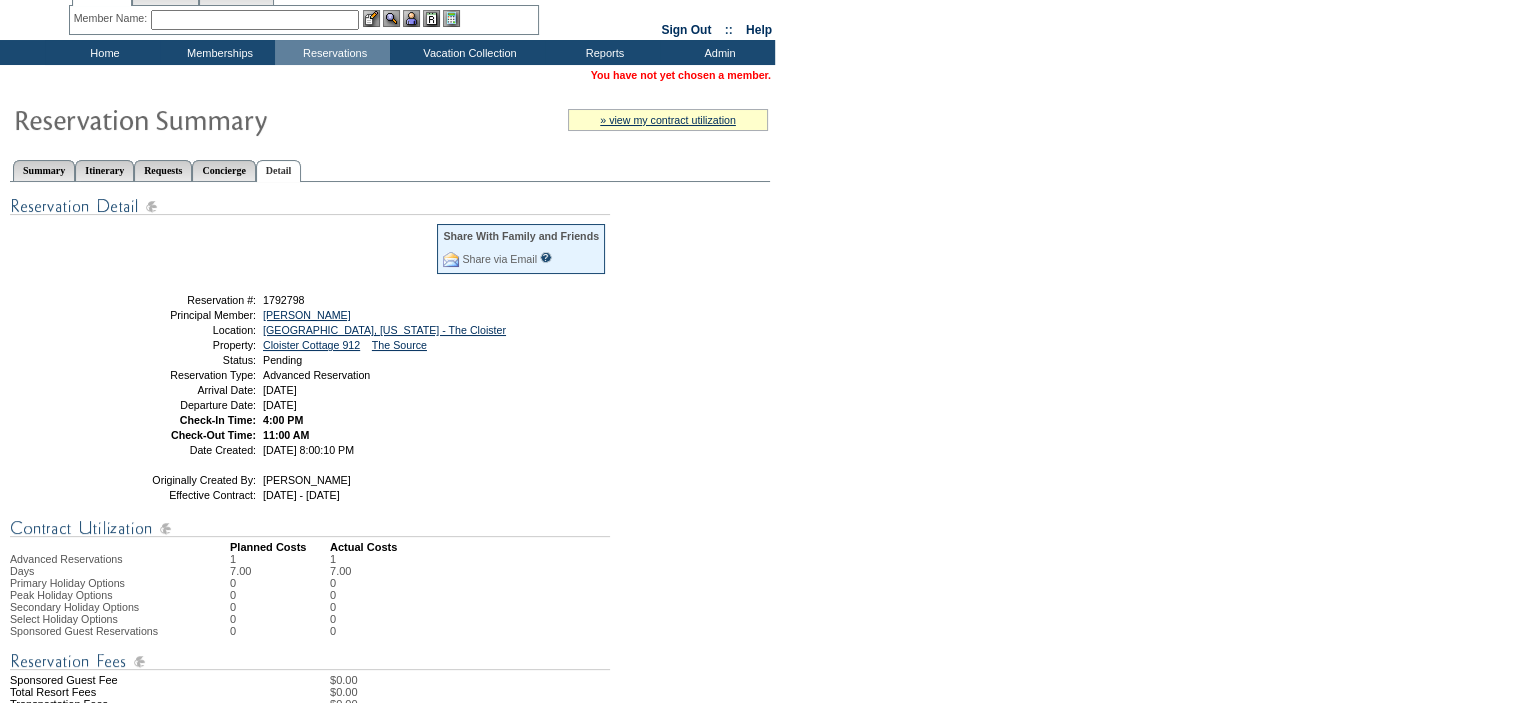 scroll, scrollTop: 0, scrollLeft: 0, axis: both 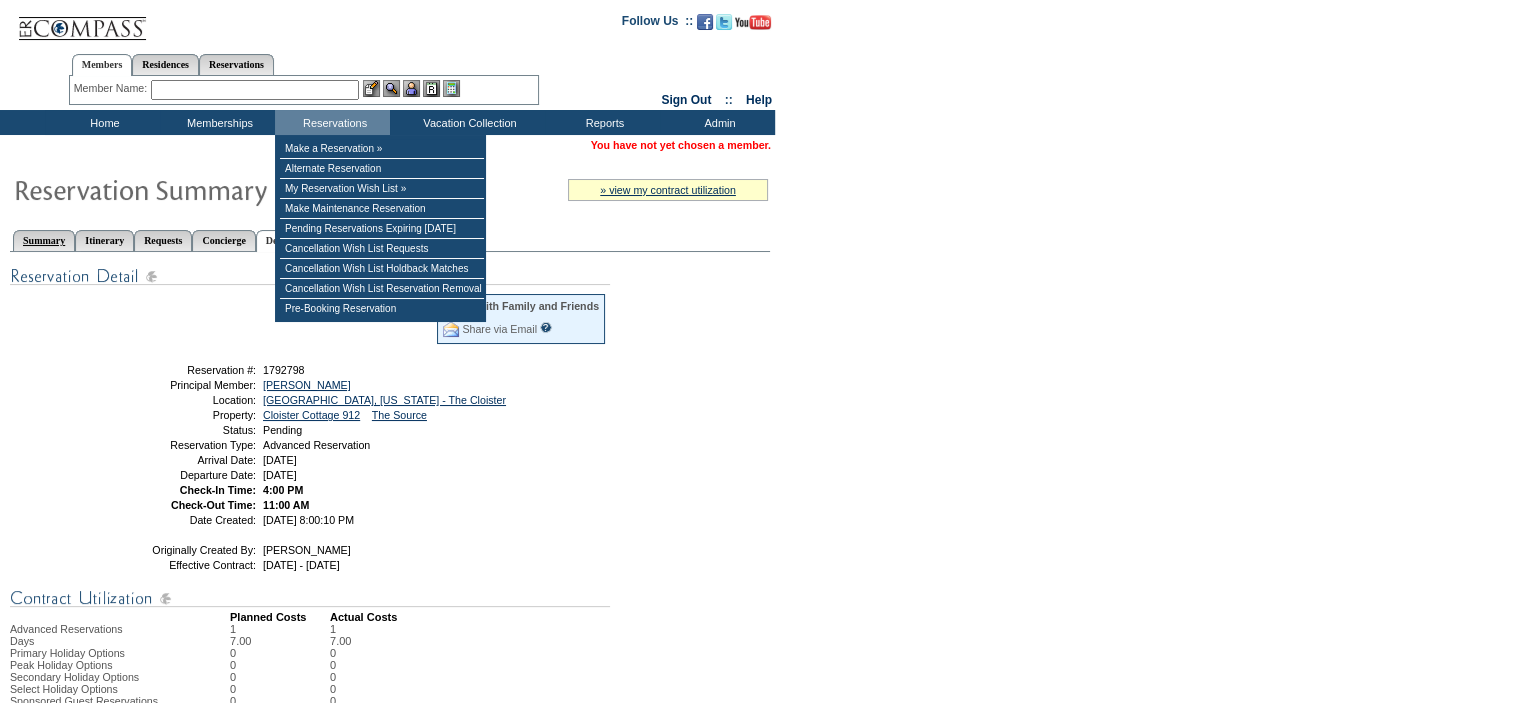 click on "Summary" at bounding box center [44, 240] 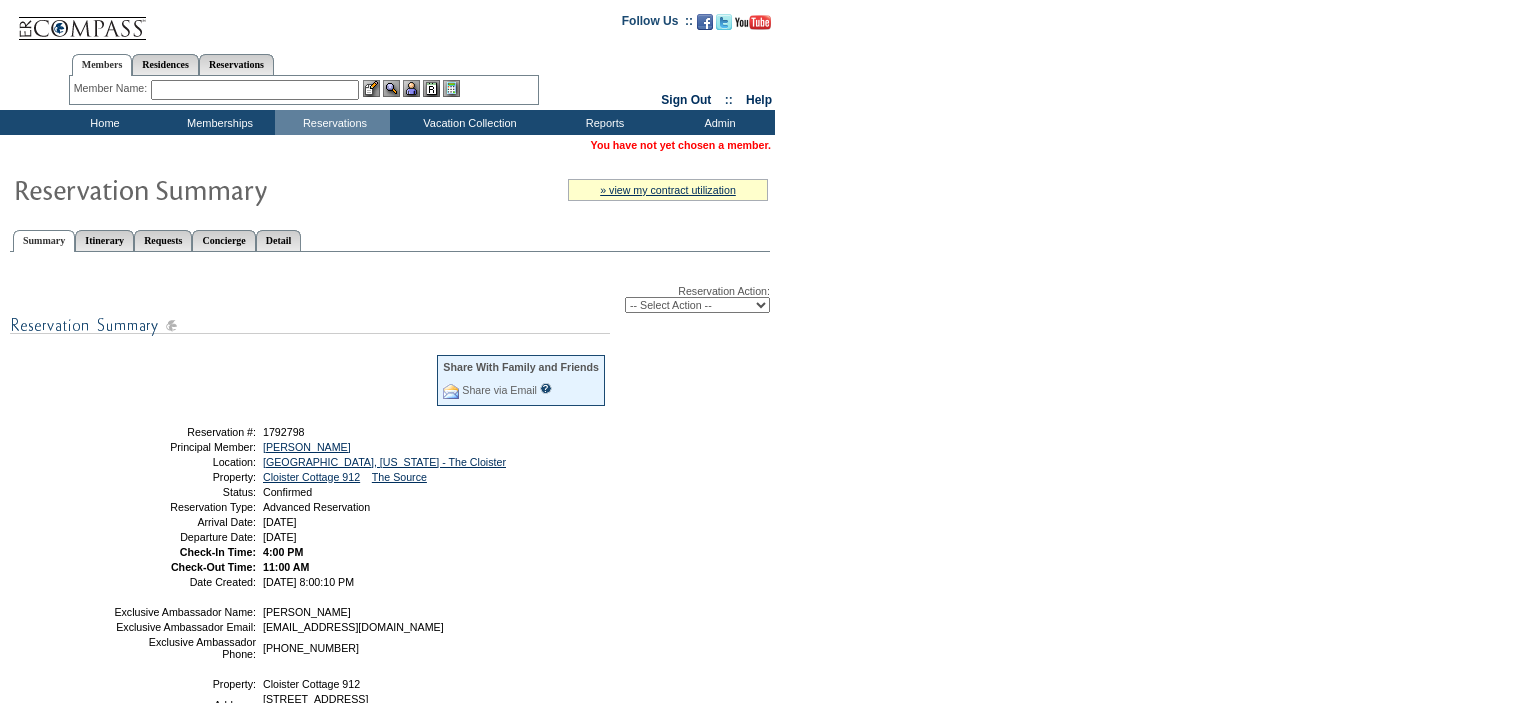 scroll, scrollTop: 0, scrollLeft: 0, axis: both 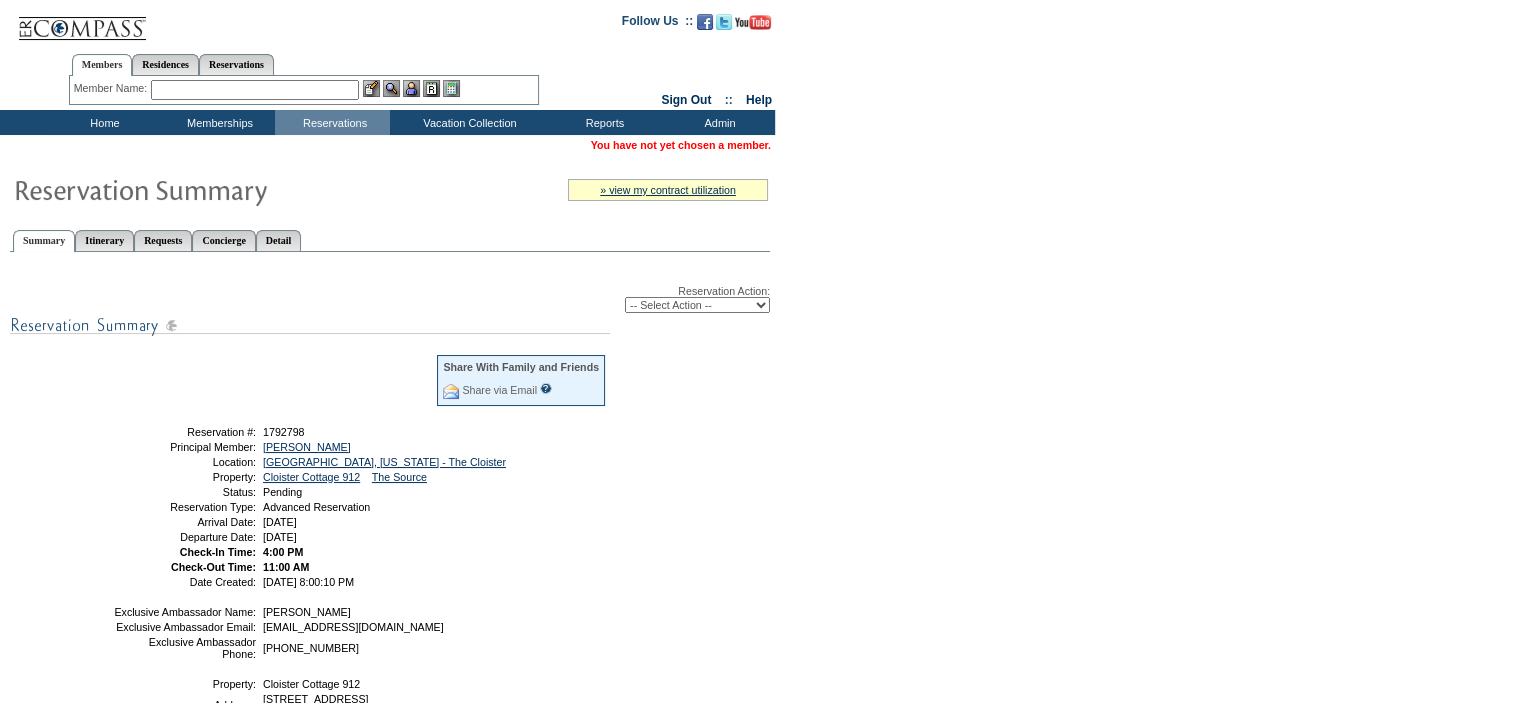 click on "-- Select Action --
Modify Reservation Dates
Modify Reservation Cost
Modify Occupancy
Change Club Property
Cancel Reservation
Confirm Reservation" at bounding box center [697, 305] 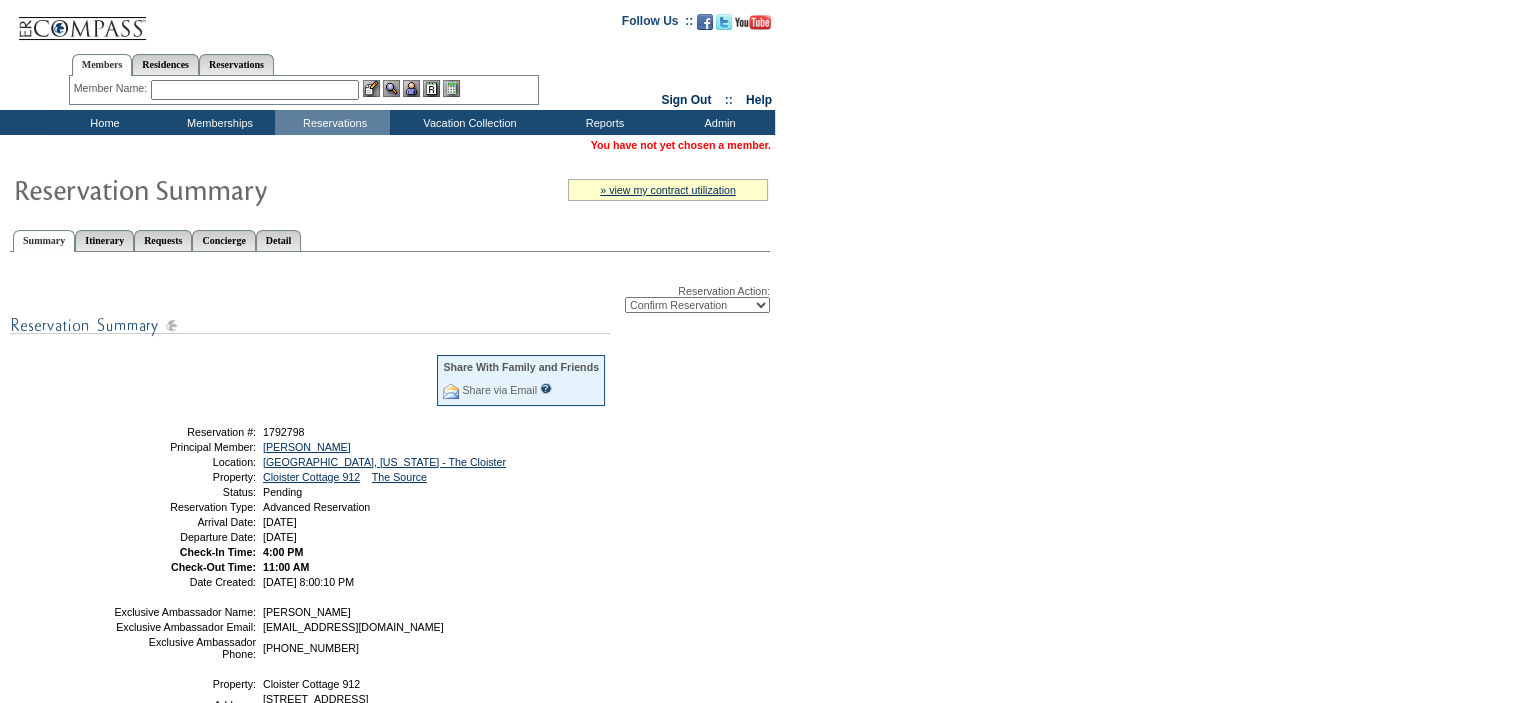 click on "-- Select Action --
Modify Reservation Dates
Modify Reservation Cost
Modify Occupancy
Change Club Property
Cancel Reservation
Confirm Reservation" at bounding box center [697, 305] 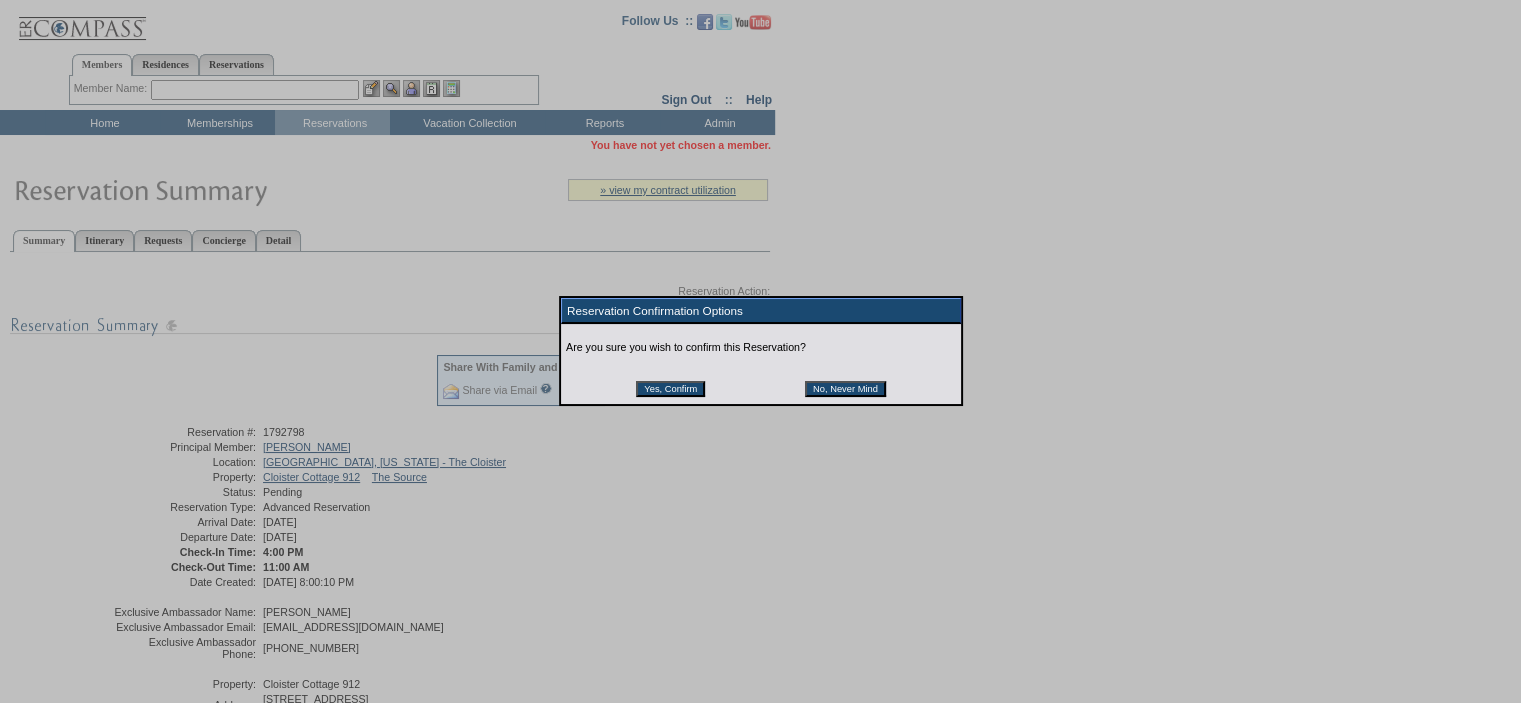 click on "Yes, Confirm" at bounding box center (670, 389) 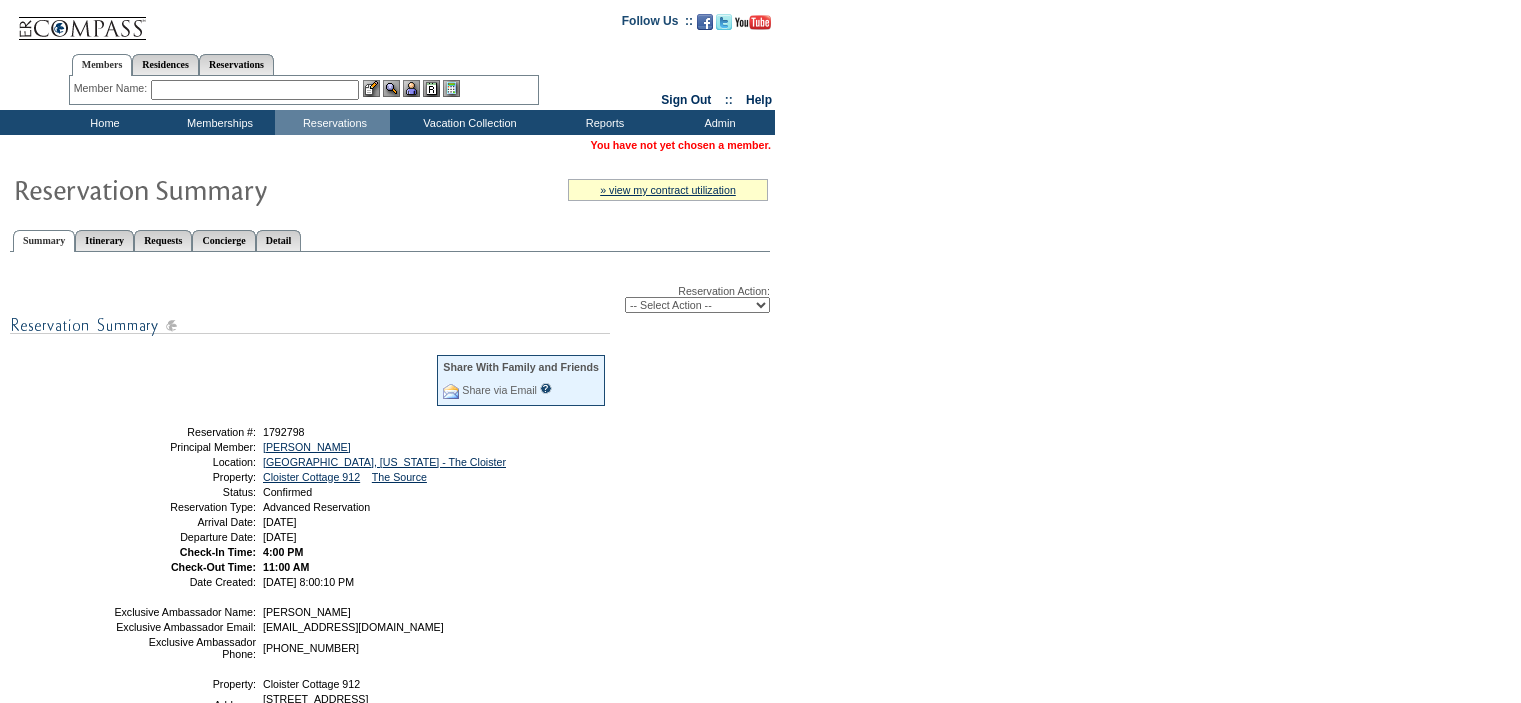 scroll, scrollTop: 0, scrollLeft: 0, axis: both 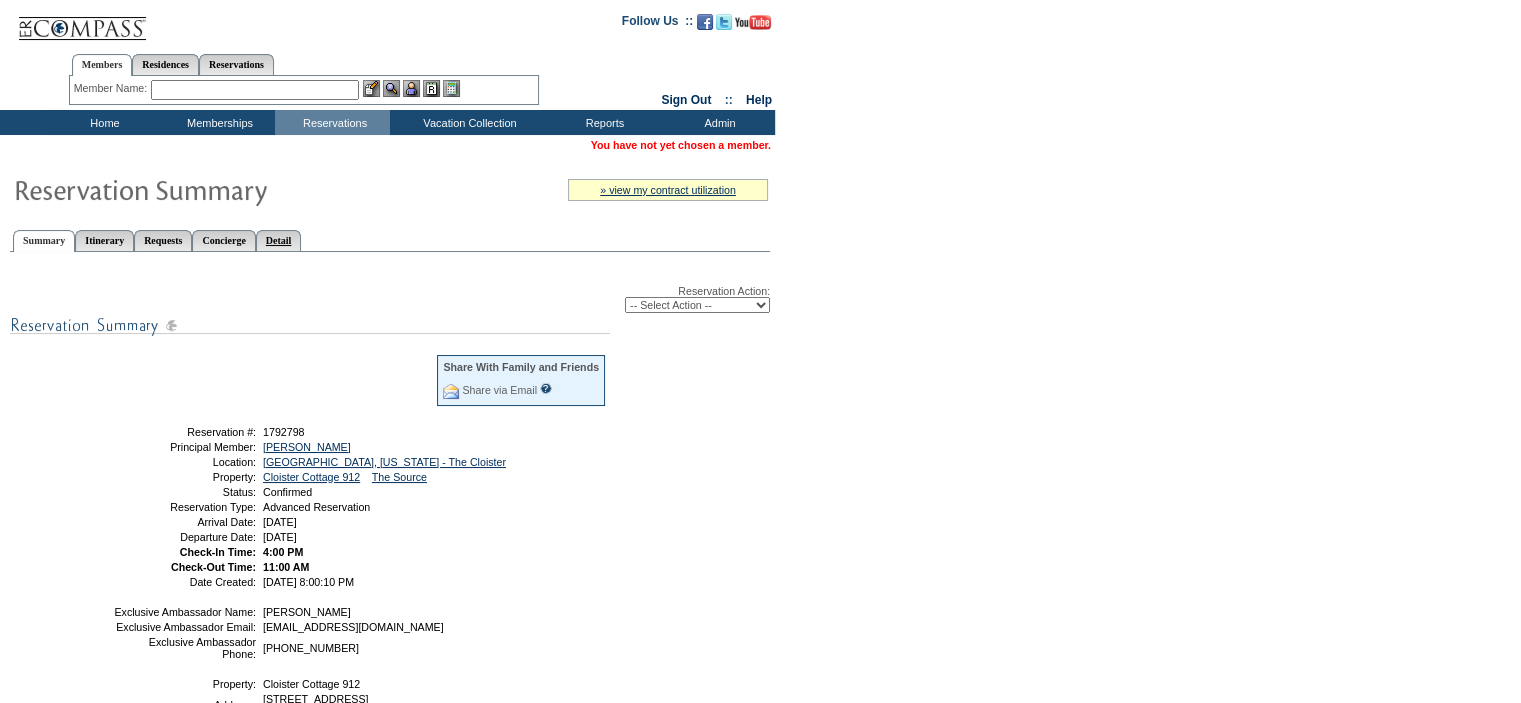 click on "Detail" at bounding box center [279, 240] 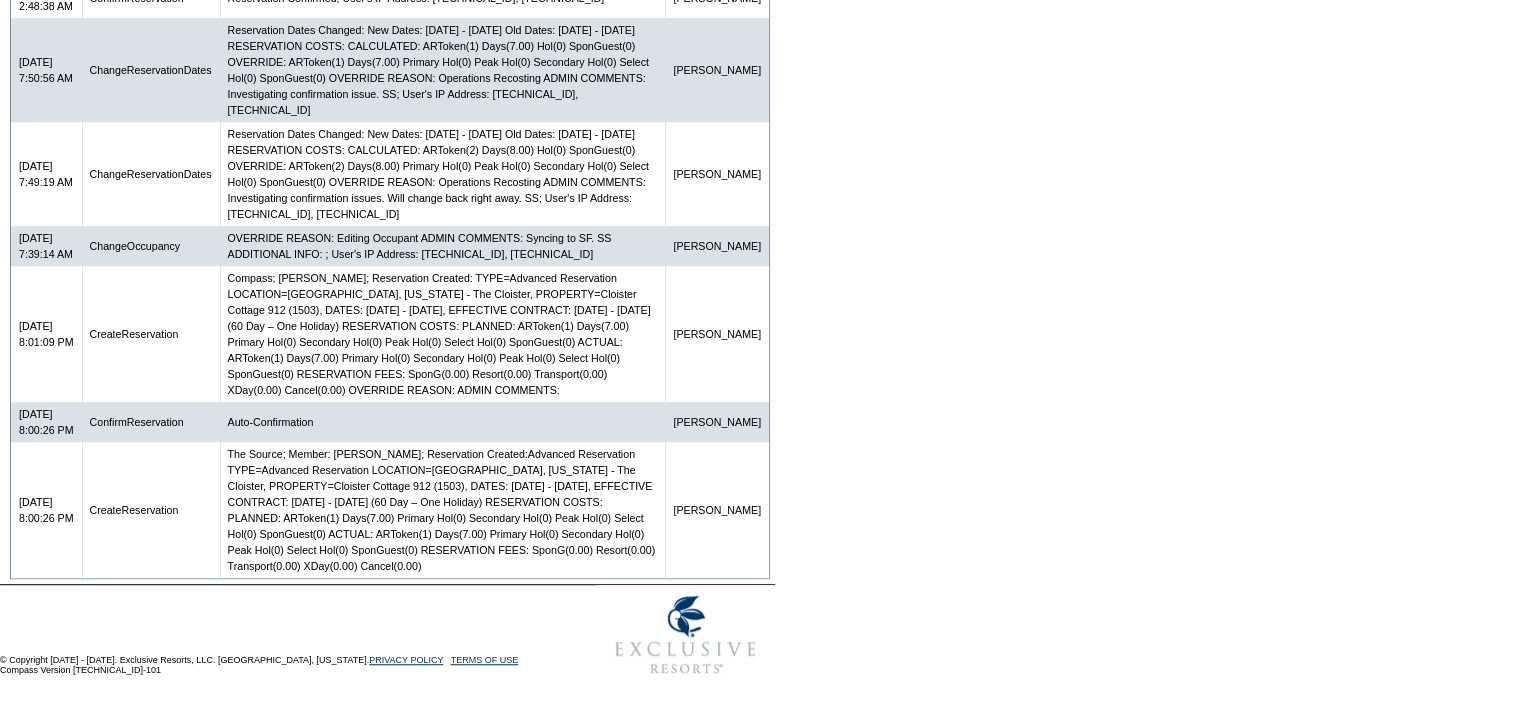 scroll, scrollTop: 1269, scrollLeft: 0, axis: vertical 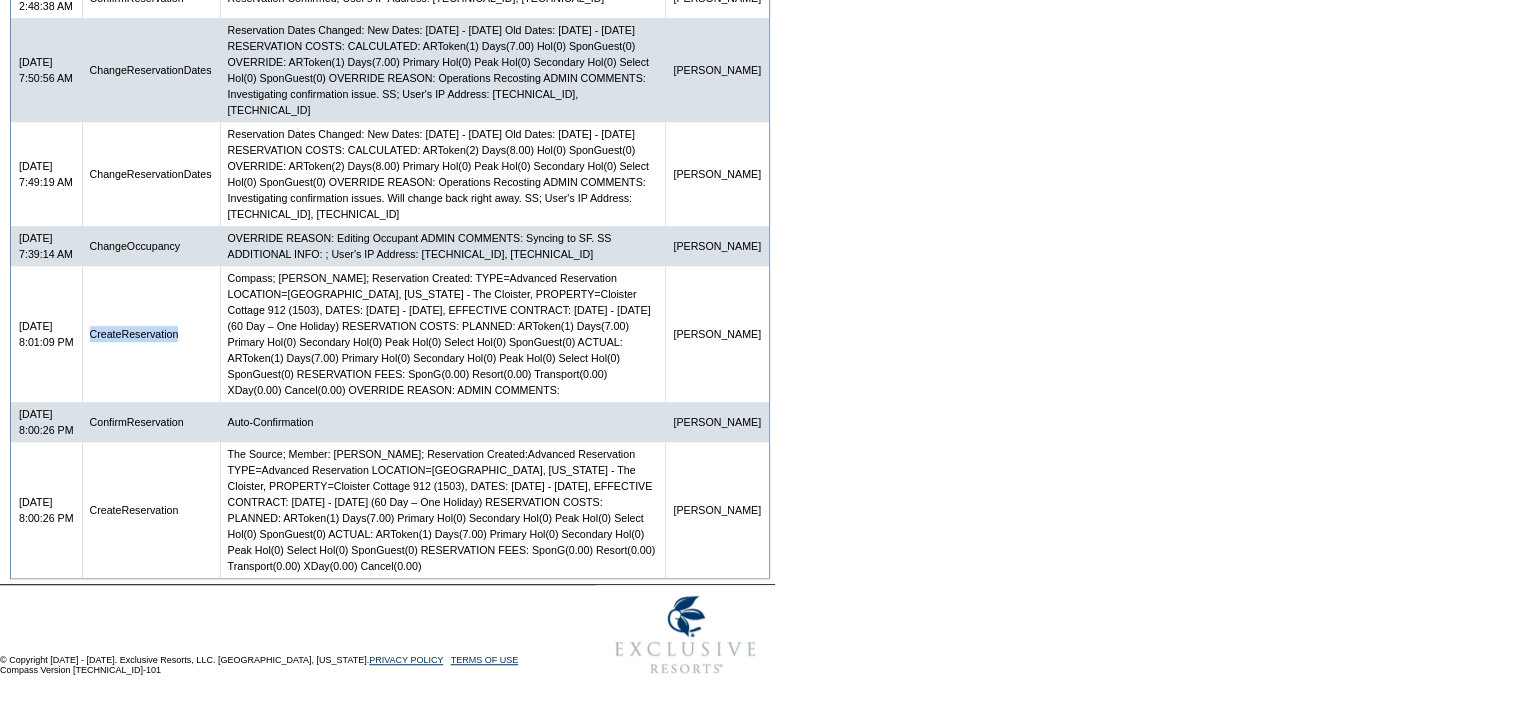 click on "CreateReservation" at bounding box center [151, 334] 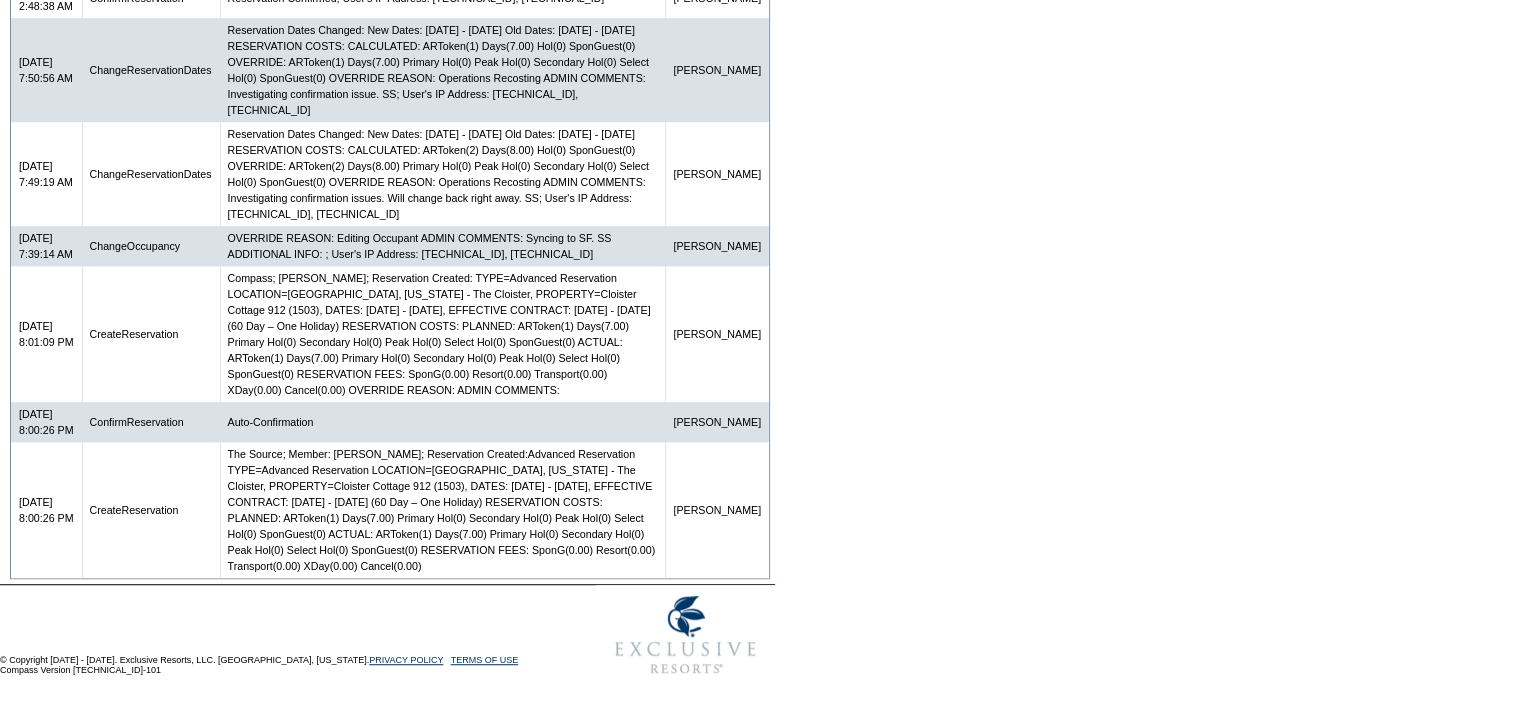 click on "CreateReservation" at bounding box center (151, 510) 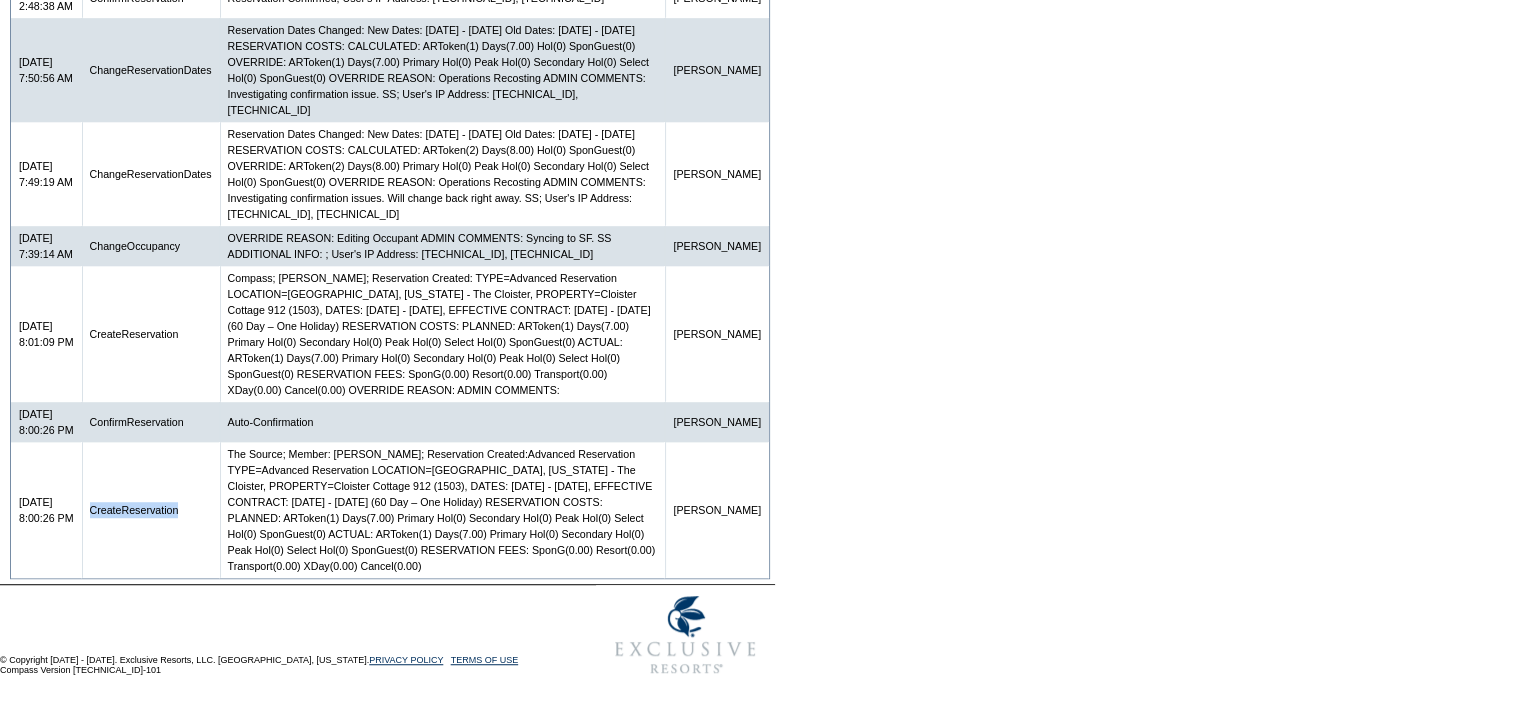 click on "CreateReservation" at bounding box center [151, 510] 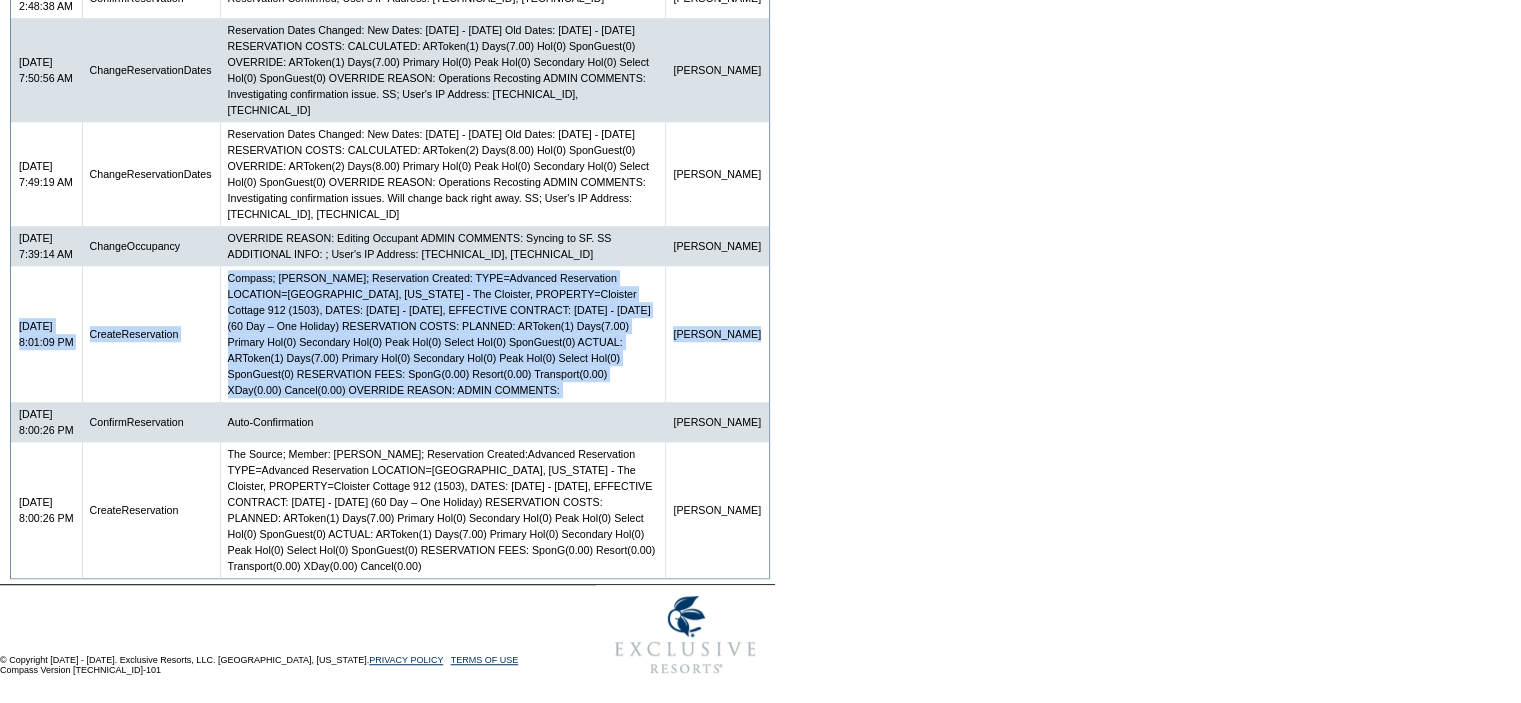 drag, startPoint x: 20, startPoint y: 267, endPoint x: 718, endPoint y: 351, distance: 703.03625 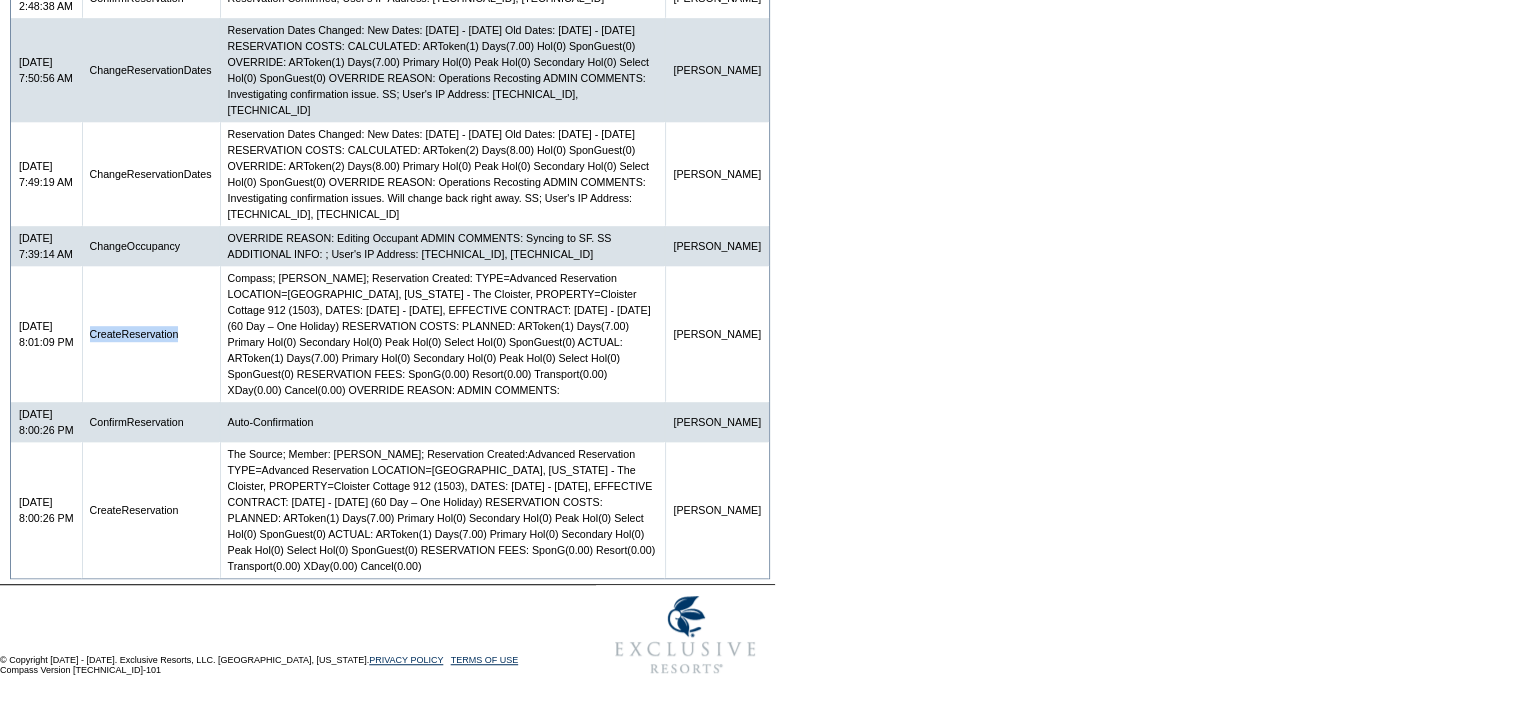click on "CreateReservation" at bounding box center (151, 334) 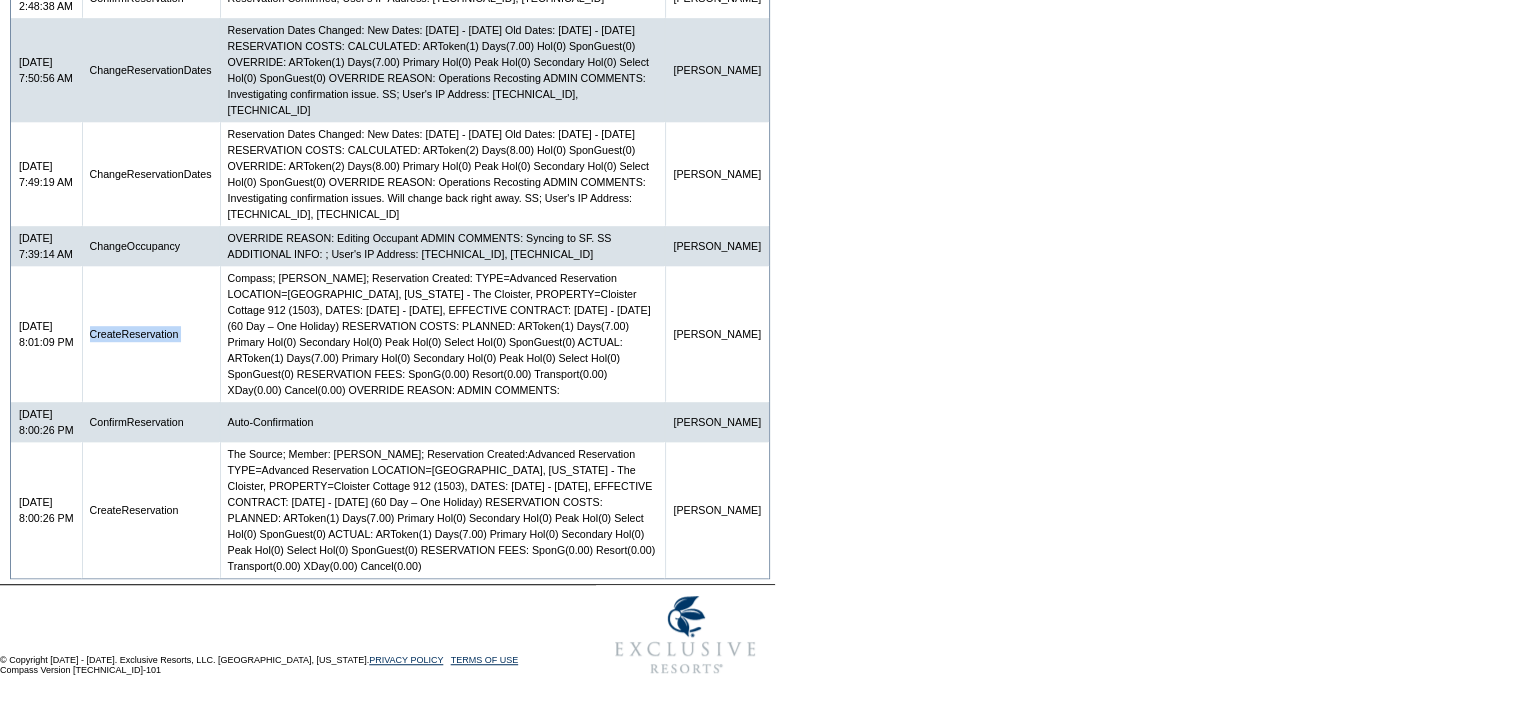 click on "CreateReservation" at bounding box center (151, 334) 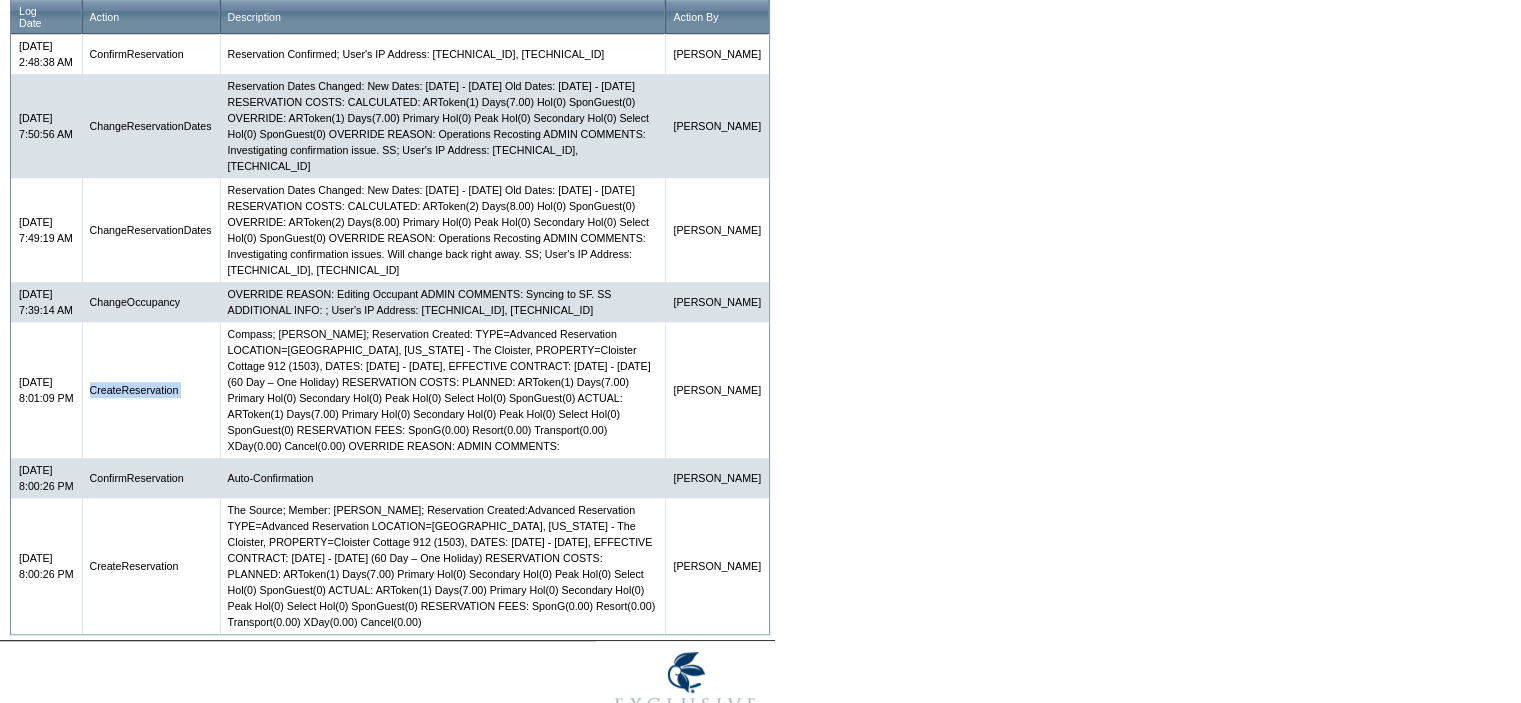 scroll, scrollTop: 1169, scrollLeft: 0, axis: vertical 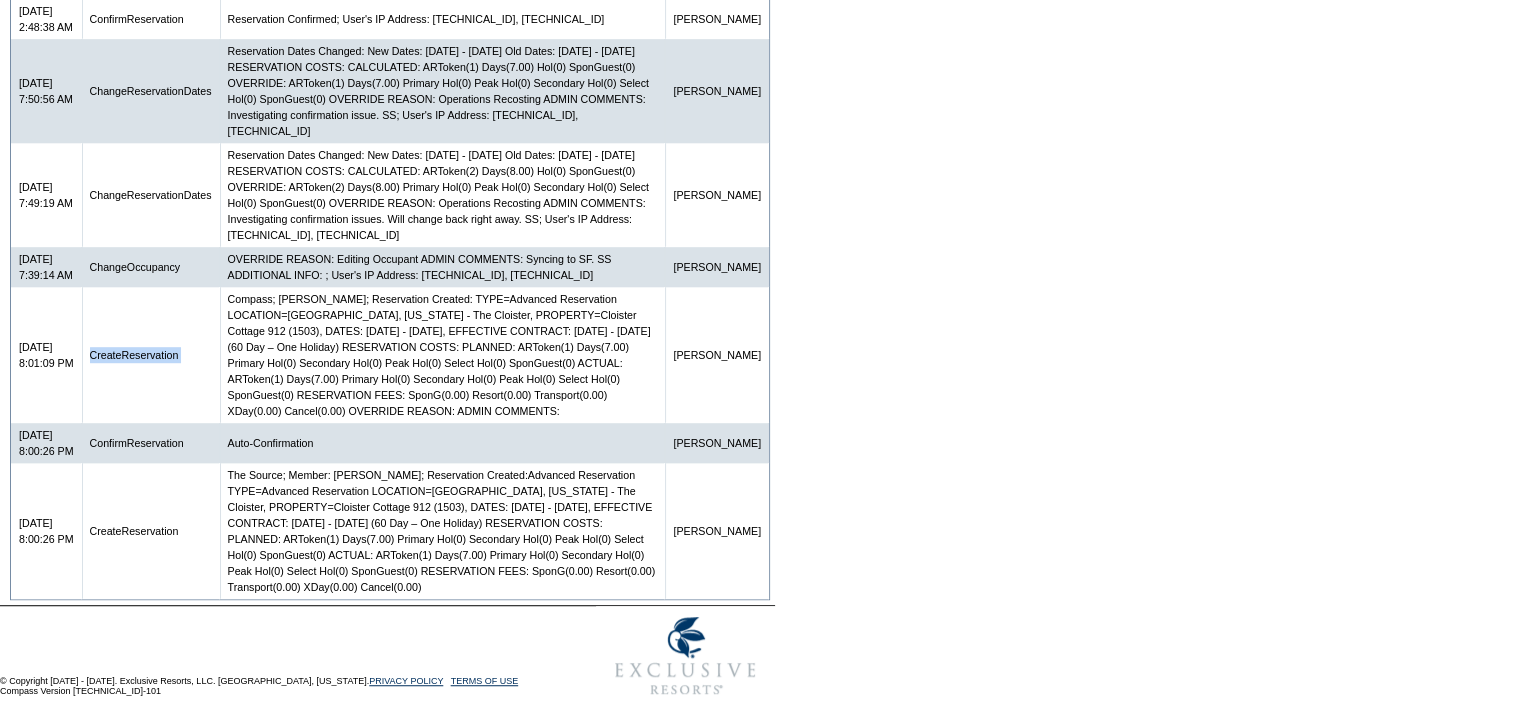 click on "CreateReservation" at bounding box center (151, 355) 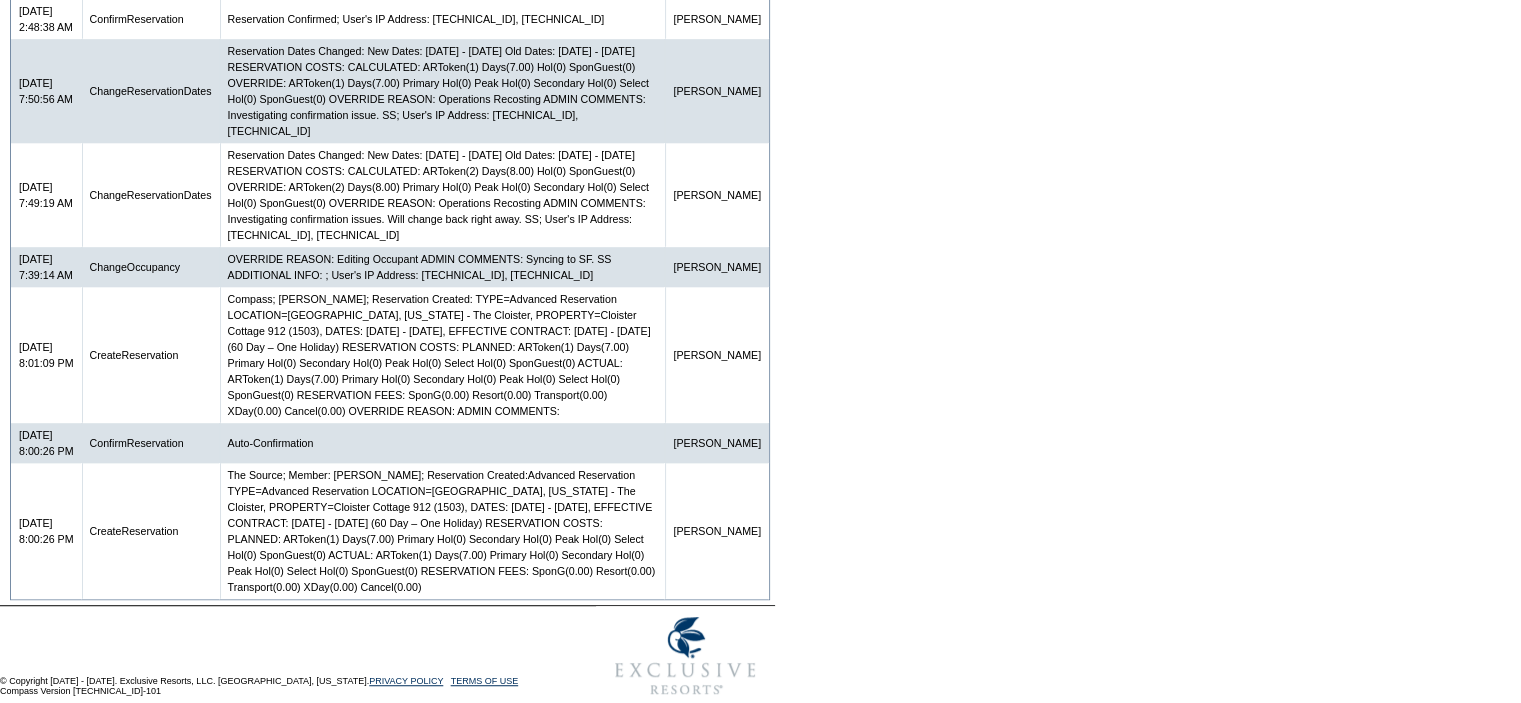 click on "CreateReservation" at bounding box center (151, 355) 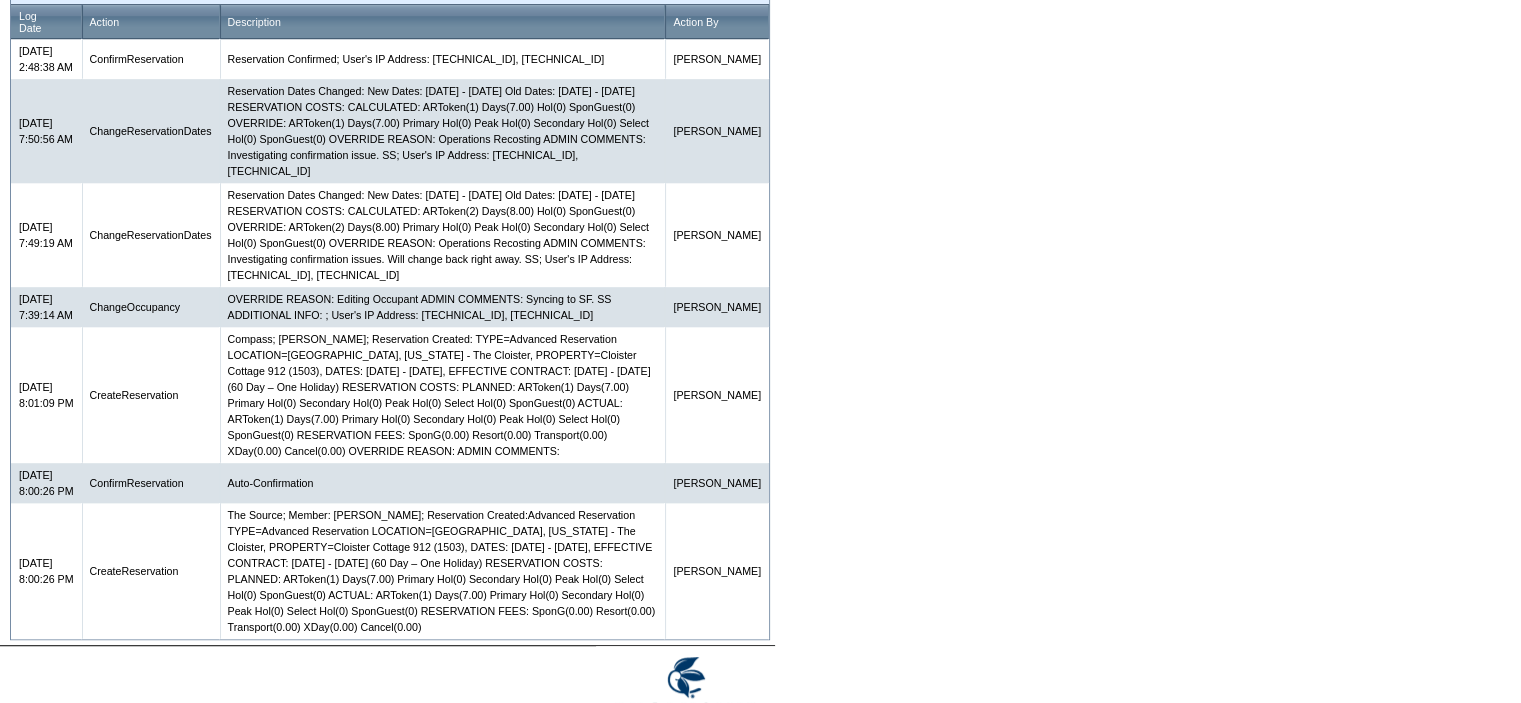 scroll, scrollTop: 1269, scrollLeft: 0, axis: vertical 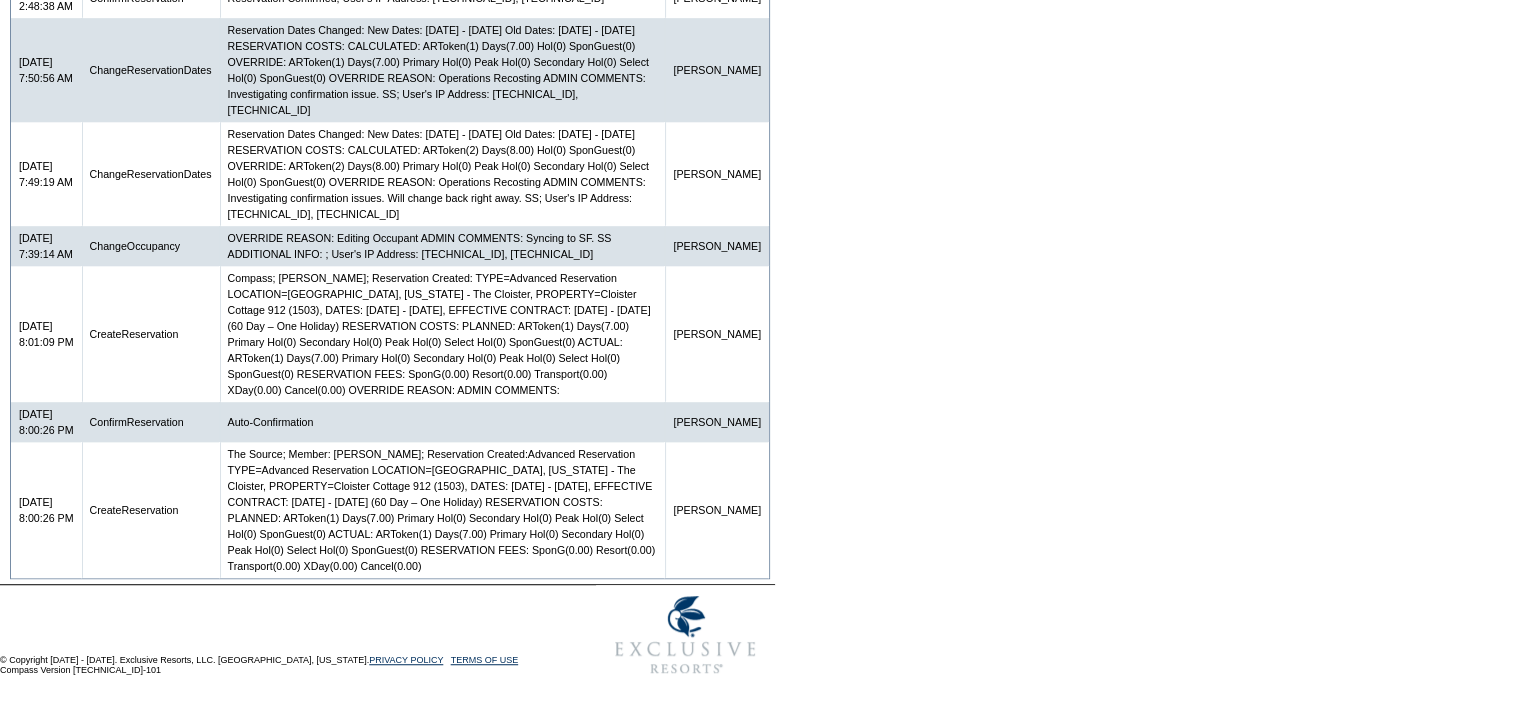 click on "CreateReservation" at bounding box center (151, 334) 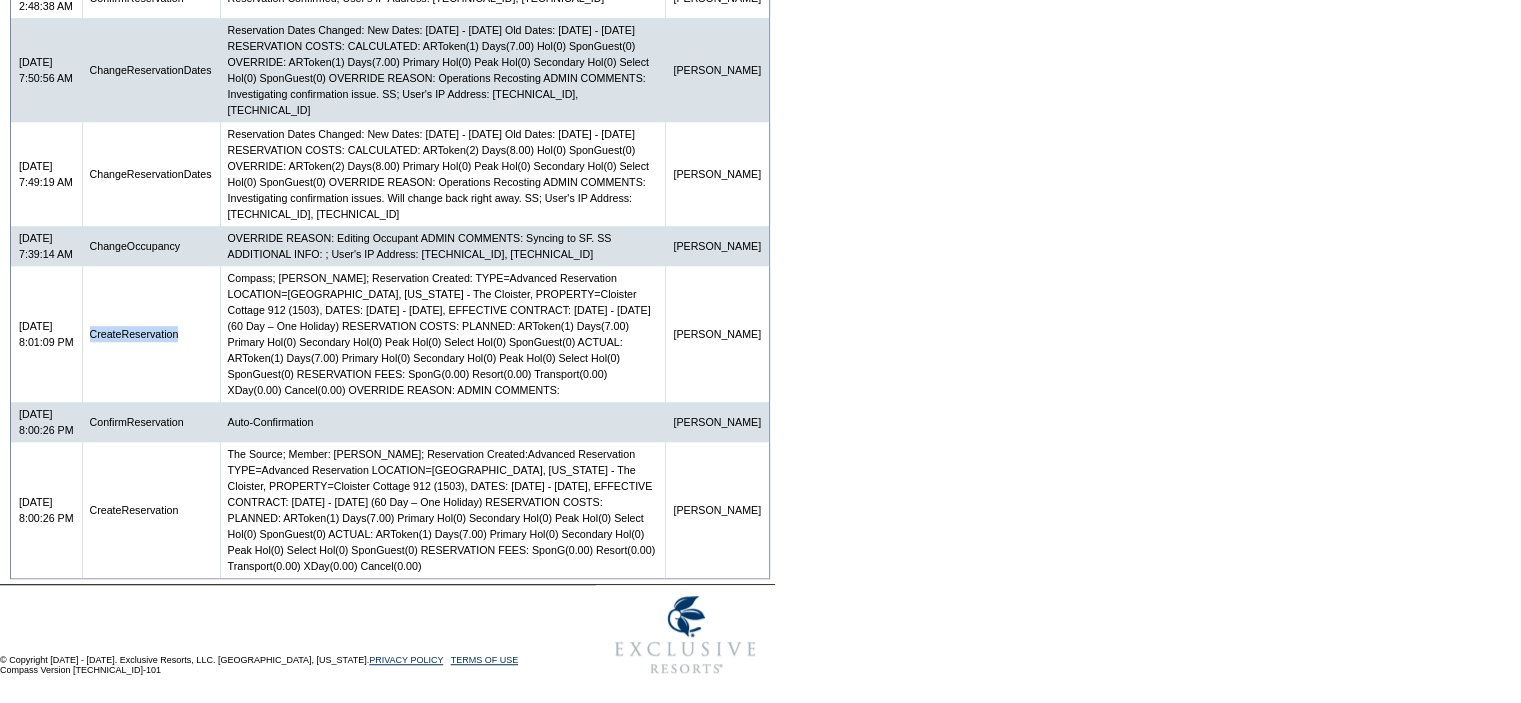 click on "CreateReservation" at bounding box center (151, 334) 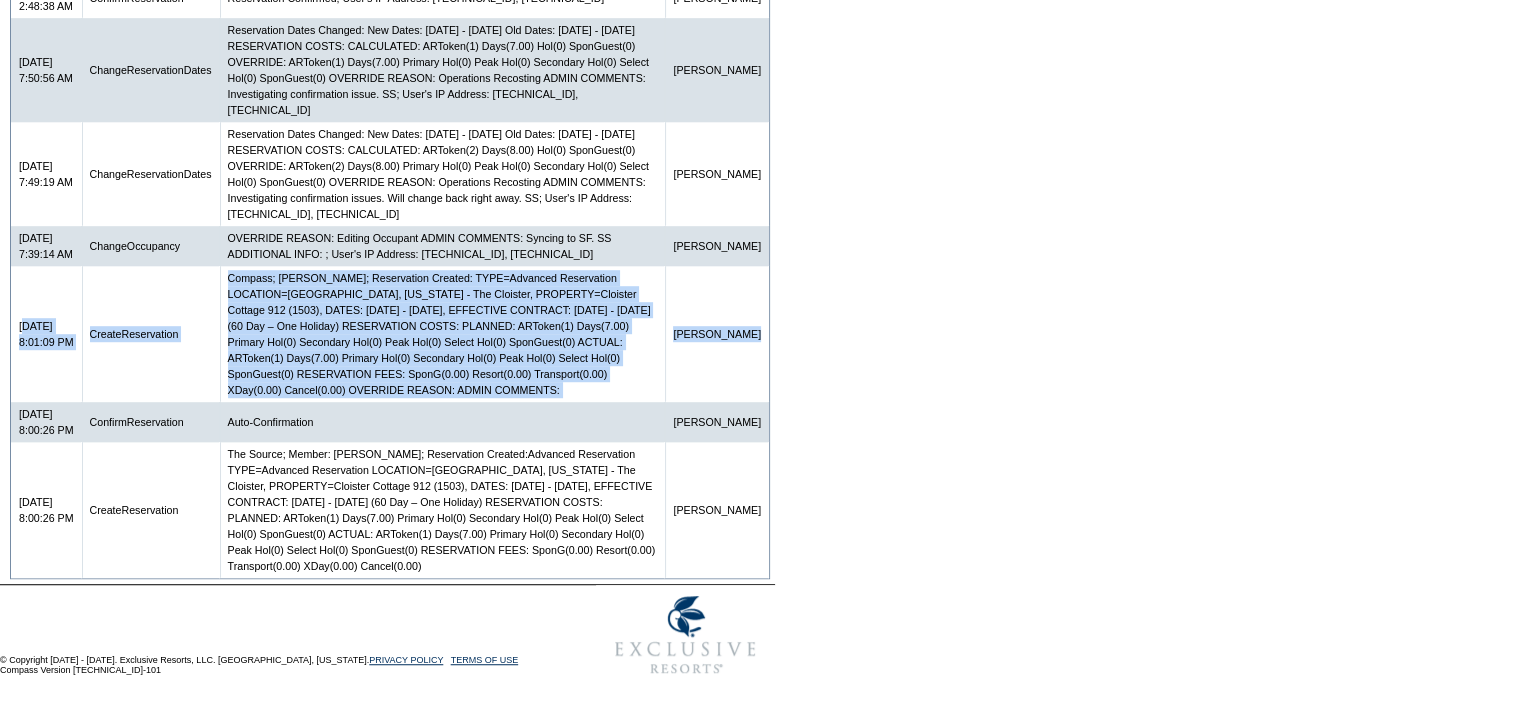 drag, startPoint x: 25, startPoint y: 263, endPoint x: 732, endPoint y: 368, distance: 714.7545 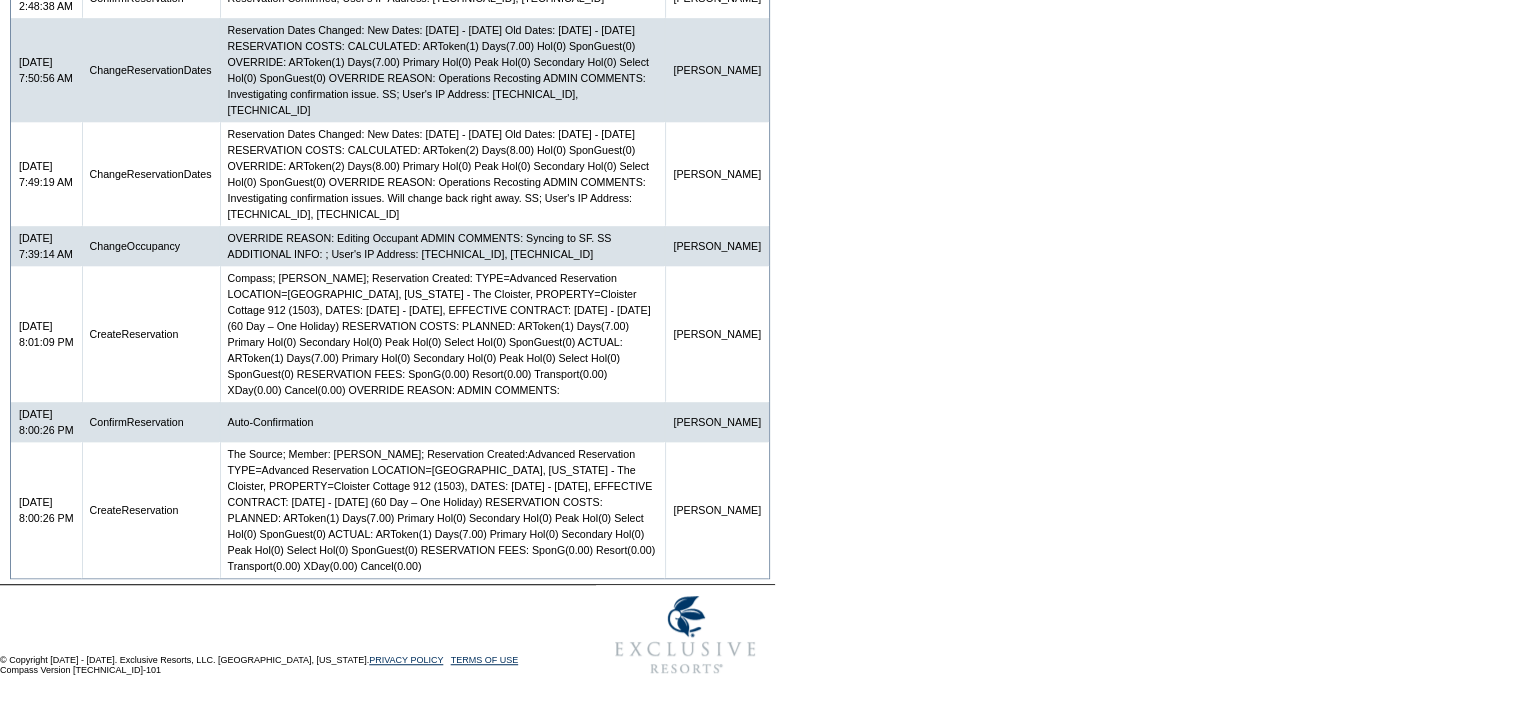 click on "Follow Us  ::" at bounding box center (760, -253) 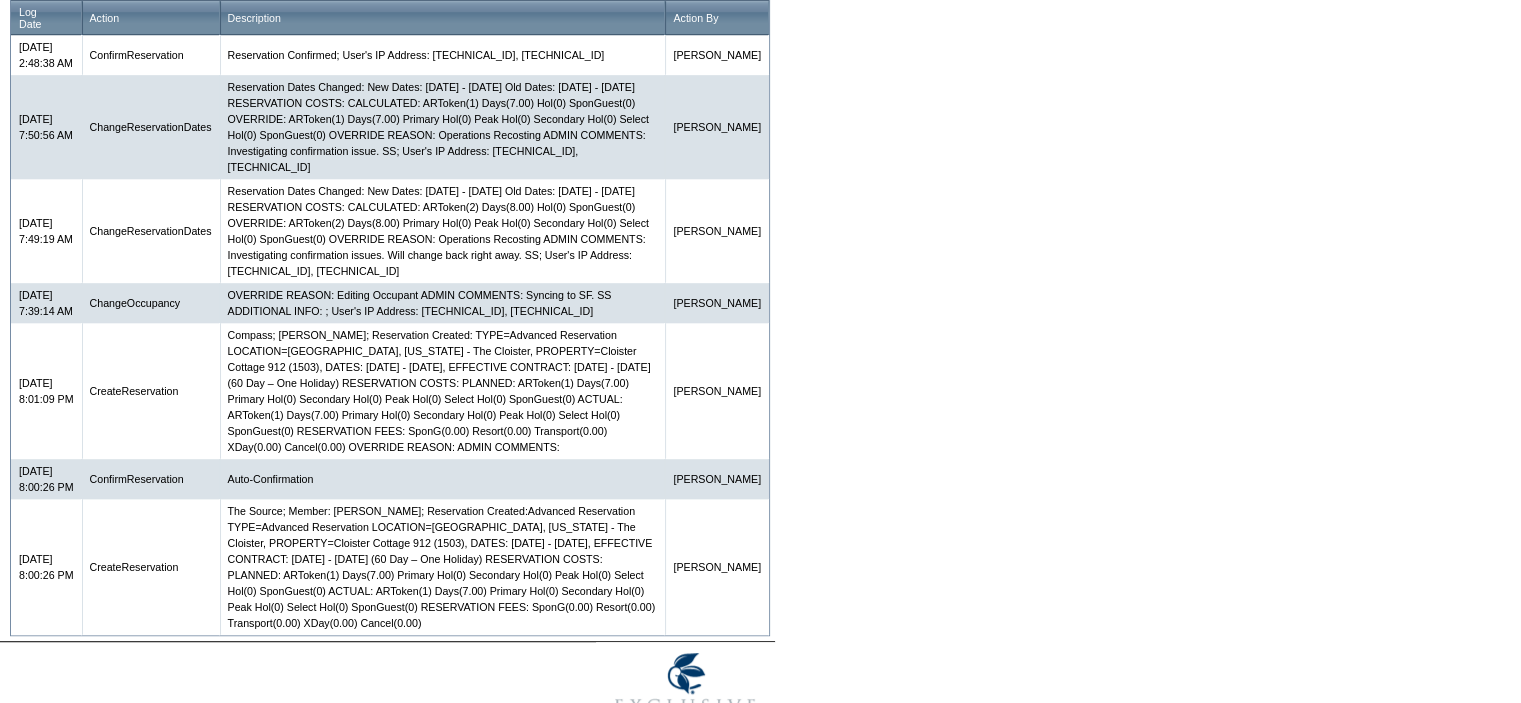 scroll, scrollTop: 1269, scrollLeft: 0, axis: vertical 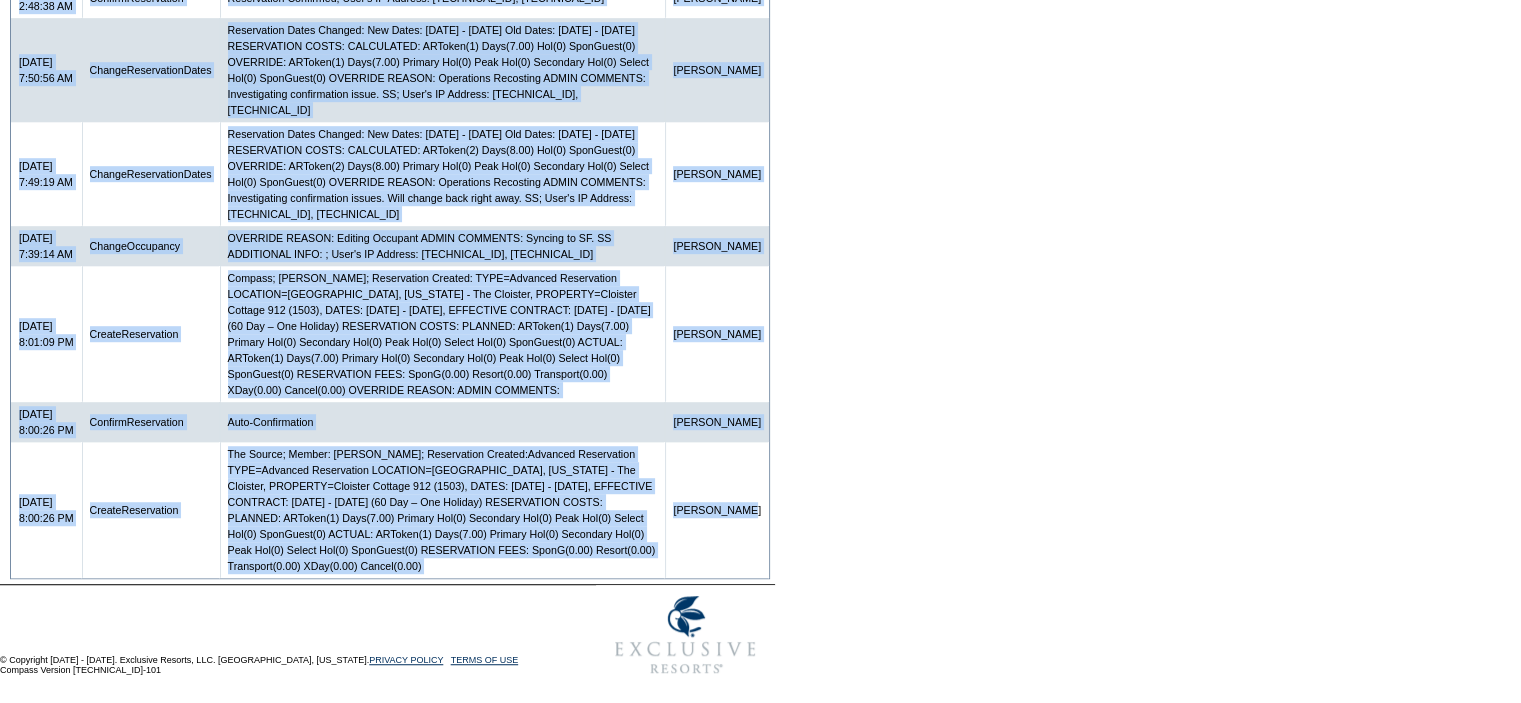 drag, startPoint x: 8, startPoint y: 227, endPoint x: 702, endPoint y: 539, distance: 760.90735 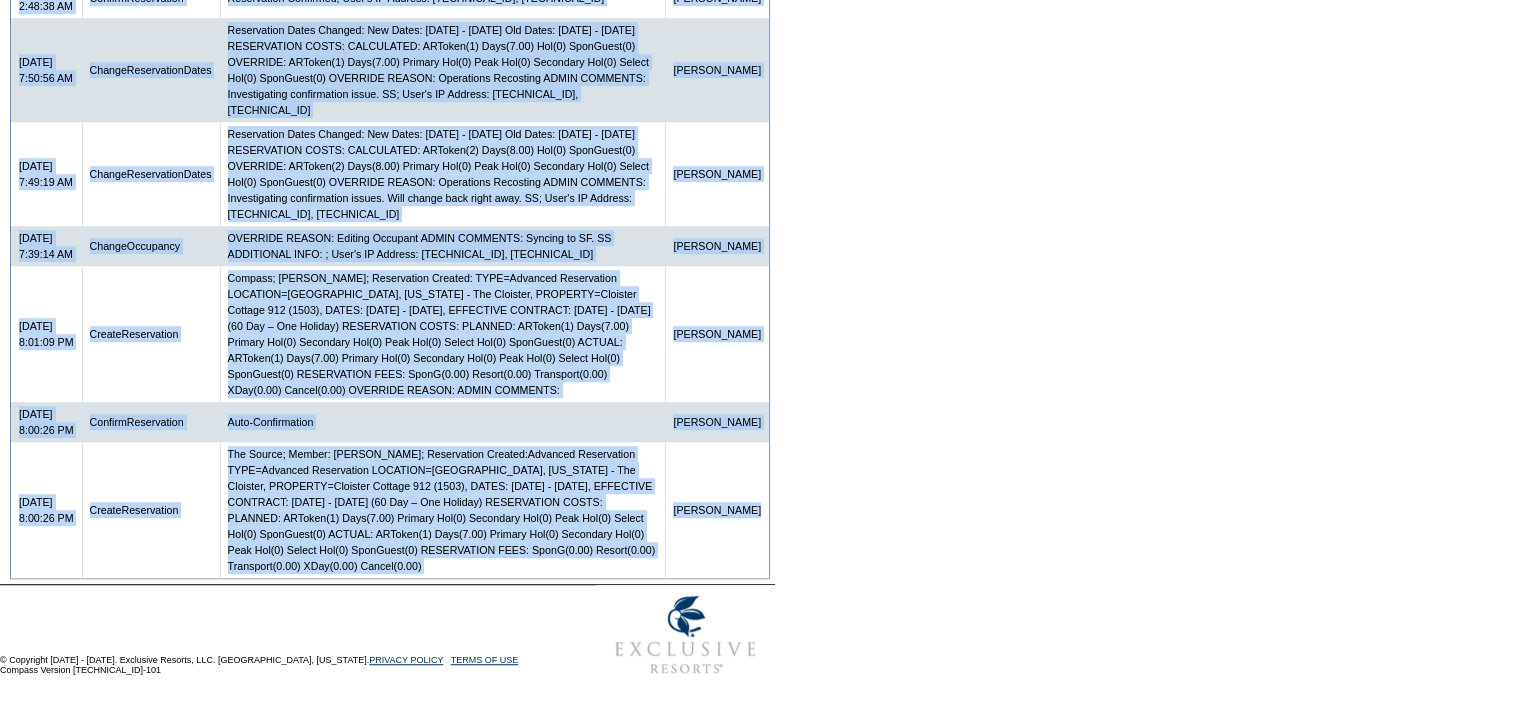 click on "The Source; Member: [PERSON_NAME]; Reservation Created:Advanced Reservation TYPE=Advanced Reservation LOCATION=[GEOGRAPHIC_DATA], [US_STATE] - The Cloister, PROPERTY=Cloister Cottage 912 (1503), DATES: [DATE] - [DATE], EFFECTIVE CONTRACT: [DATE] - [DATE] (60 Day – One Holiday) RESERVATION COSTS:  PLANNED: ARToken(1) Days(7.00) Primary Hol(0) Secondary Hol(0) Peak Hol(0) Select Hol(0) SponGuest(0) ACTUAL: ARToken(1) Days(7.00) Primary Hol(0) Secondary Hol(0) Peak Hol(0) Select Hol(0) SponGuest(0) RESERVATION FEES:  SponG(0.00) Resort(0.00) Transport(0.00) XDay(0.00) Cancel(0.00)" at bounding box center (443, 510) 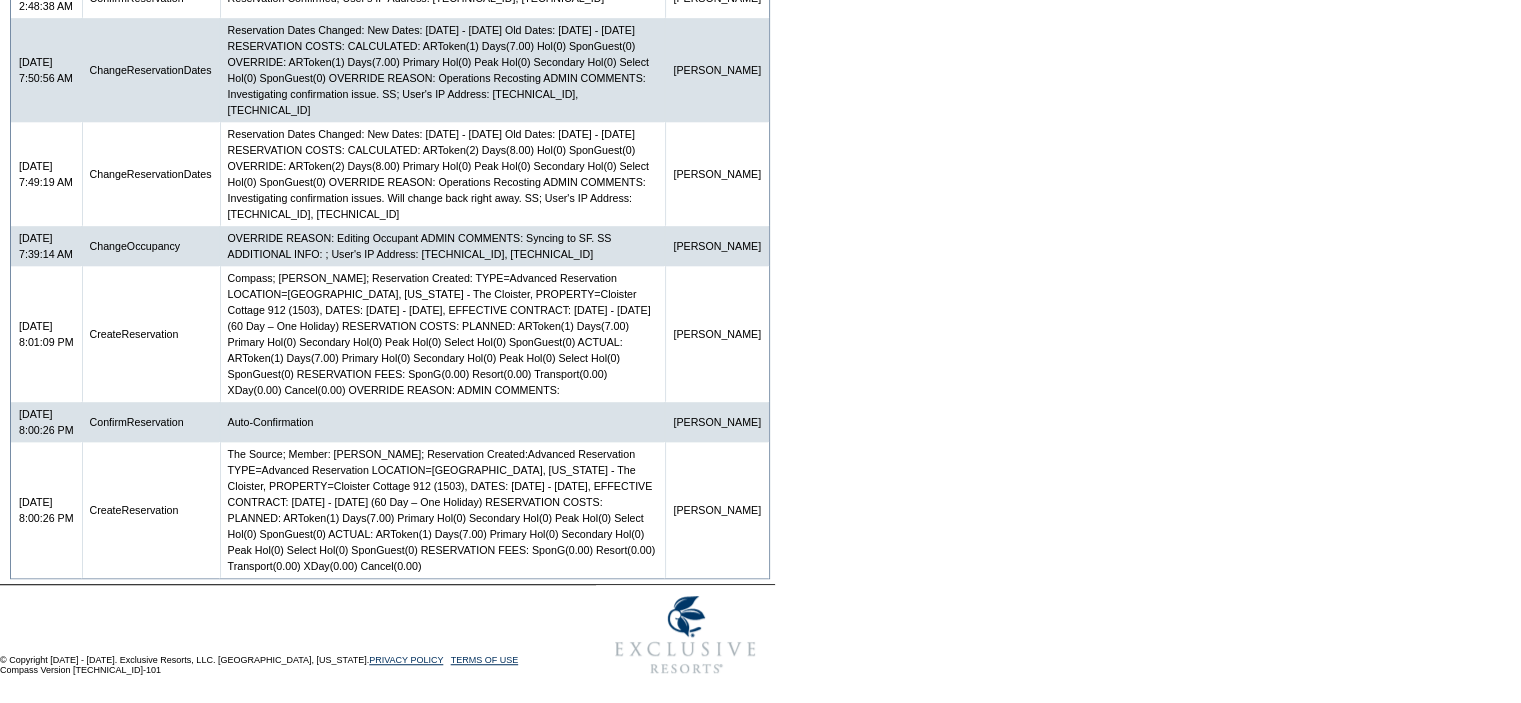 click on "[PERSON_NAME]" at bounding box center [717, 334] 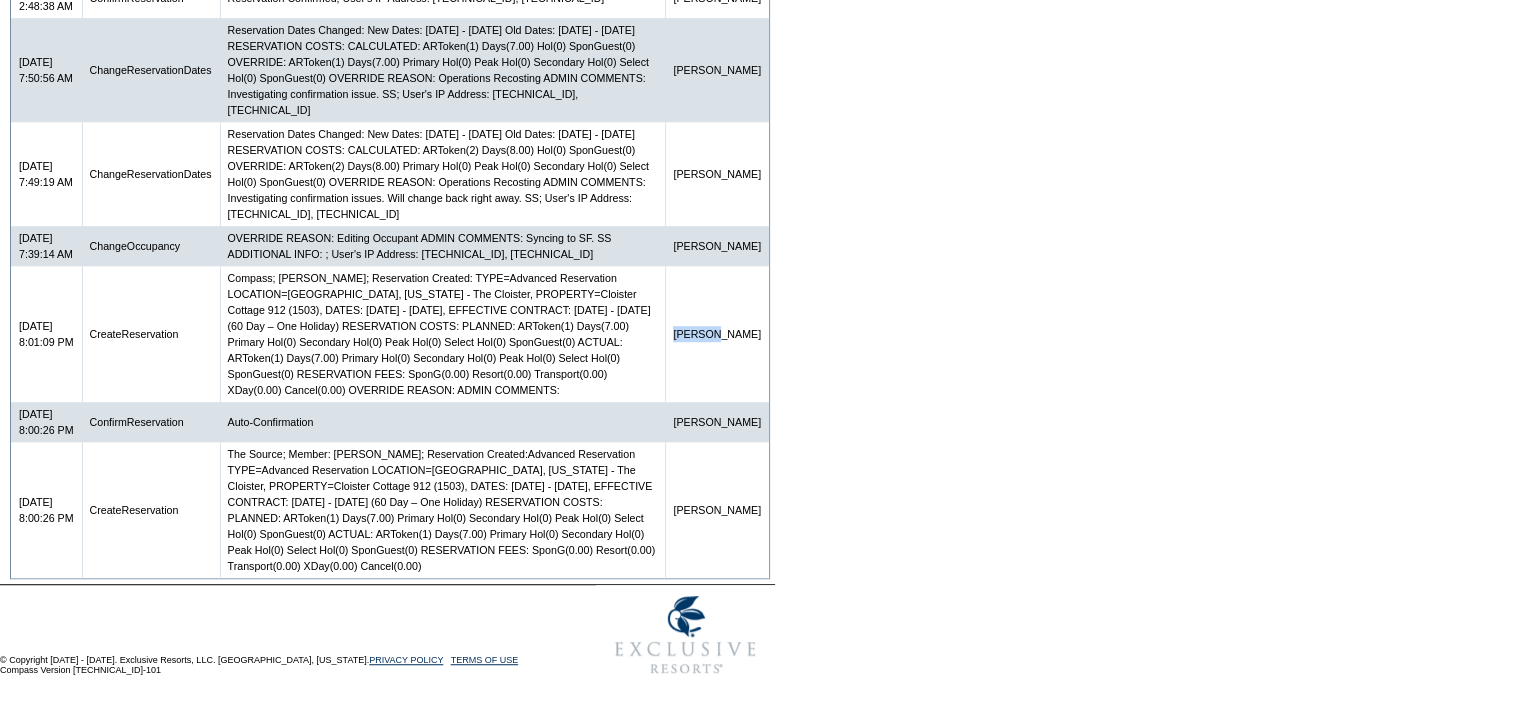 click on "[PERSON_NAME]" at bounding box center (717, 334) 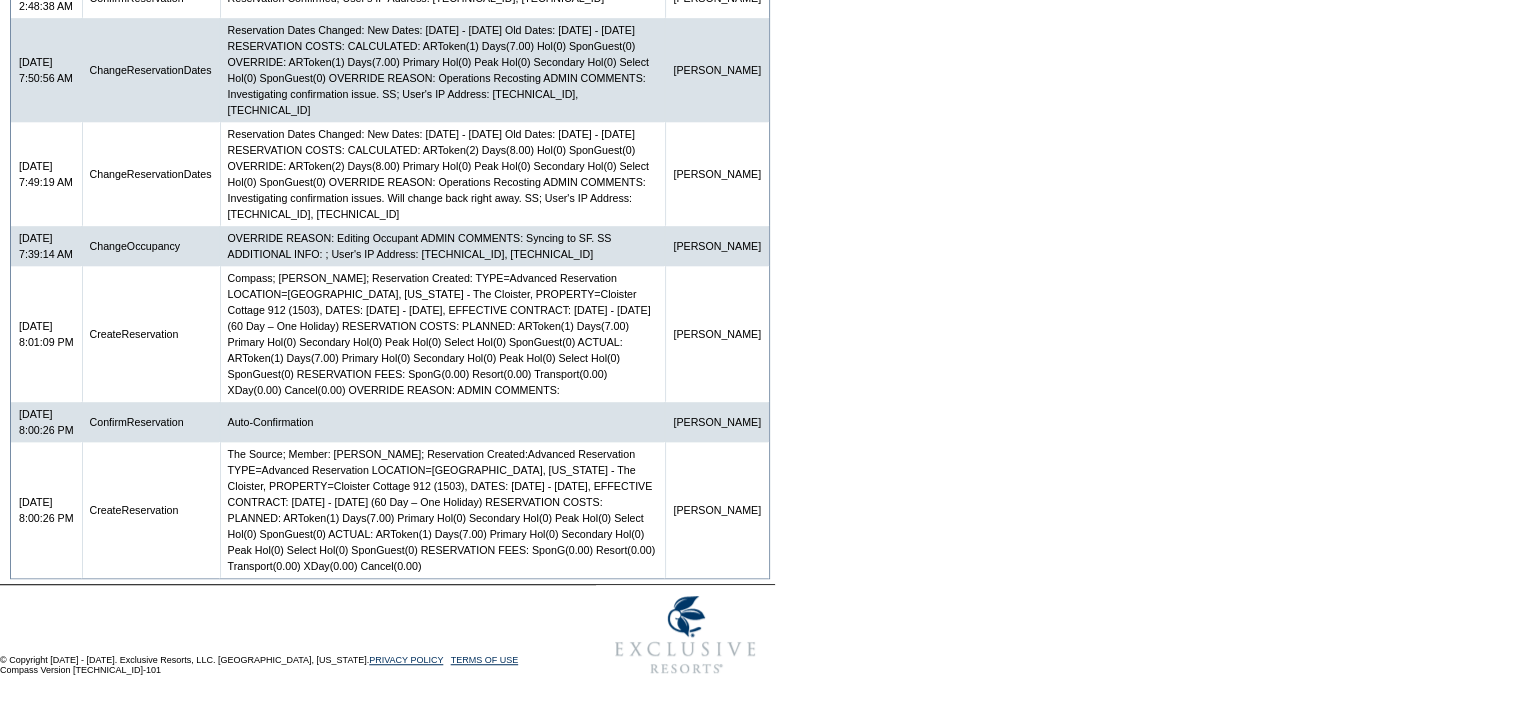 click on "[PERSON_NAME]" at bounding box center (717, 510) 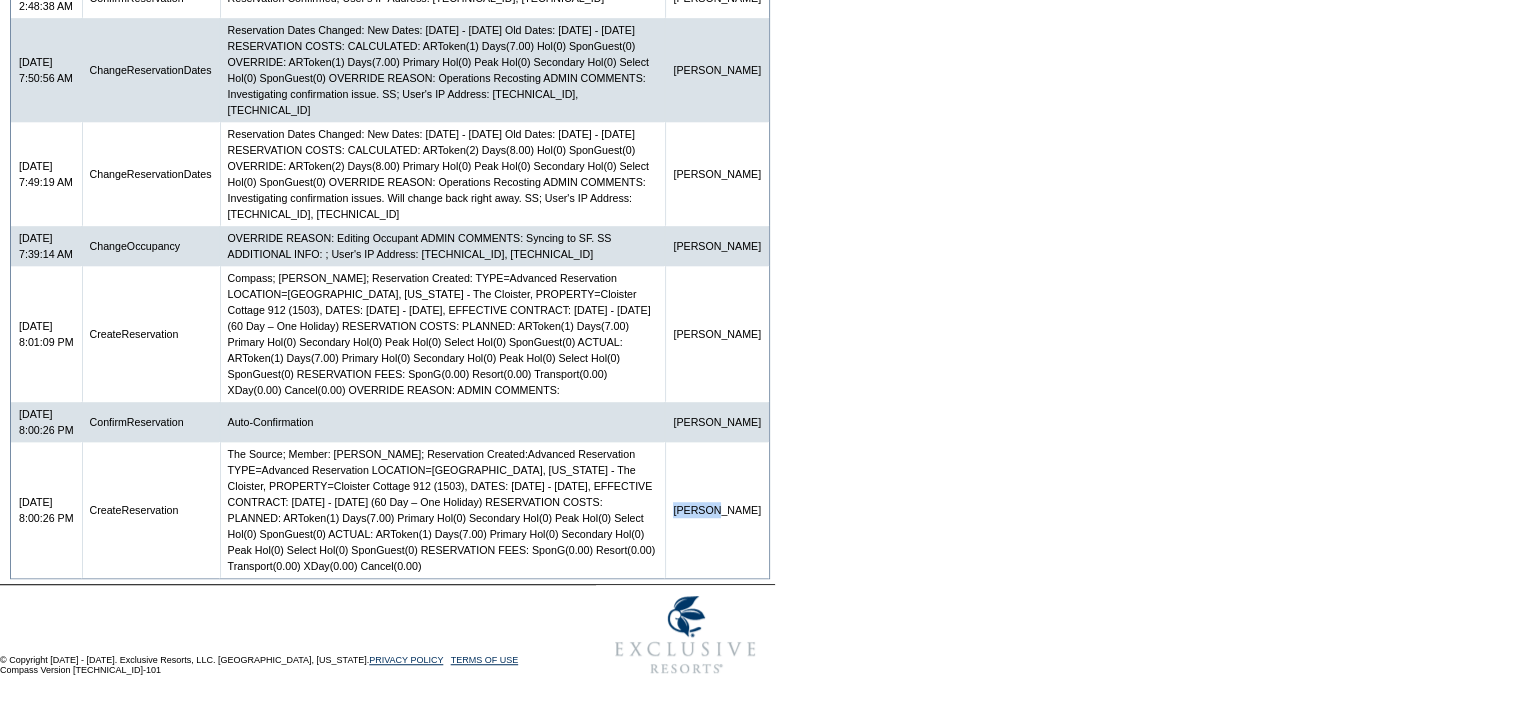 click on "[PERSON_NAME]" at bounding box center (717, 510) 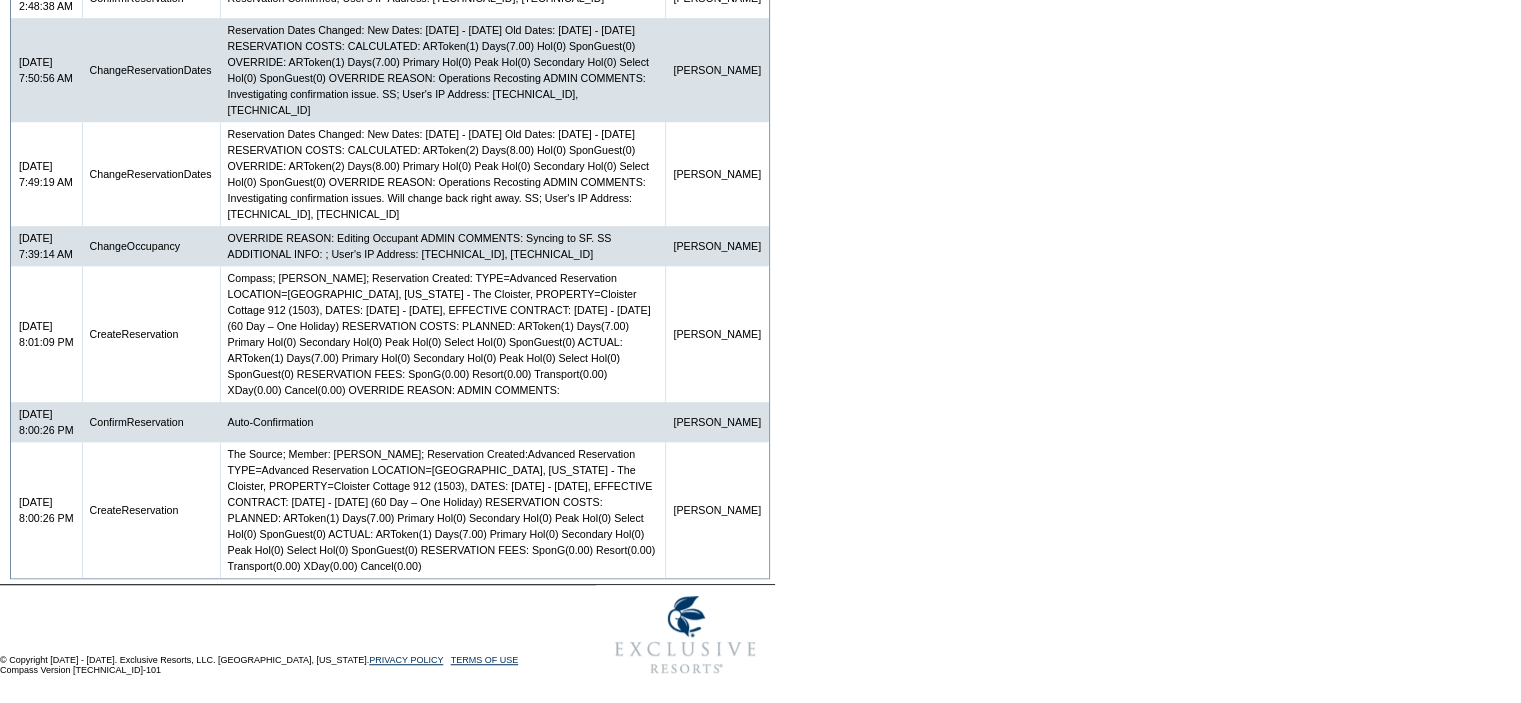click on "[PERSON_NAME]" at bounding box center [717, 510] 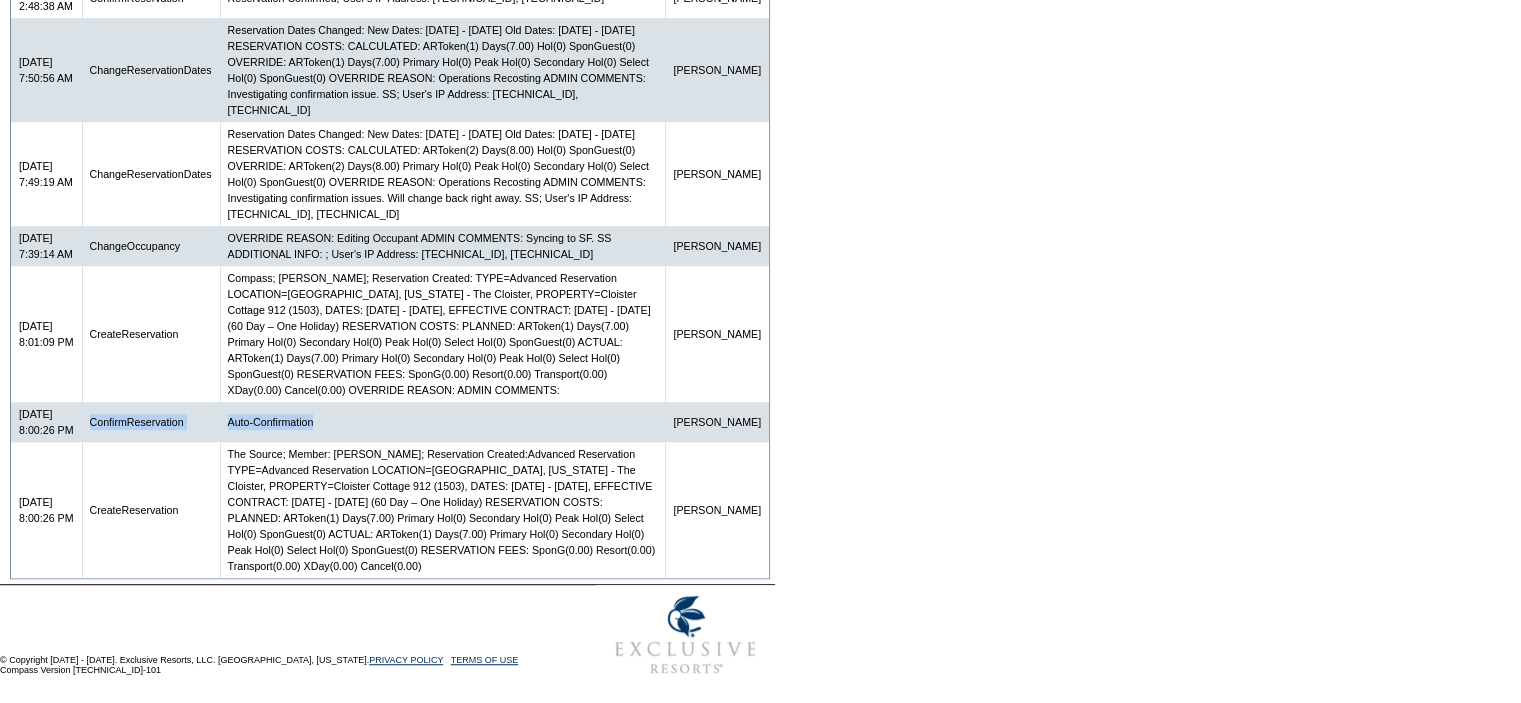 drag, startPoint x: 96, startPoint y: 411, endPoint x: 348, endPoint y: 408, distance: 252.01785 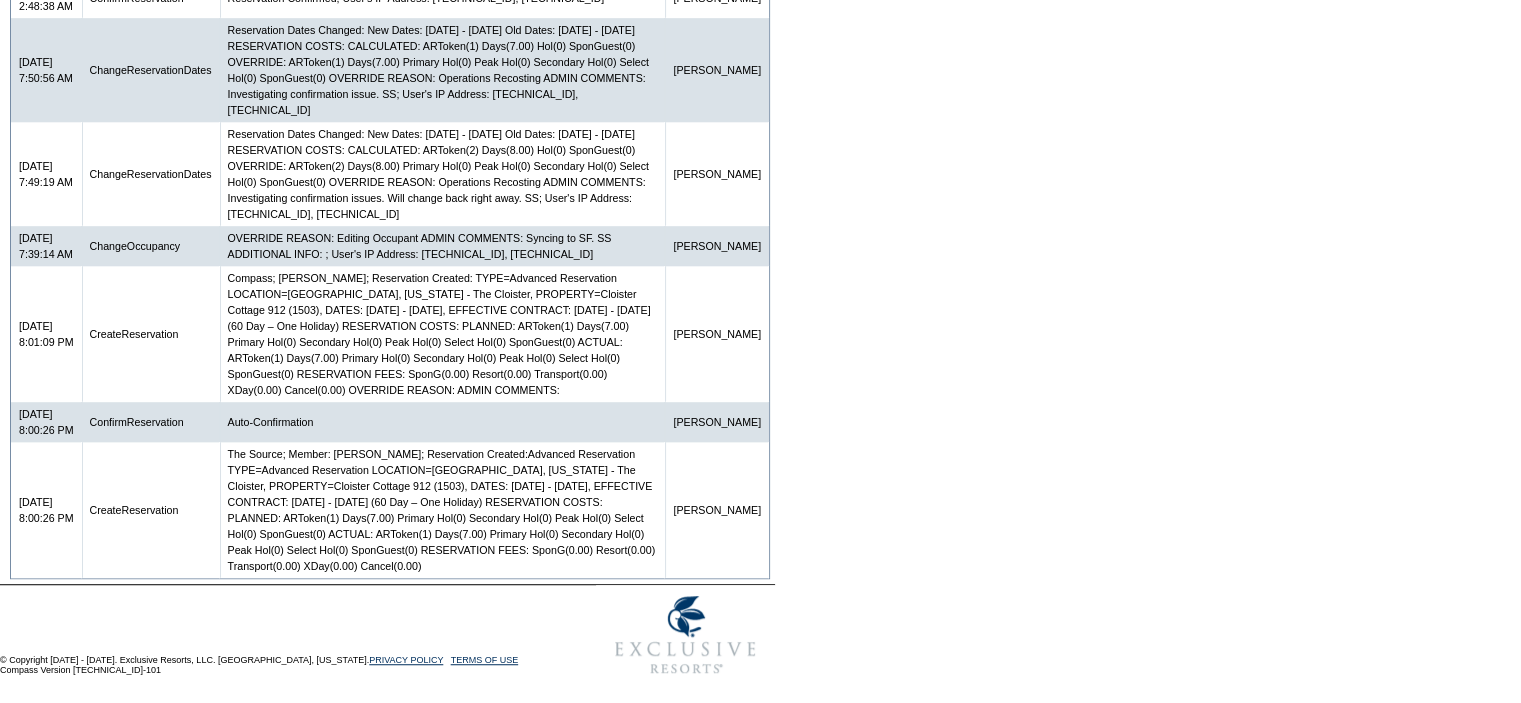 click on "[DATE] 8:01:09 PM" at bounding box center [46, 334] 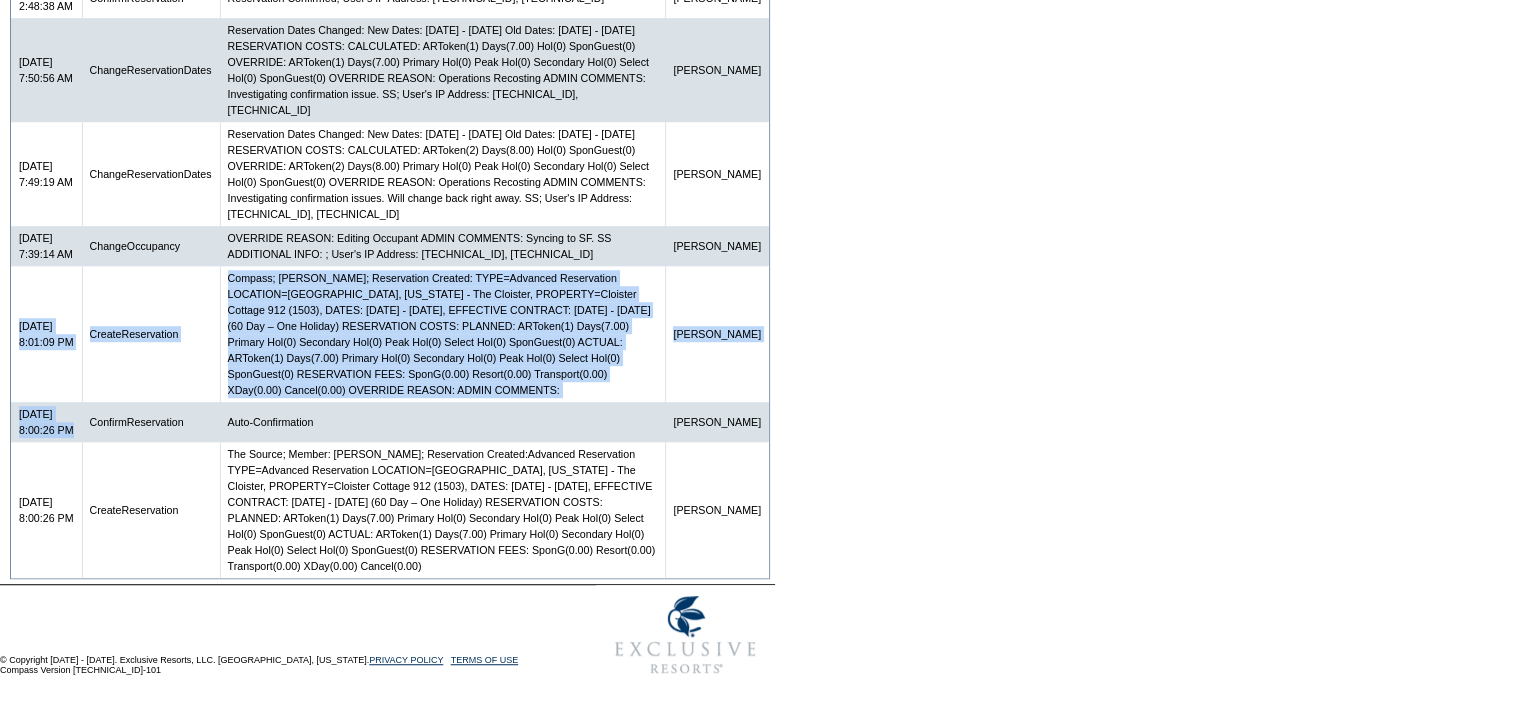 drag, startPoint x: 18, startPoint y: 287, endPoint x: 78, endPoint y: 417, distance: 143.1782 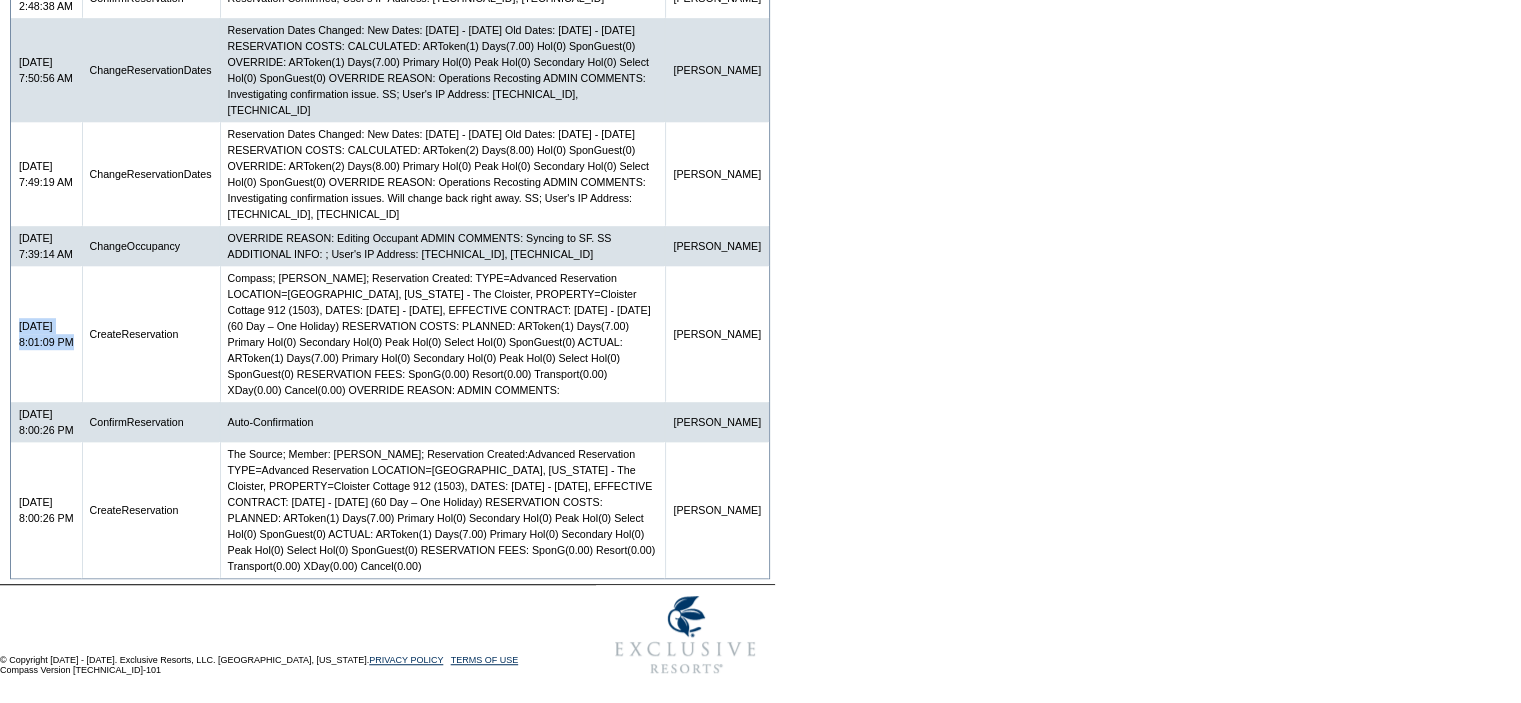 drag, startPoint x: 18, startPoint y: 293, endPoint x: 84, endPoint y: 357, distance: 91.93476 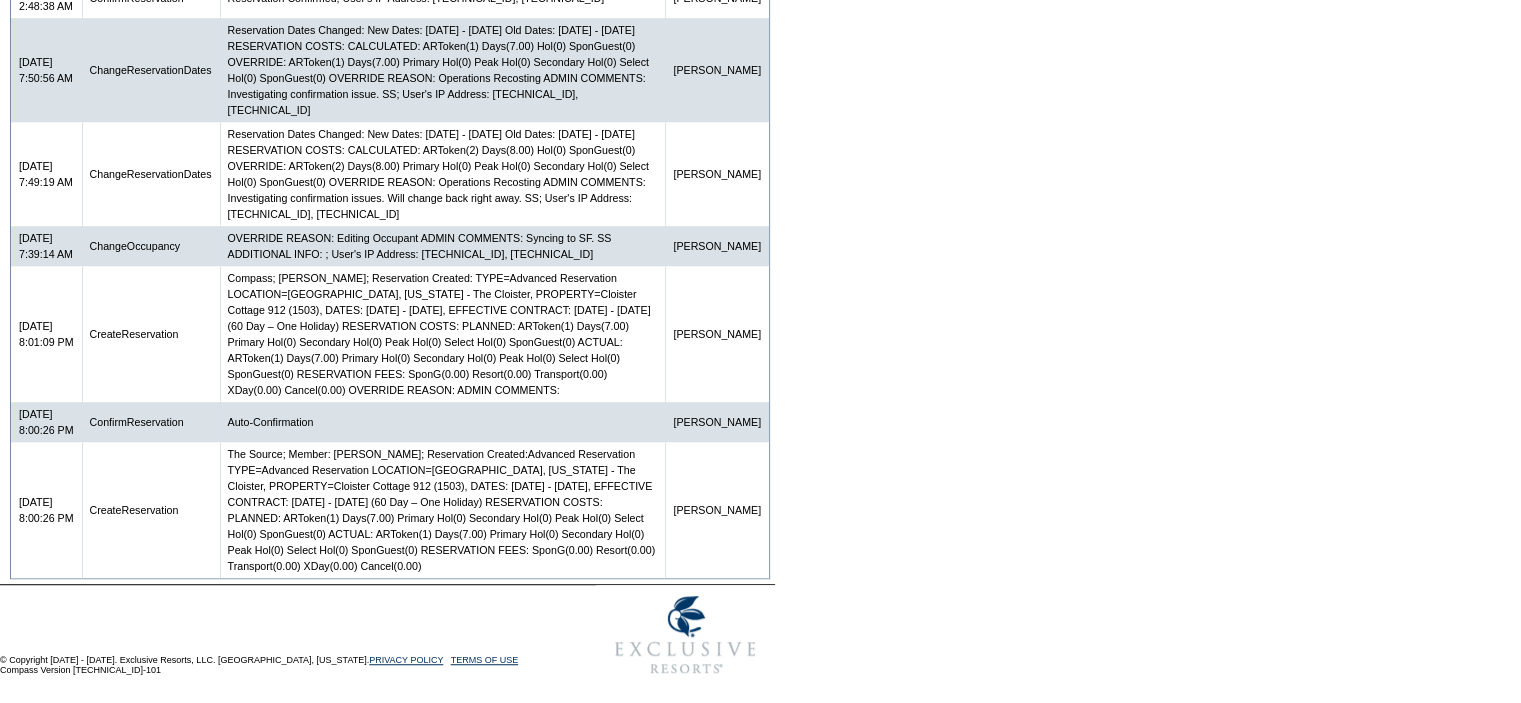 click on "[DATE] 8:00:26 PM" at bounding box center [46, 510] 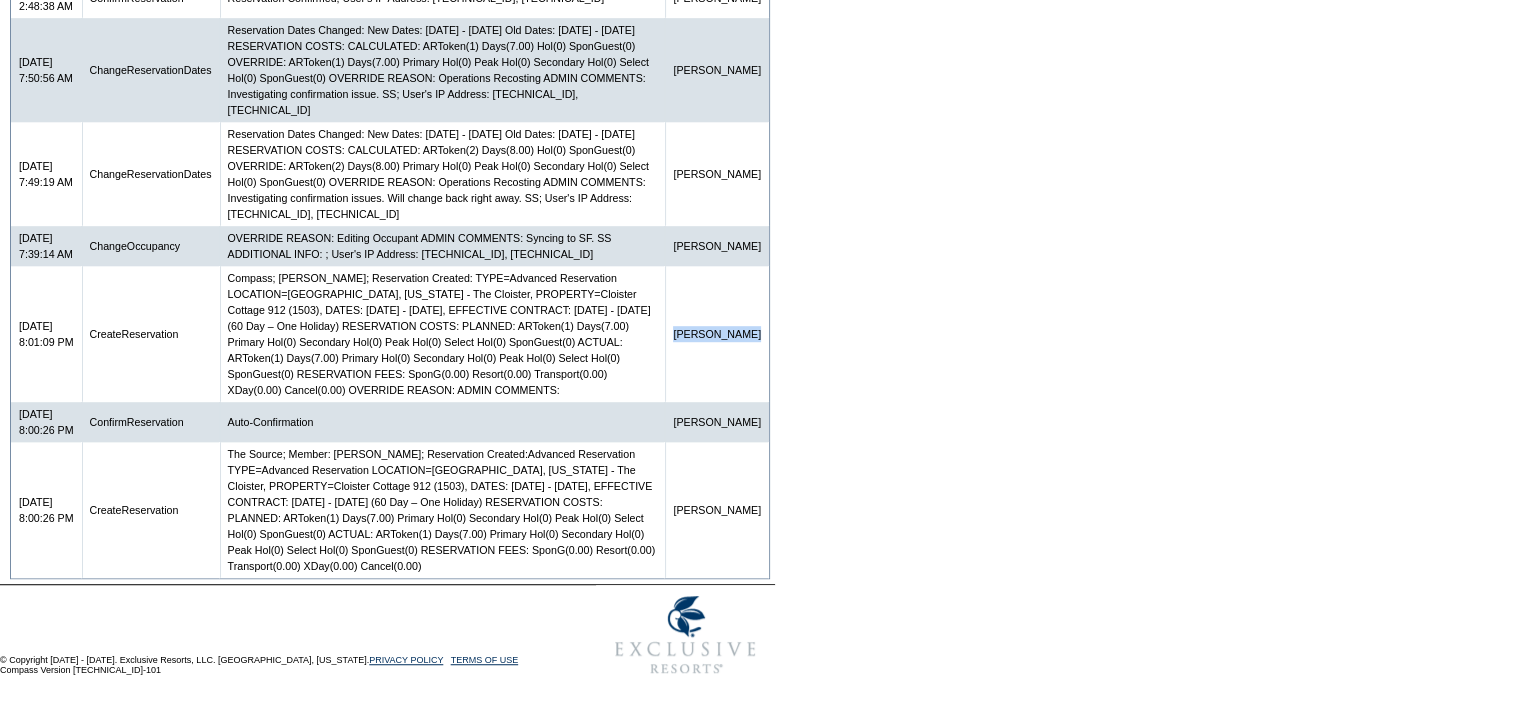 drag, startPoint x: 688, startPoint y: 295, endPoint x: 725, endPoint y: 335, distance: 54.48853 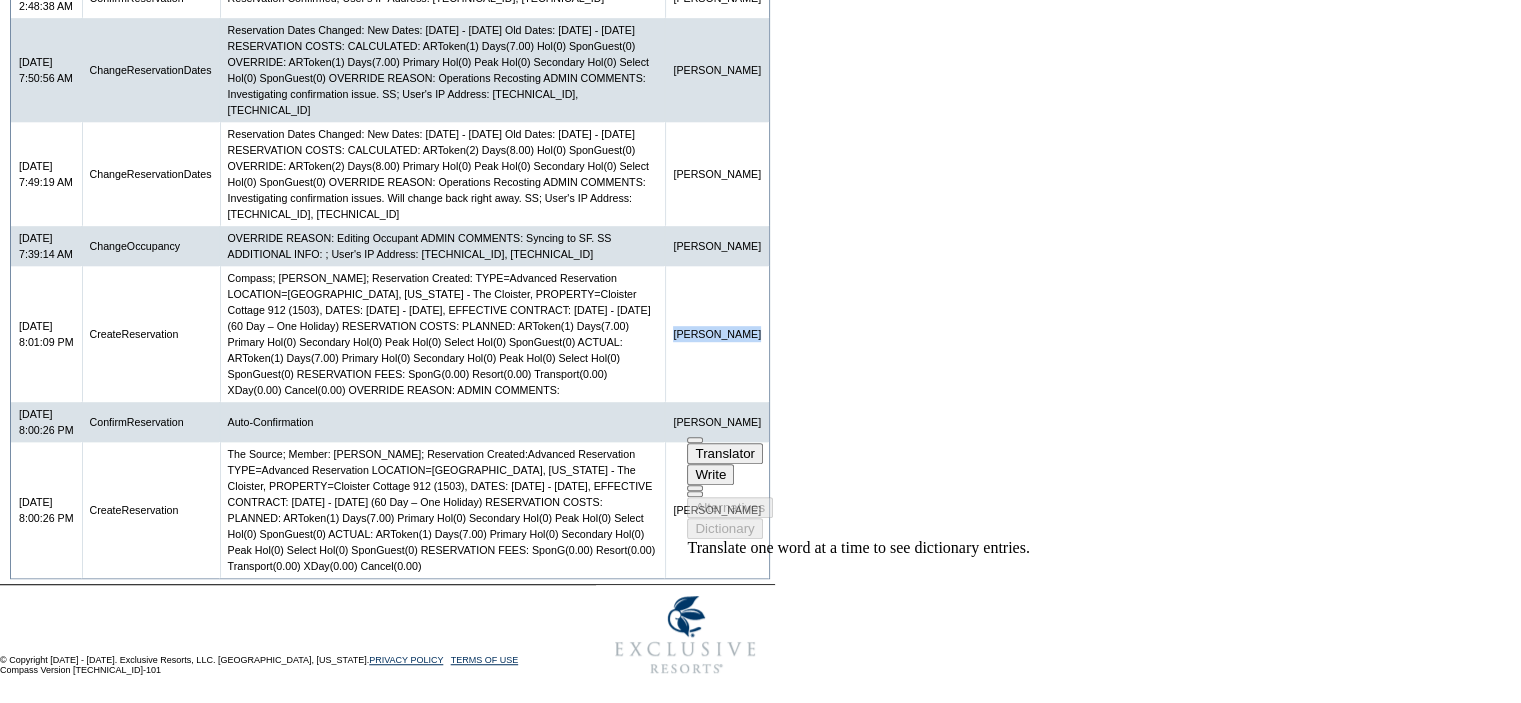 drag, startPoint x: 721, startPoint y: 335, endPoint x: 841, endPoint y: 315, distance: 121.65525 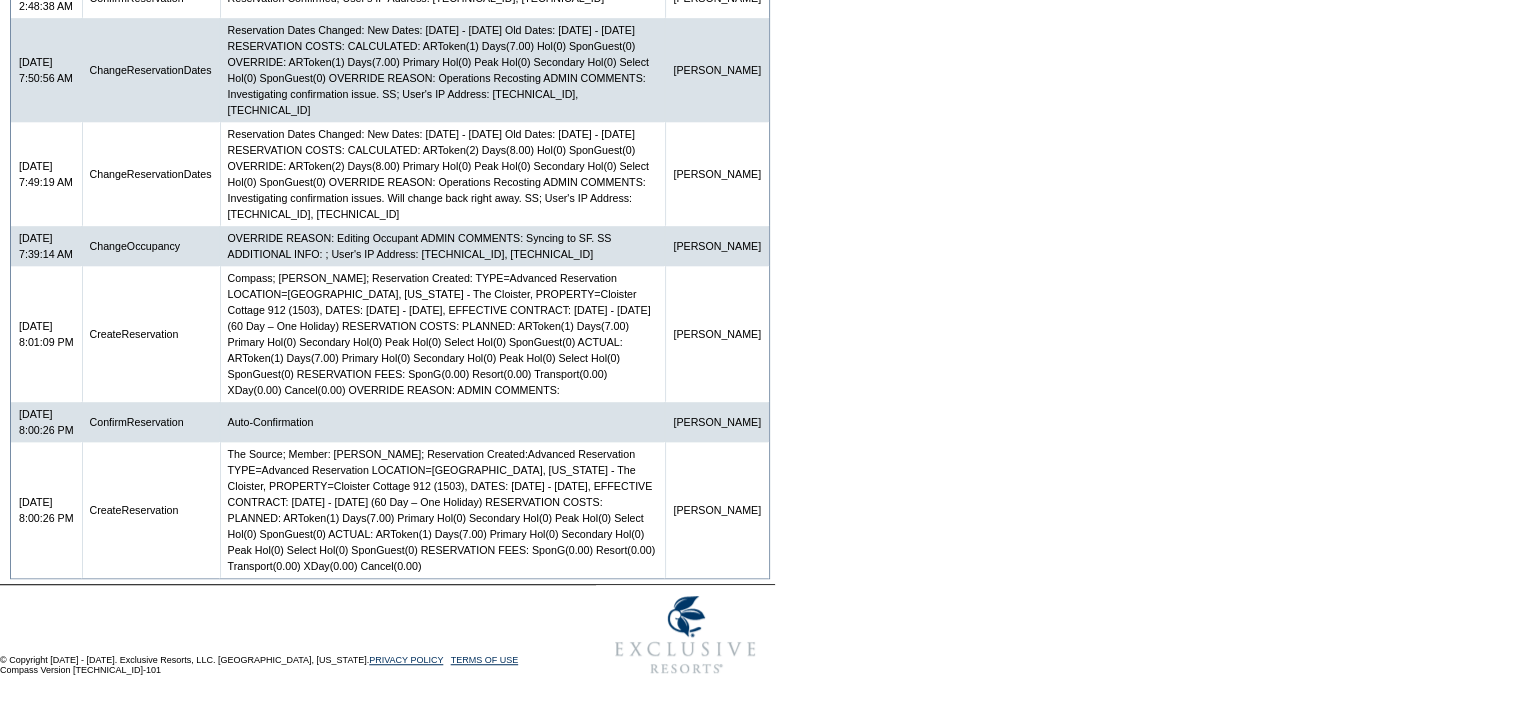 click on "Follow Us  ::" at bounding box center (760, -253) 